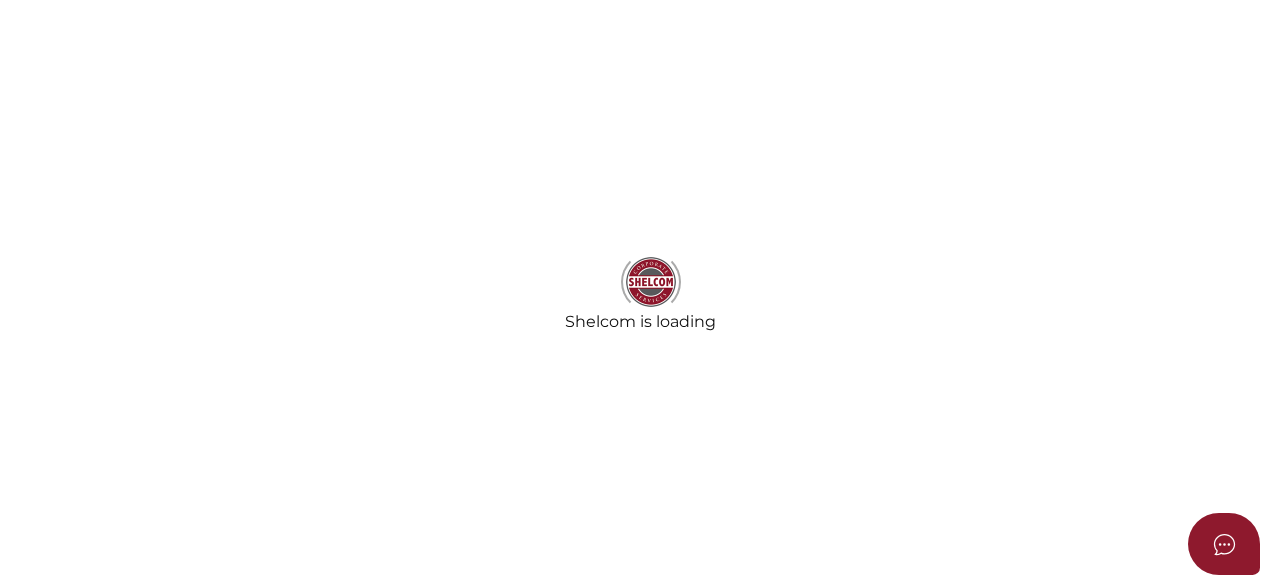 select 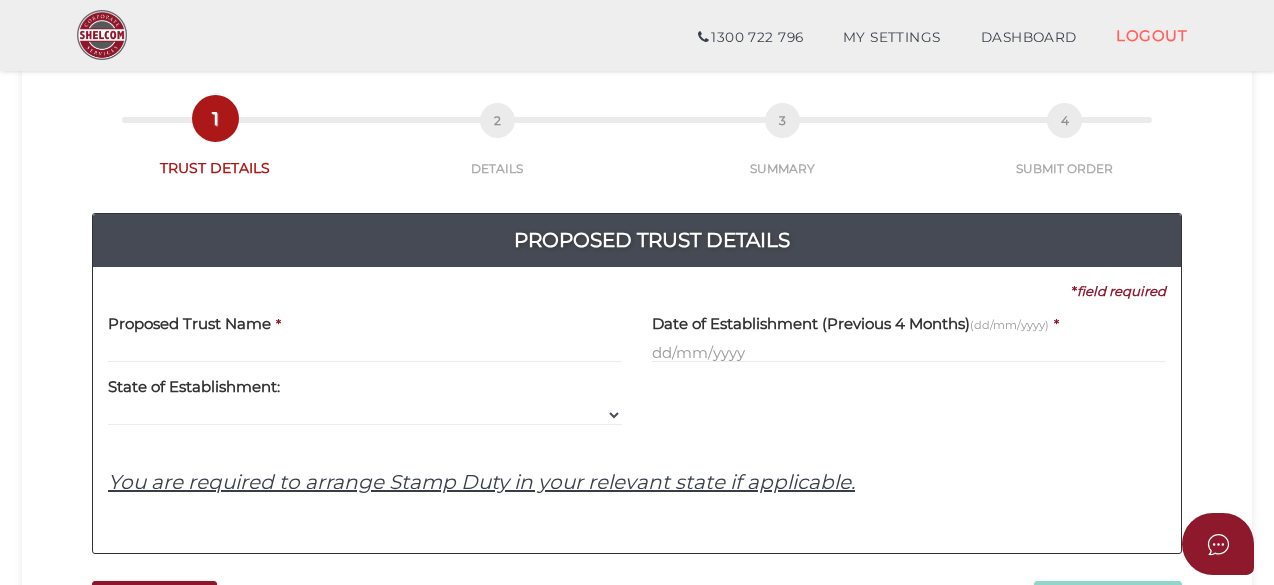 scroll, scrollTop: 200, scrollLeft: 0, axis: vertical 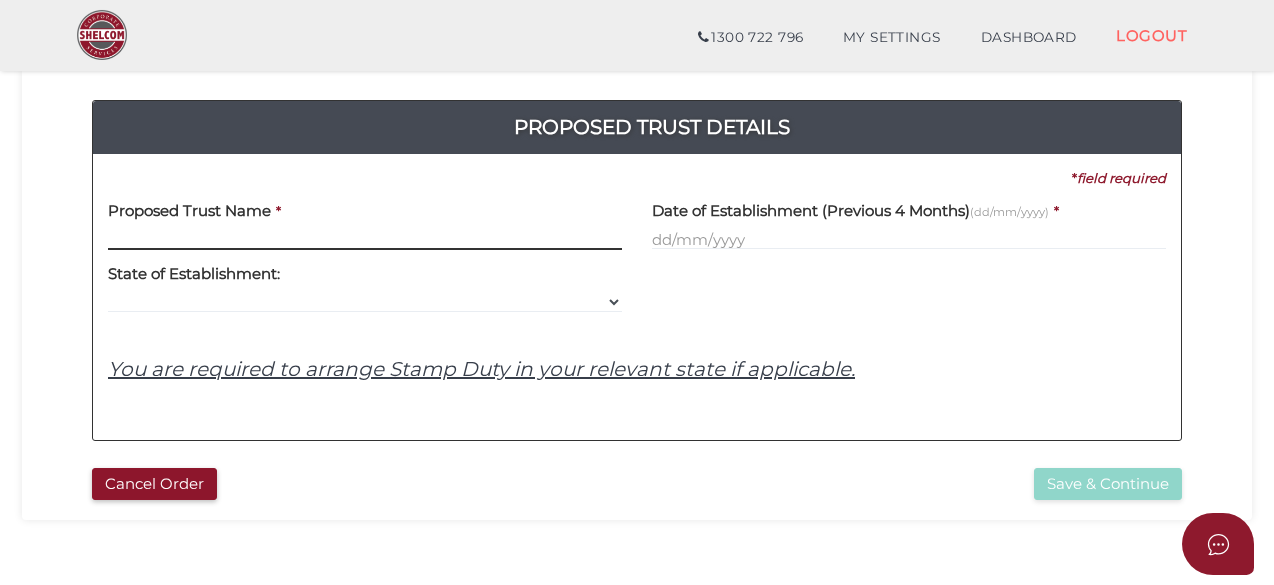 click at bounding box center (365, 239) 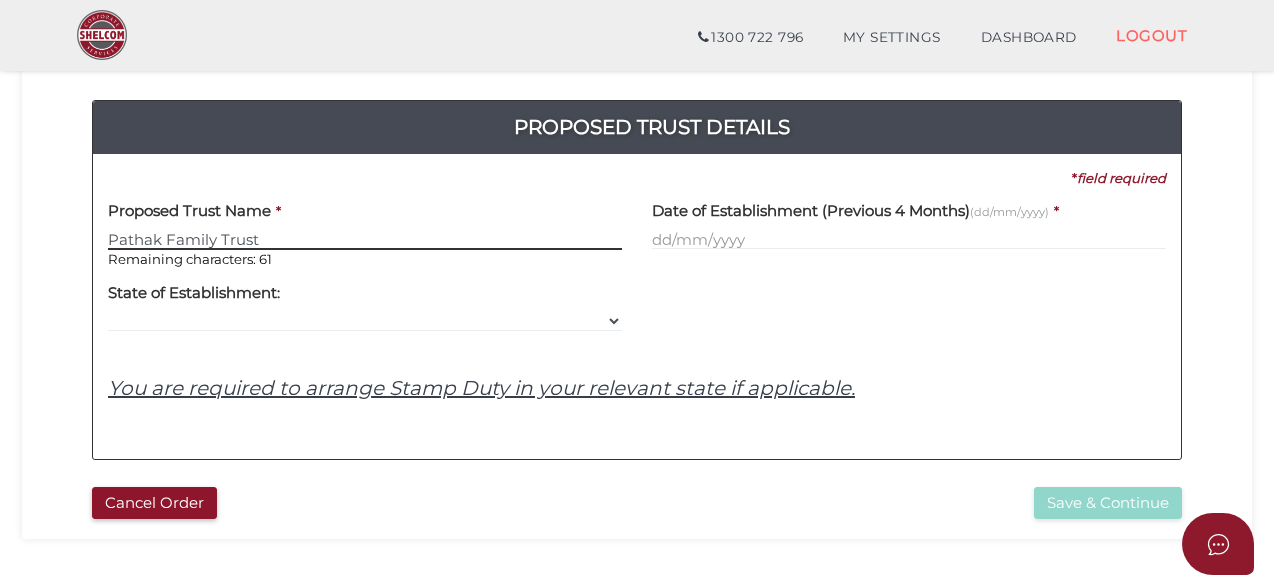 type on "Pathak Family Trust" 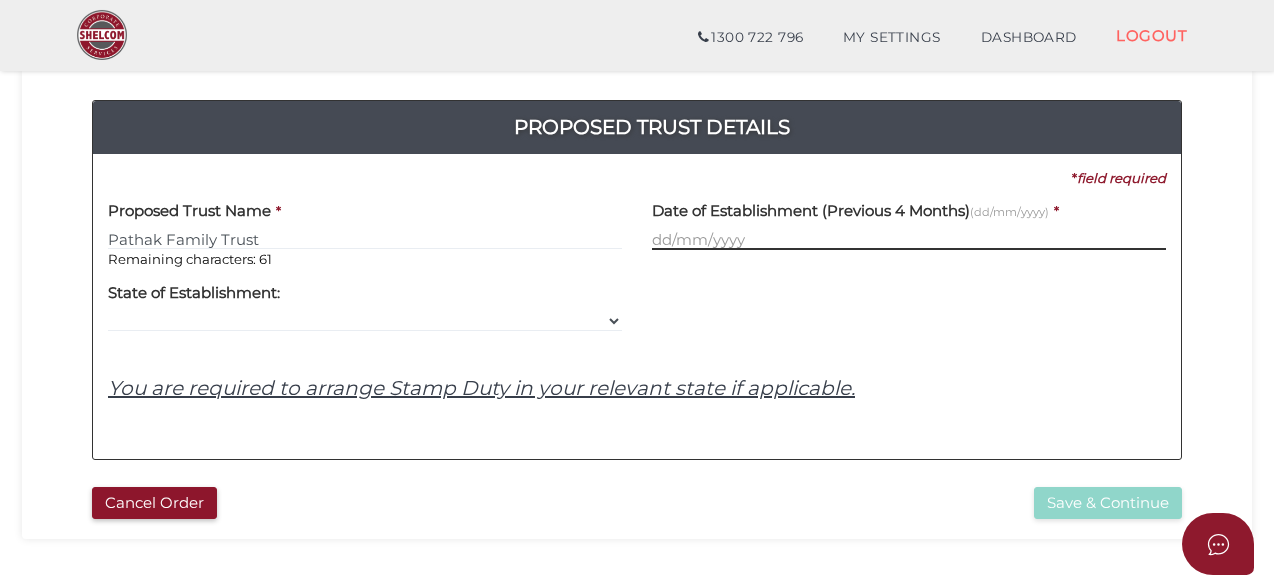 click at bounding box center (909, 239) 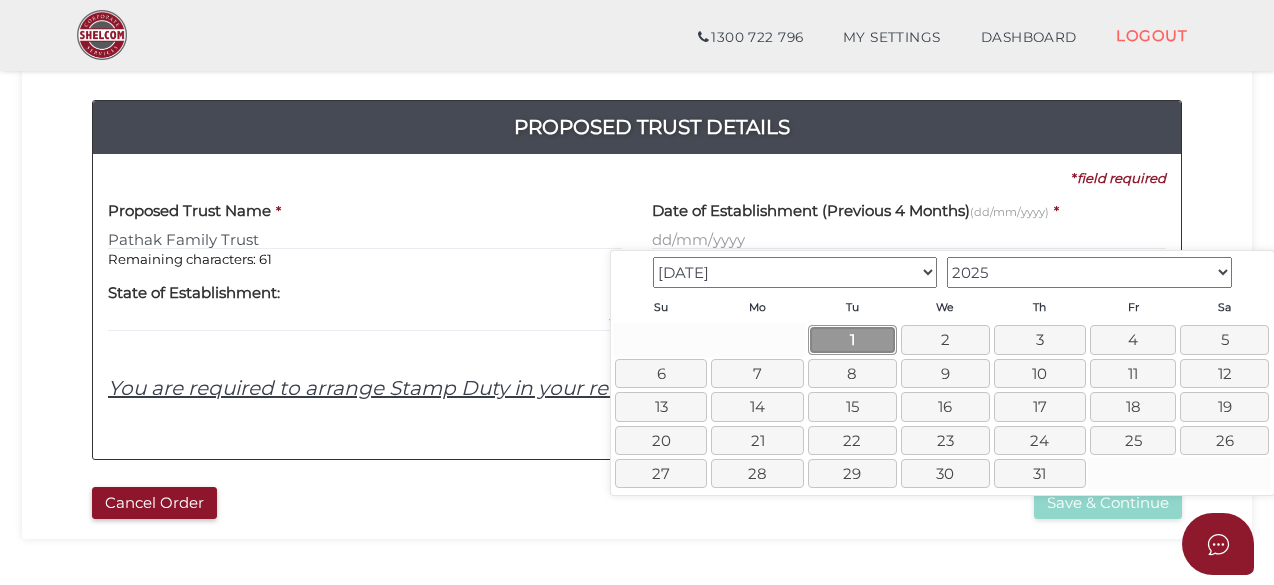 click on "1" at bounding box center (852, 339) 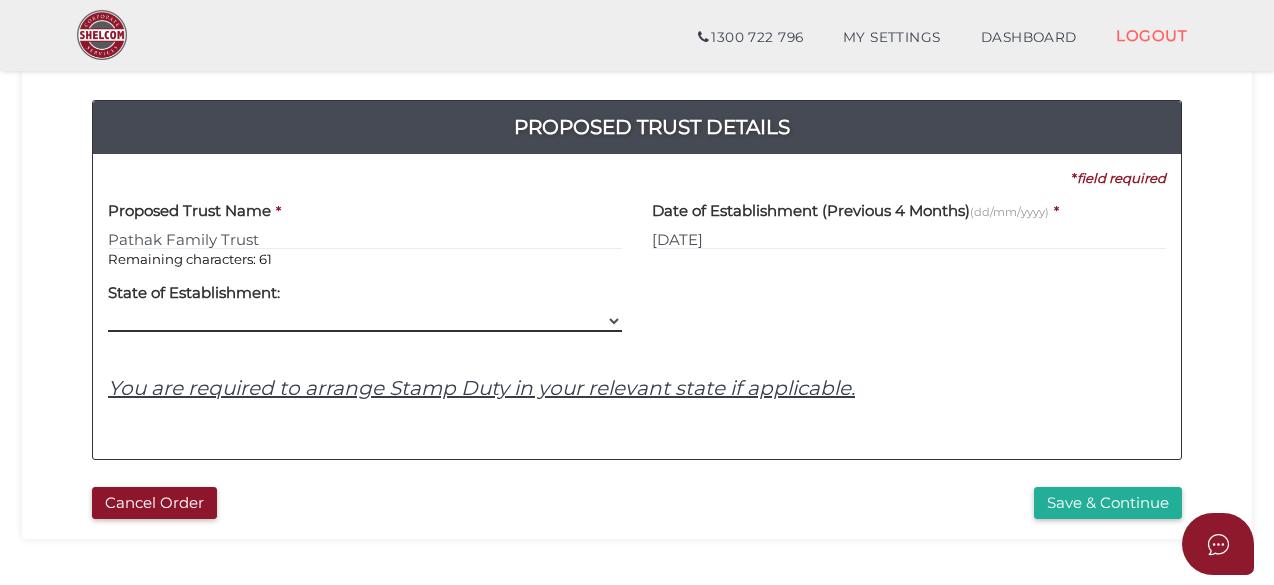 click on "VIC
ACT
NSW
NT
QLD
TAS
WA
SA" at bounding box center [365, 321] 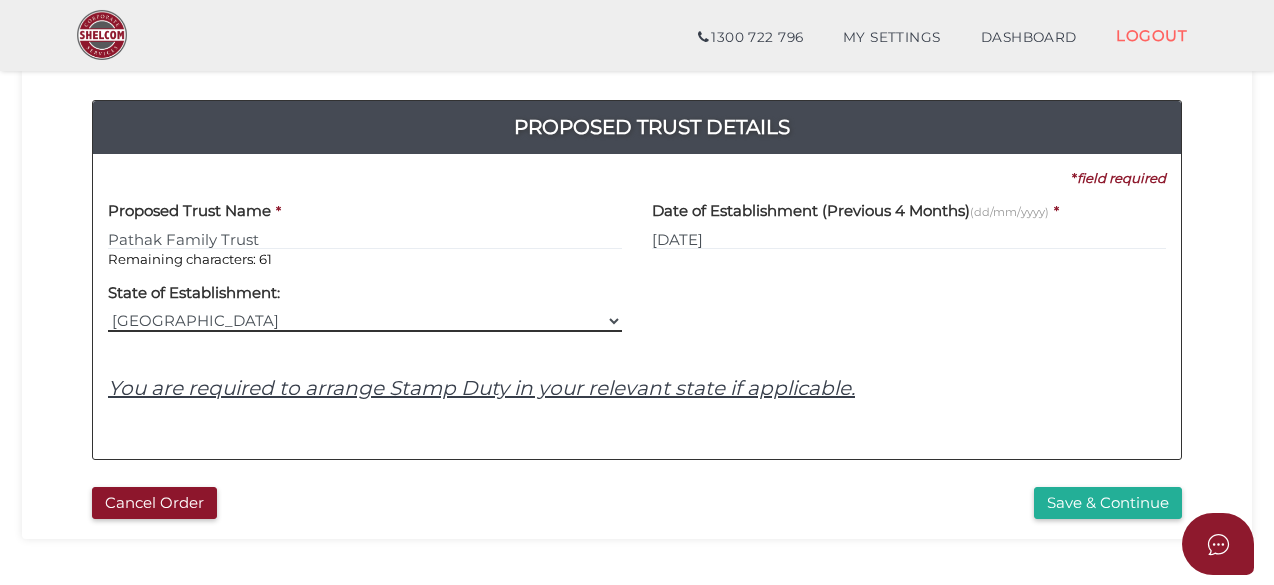 click on "VIC
ACT
NSW
NT
QLD
TAS
WA
SA" at bounding box center [365, 321] 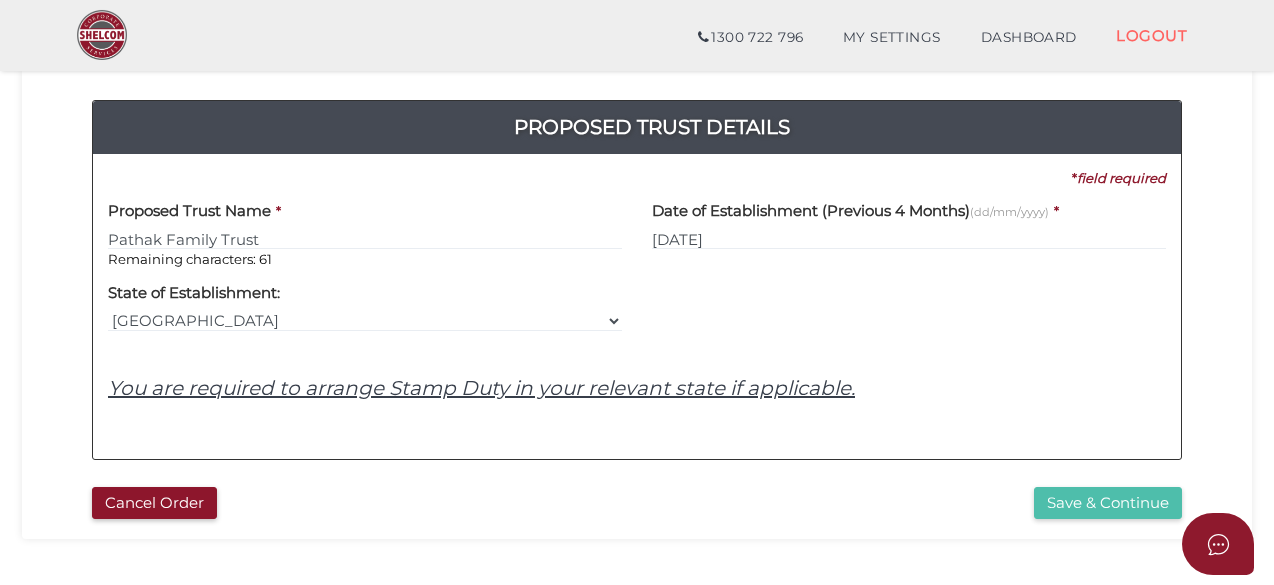 click on "Save & Continue" at bounding box center (1108, 503) 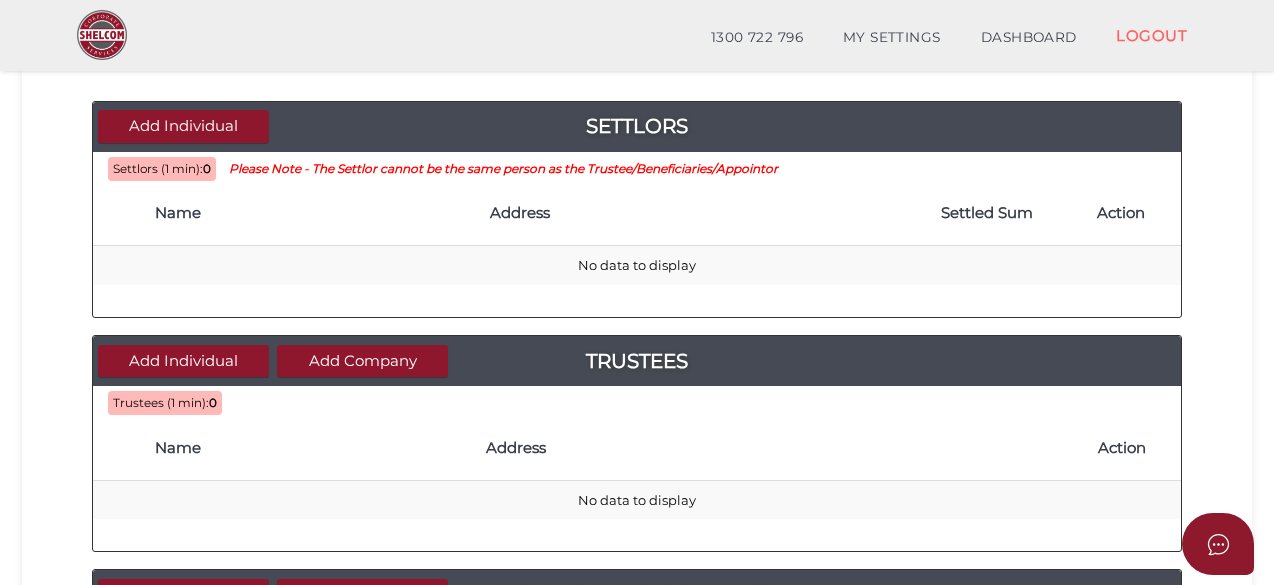 scroll, scrollTop: 200, scrollLeft: 0, axis: vertical 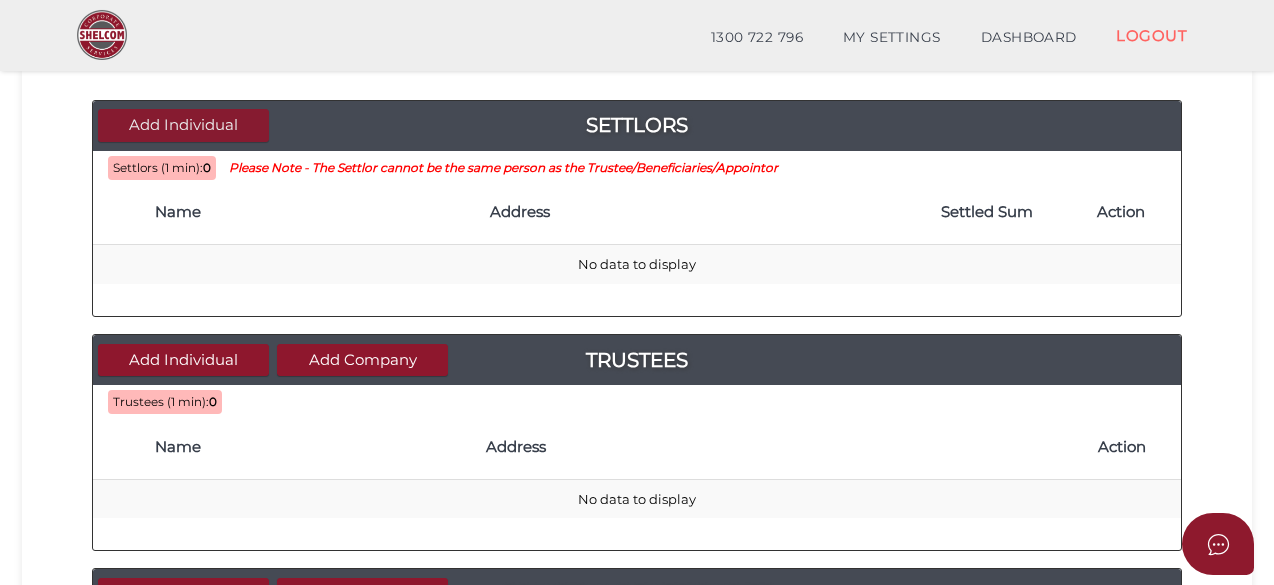 click on "Add Individual" at bounding box center (183, 125) 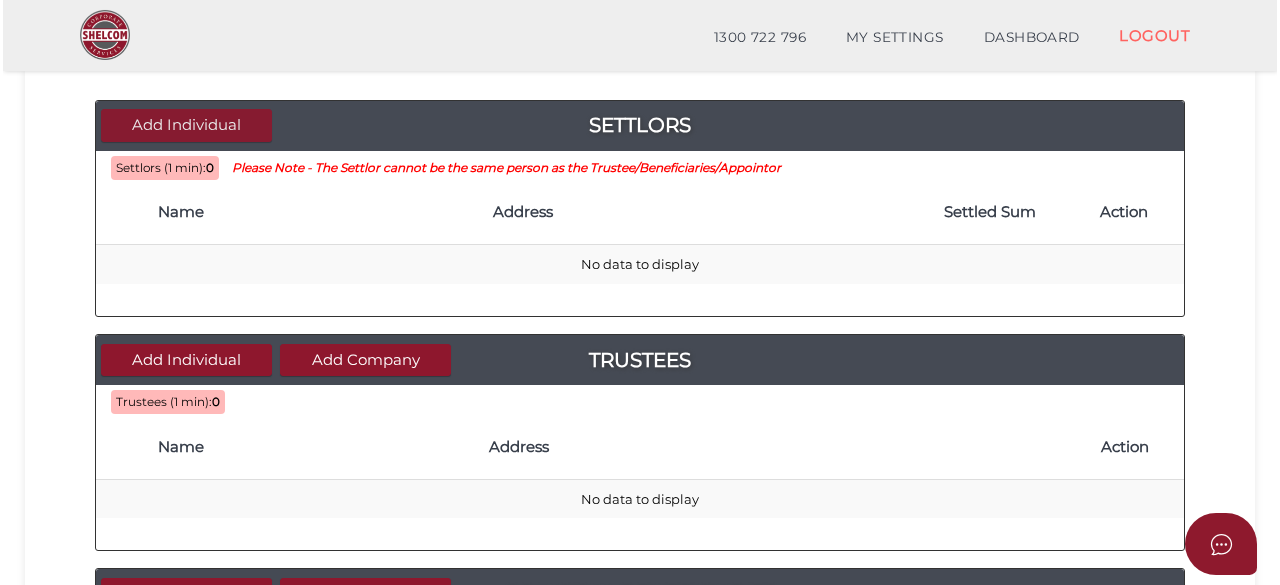 scroll, scrollTop: 0, scrollLeft: 0, axis: both 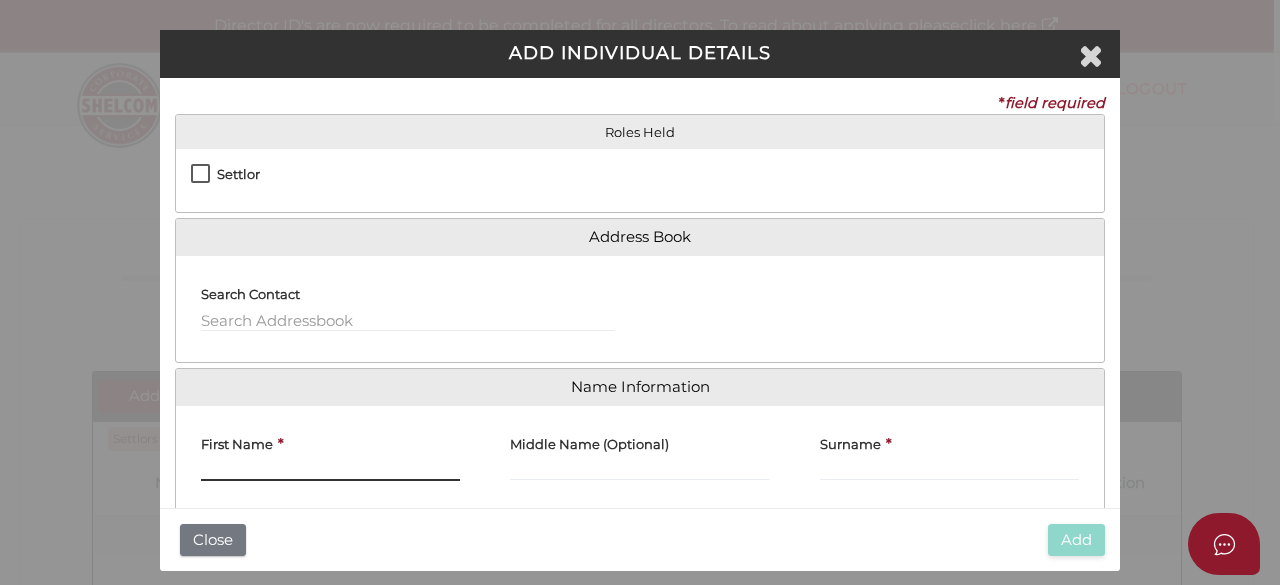 click on "First Name" at bounding box center (330, 470) 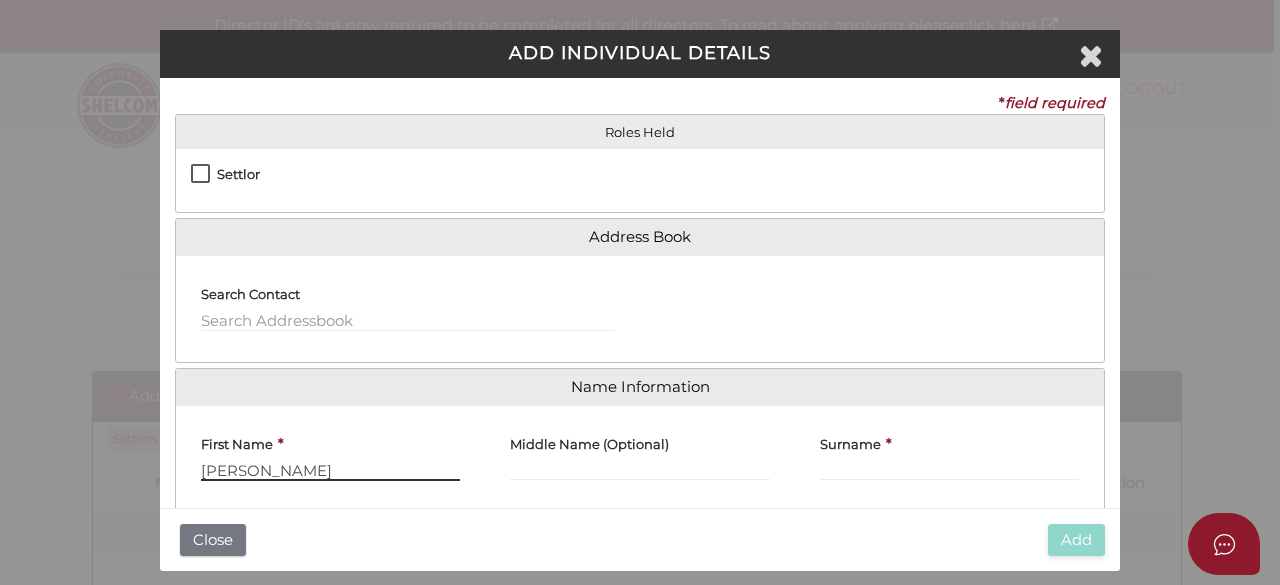 type on "[PERSON_NAME]" 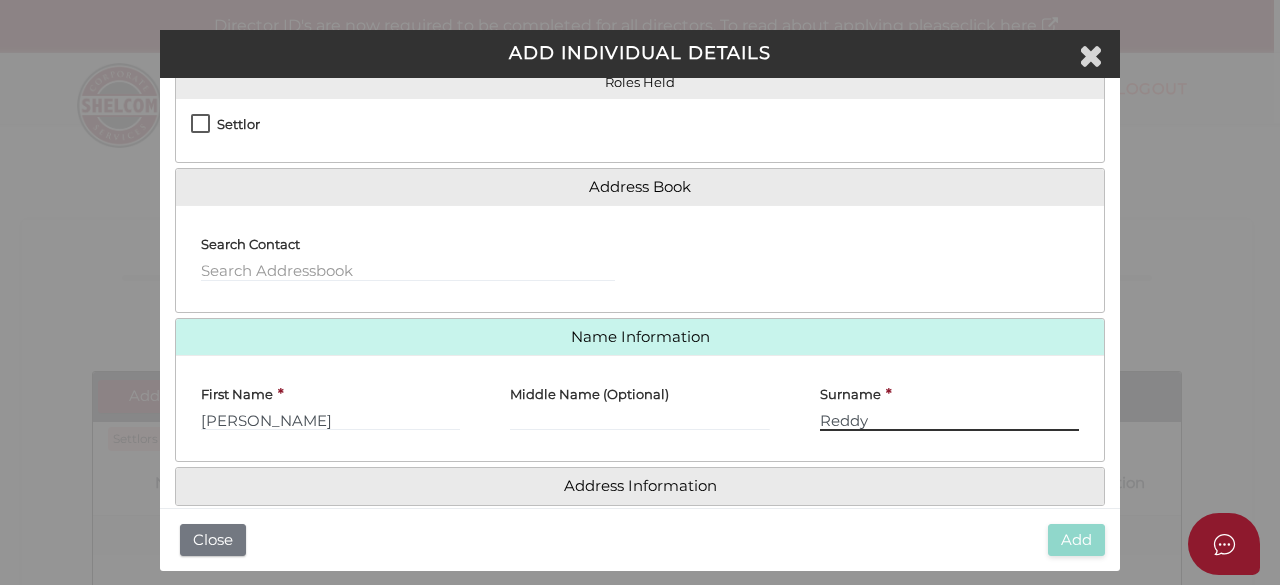 scroll, scrollTop: 77, scrollLeft: 0, axis: vertical 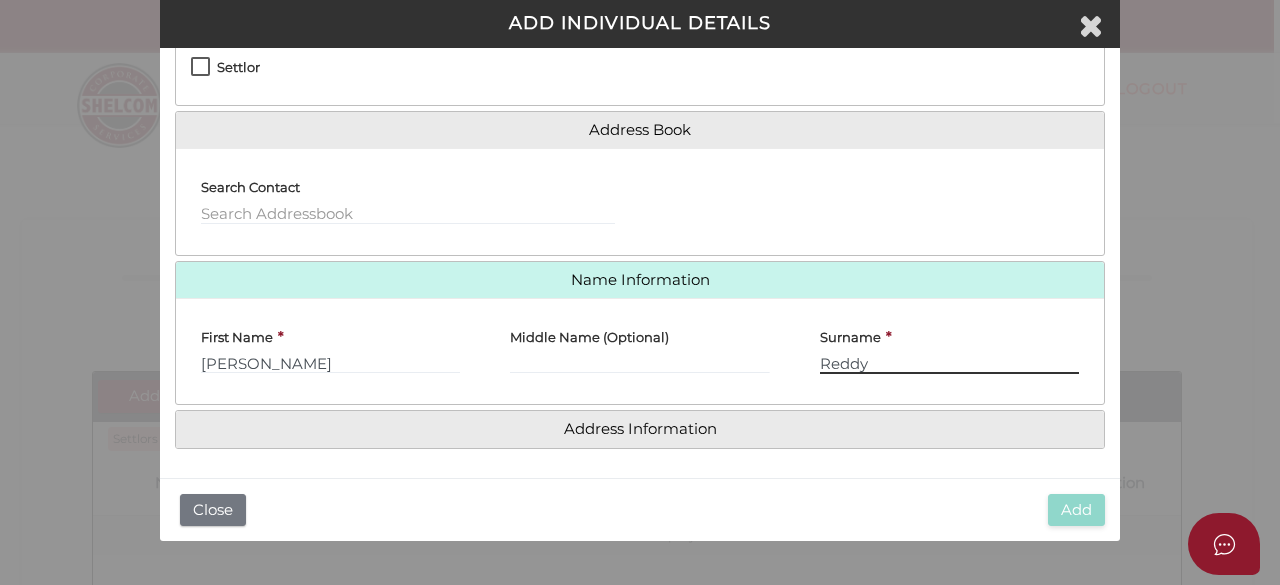 type on "Reddy" 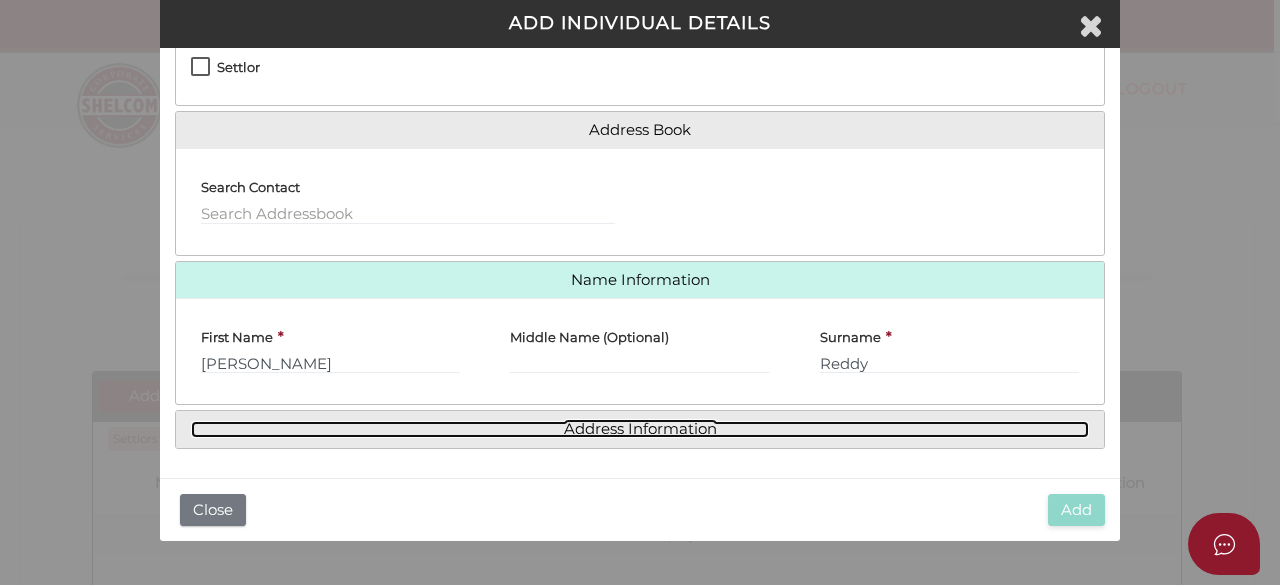 click on "Address Information" at bounding box center [640, 429] 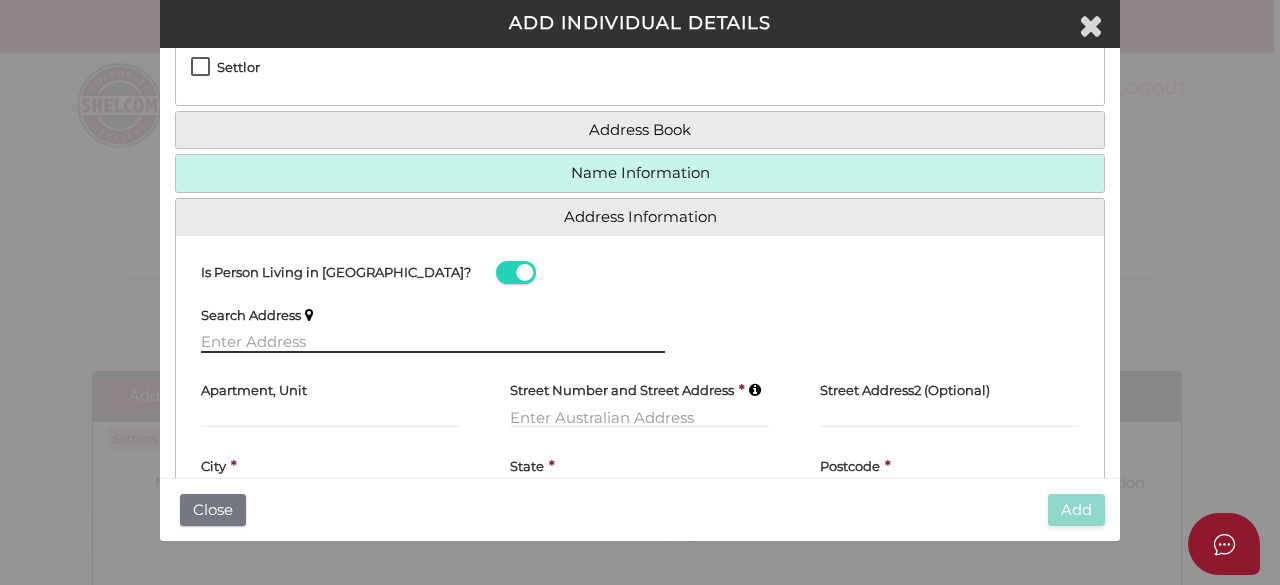 click at bounding box center (433, 342) 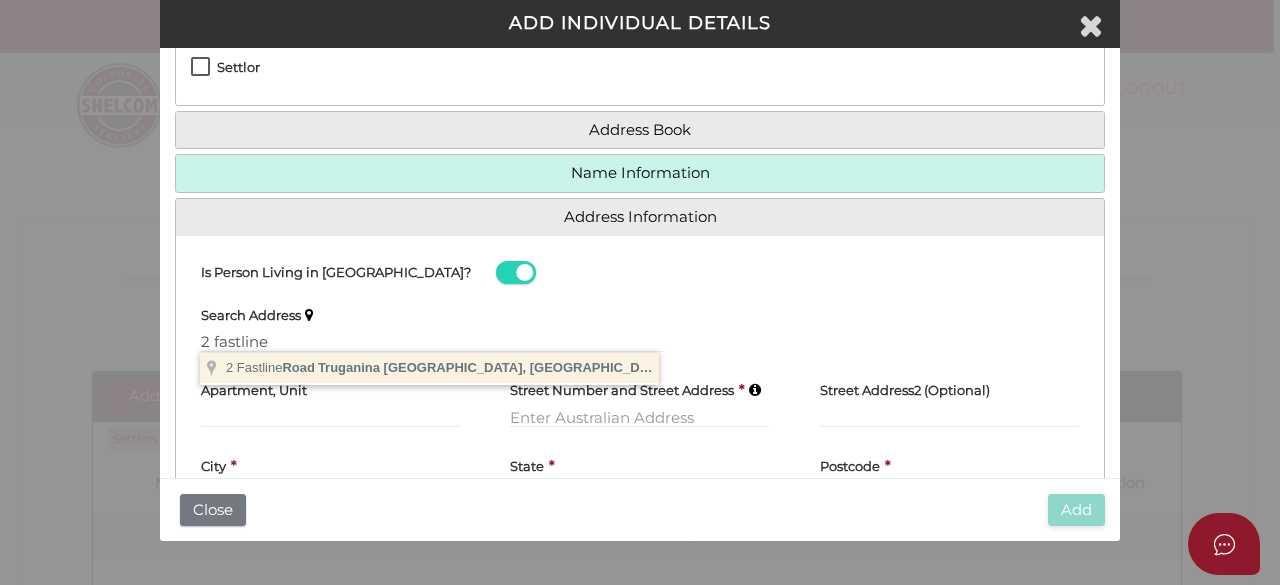 type on "2 Fastline Road, Truganina VIC, Australia" 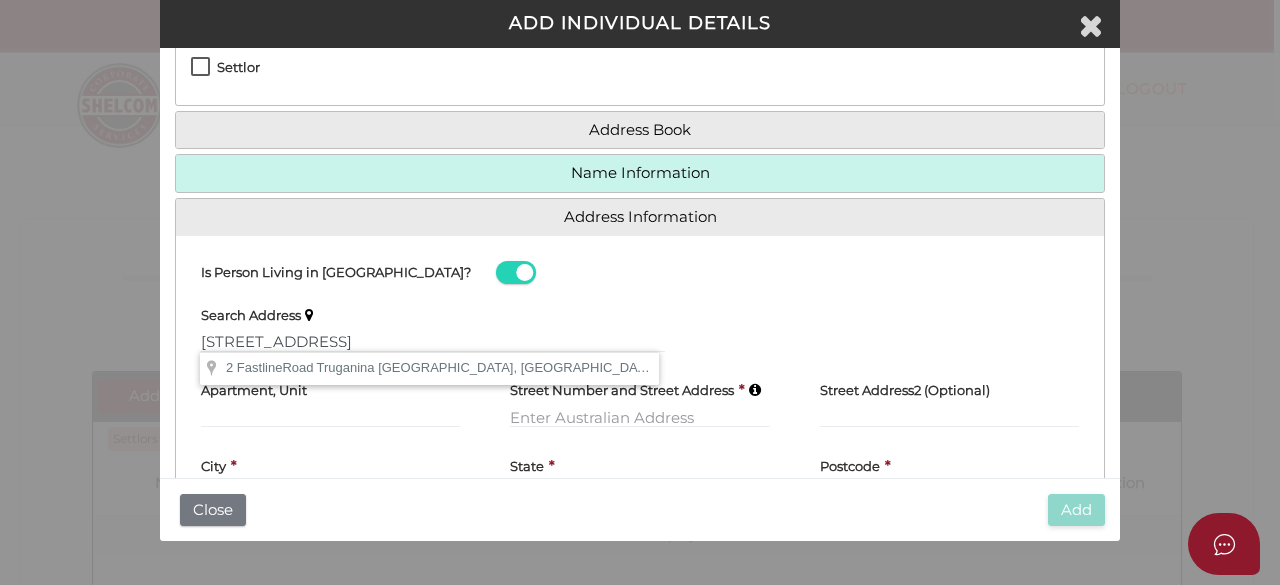 type 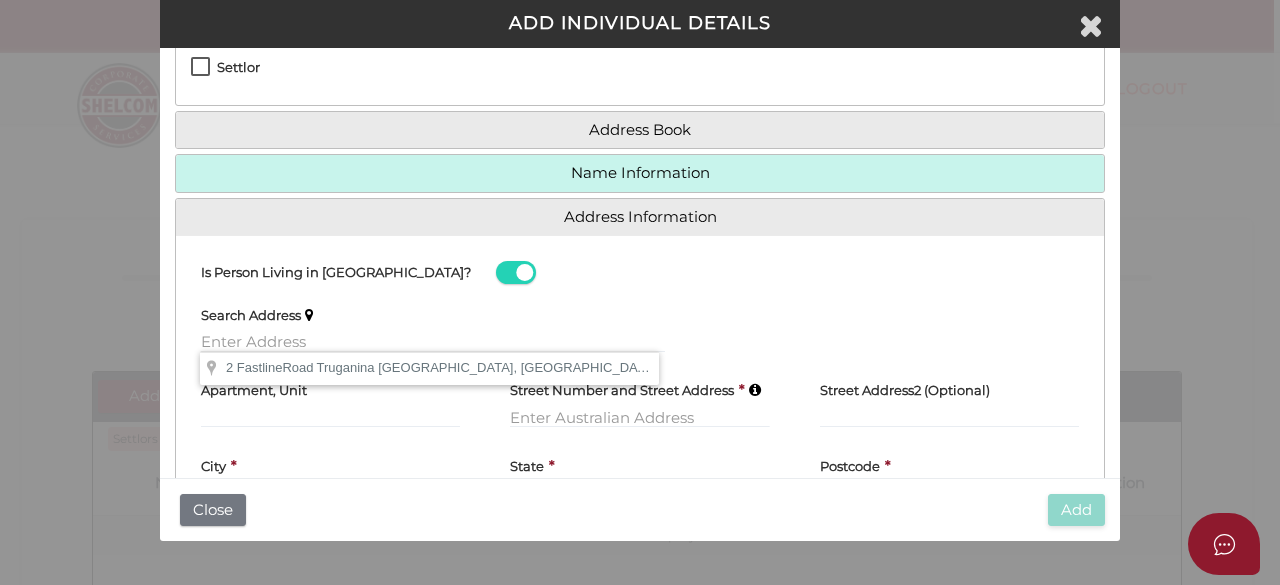type on "2 Fastline Road" 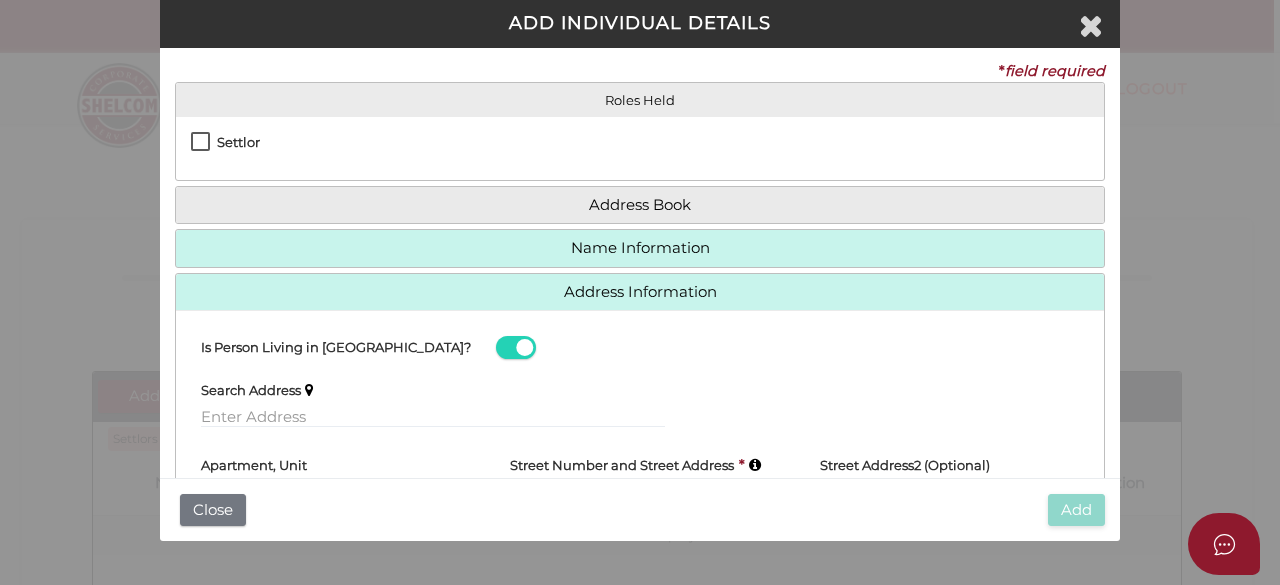 scroll, scrollTop: 0, scrollLeft: 0, axis: both 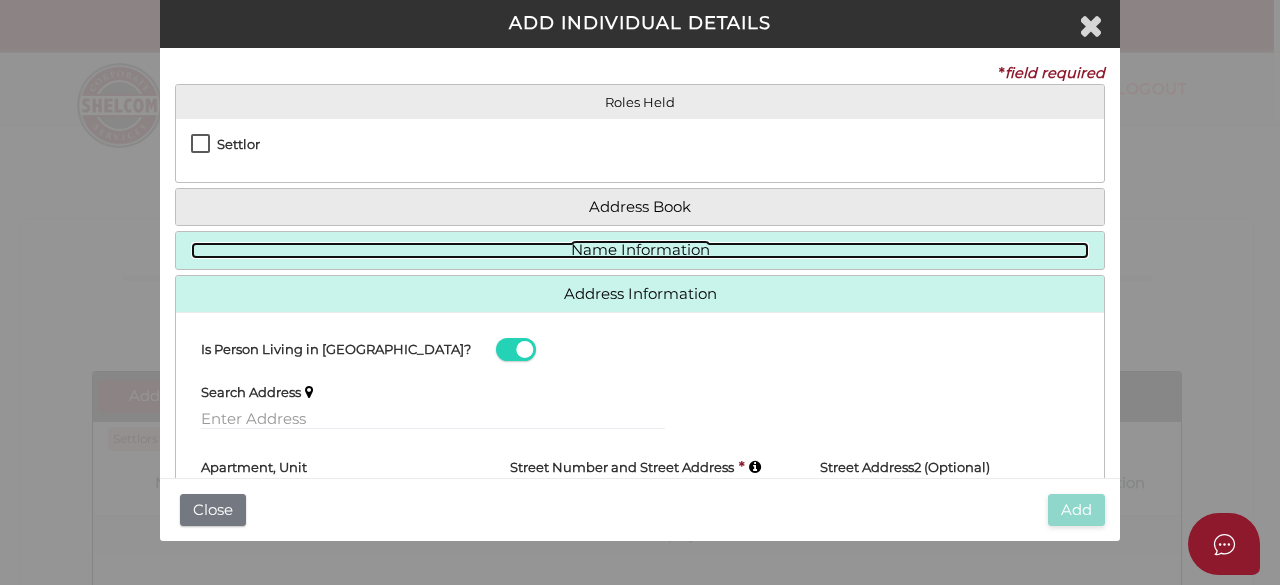 click on "Name Information" at bounding box center [640, 250] 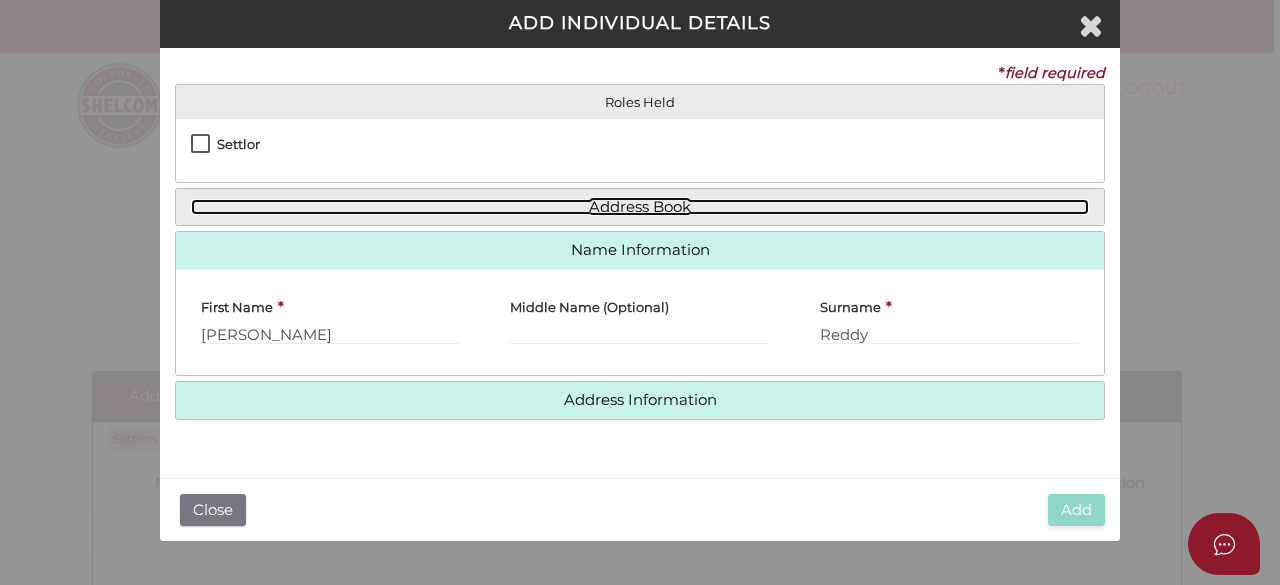 click on "Address Book" at bounding box center [640, 207] 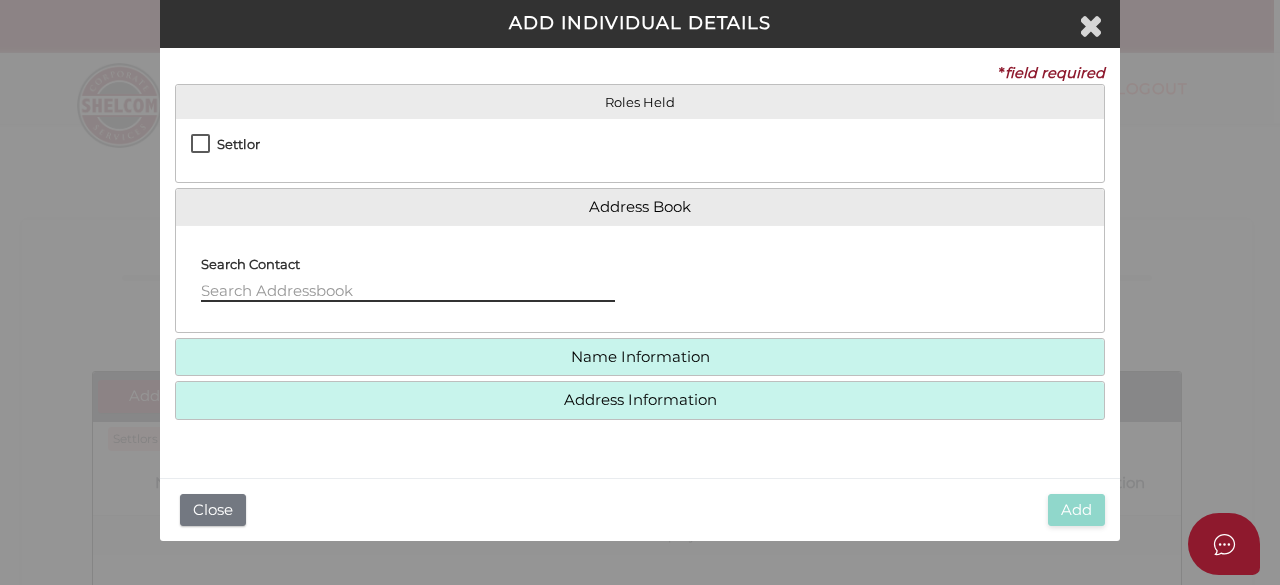 click at bounding box center (408, 291) 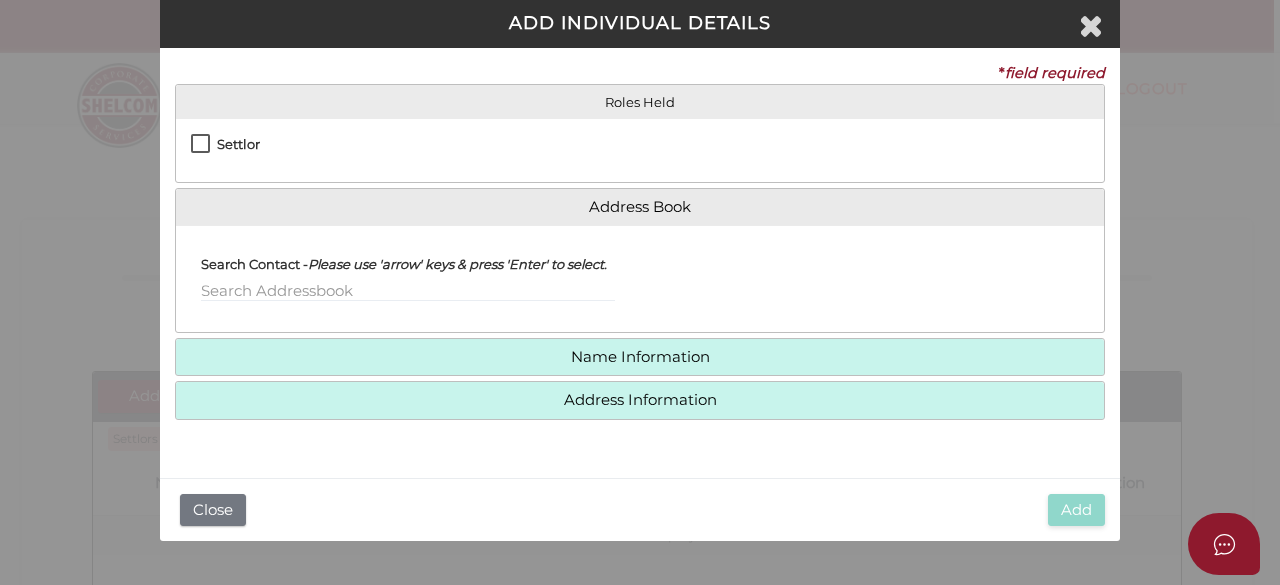 click on "Settlor" at bounding box center [225, 149] 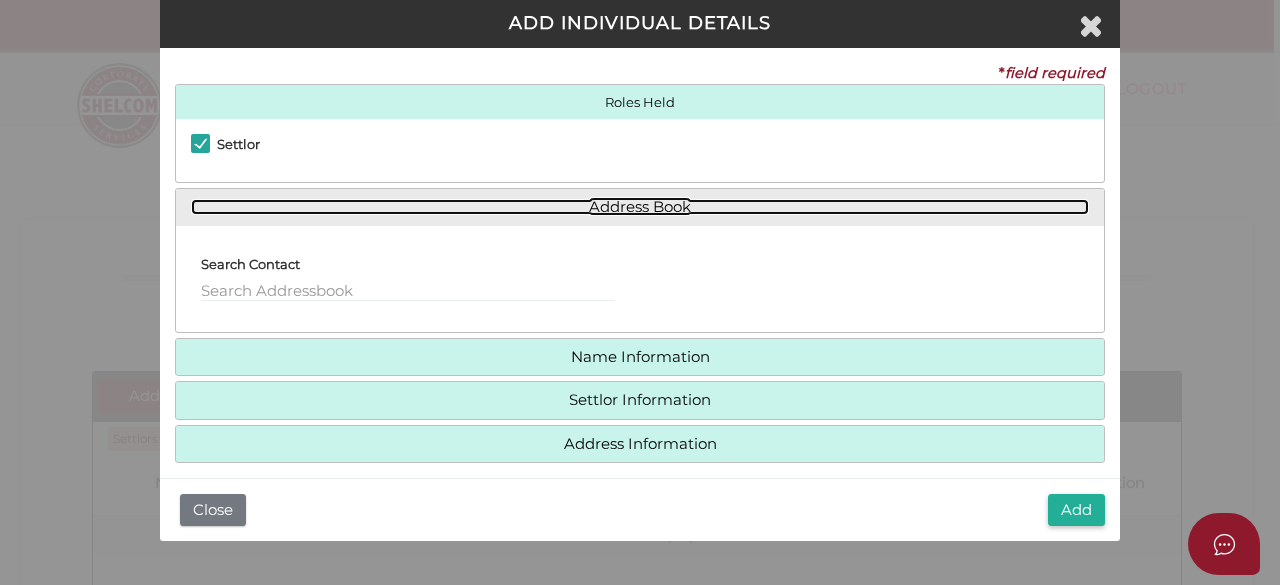 click on "Address Book" at bounding box center (640, 207) 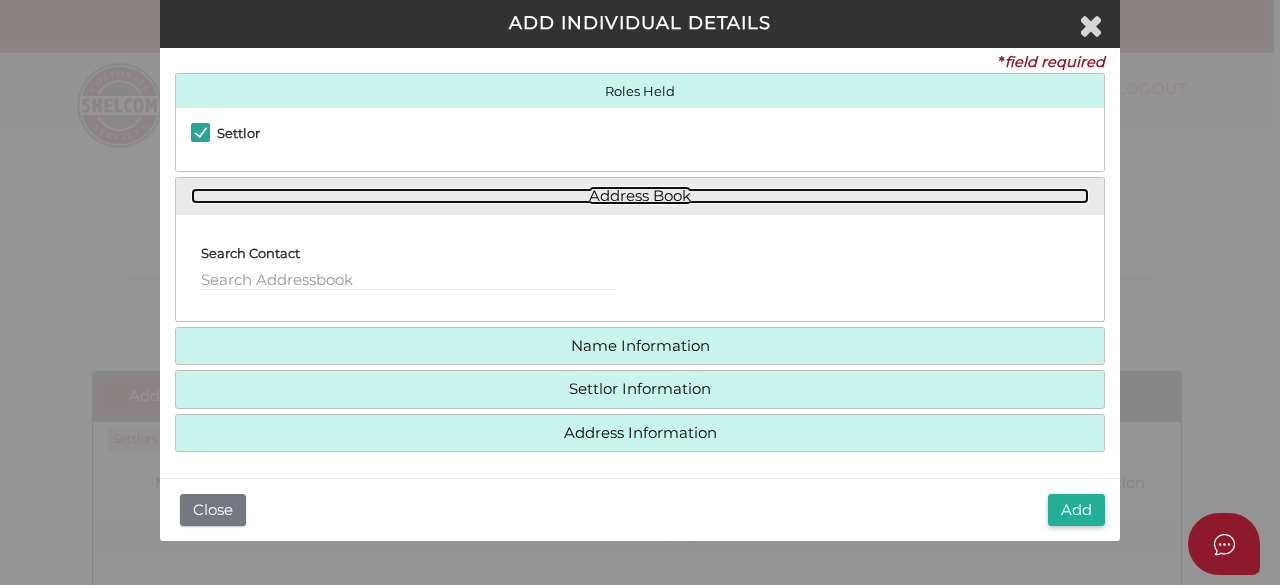 scroll, scrollTop: 14, scrollLeft: 0, axis: vertical 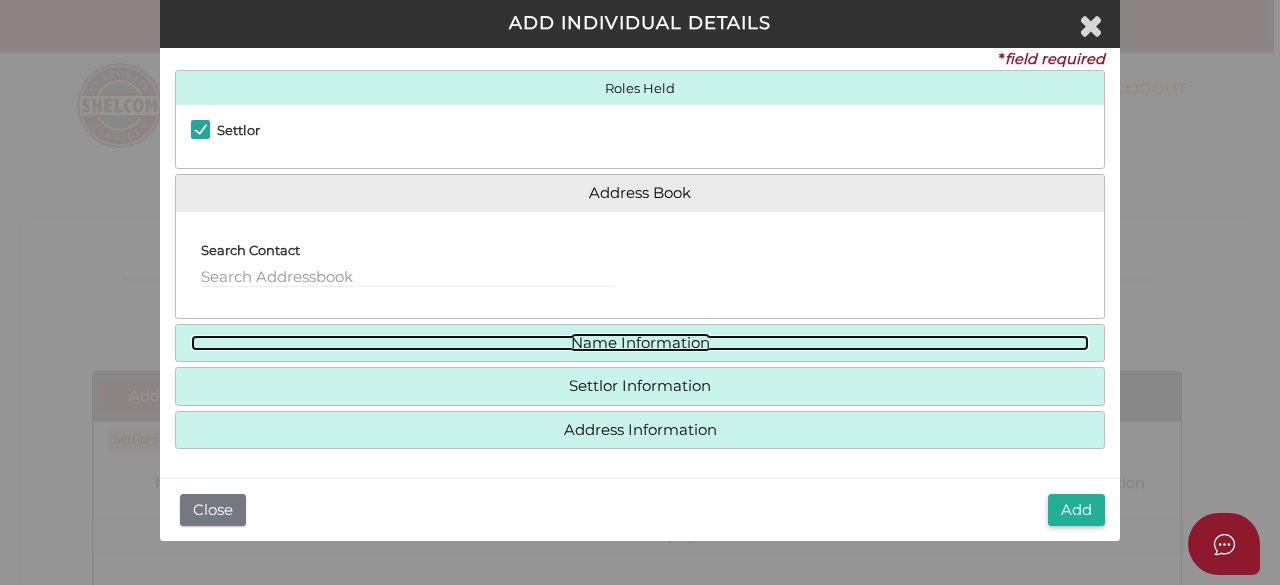click on "Name Information" at bounding box center (640, 343) 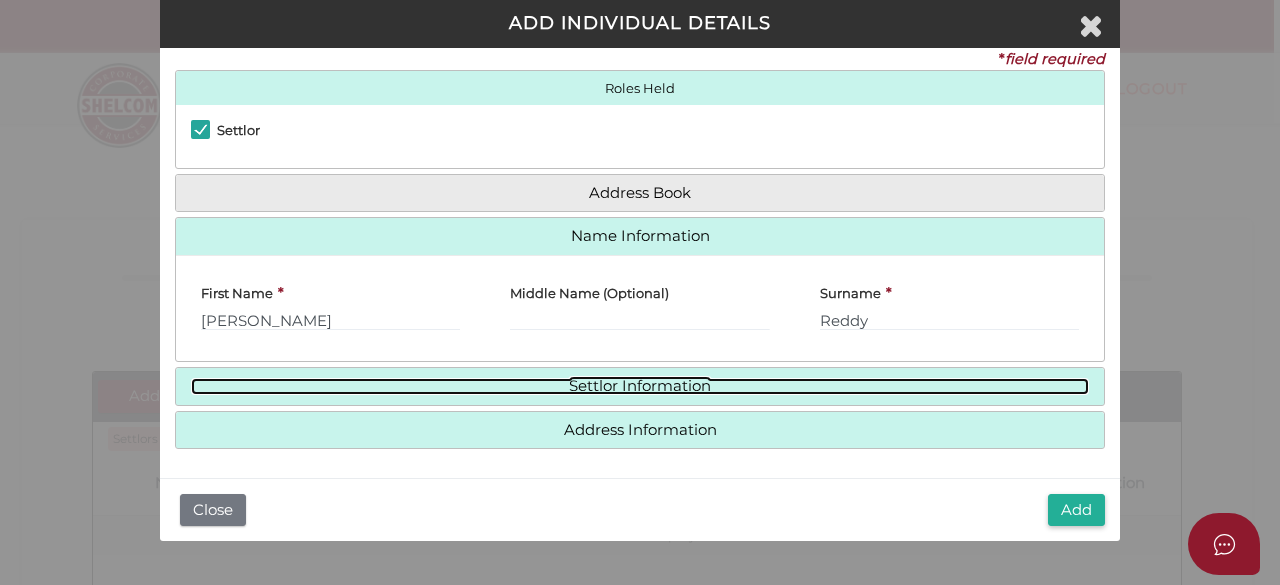 click on "Settlor Information" at bounding box center (640, 386) 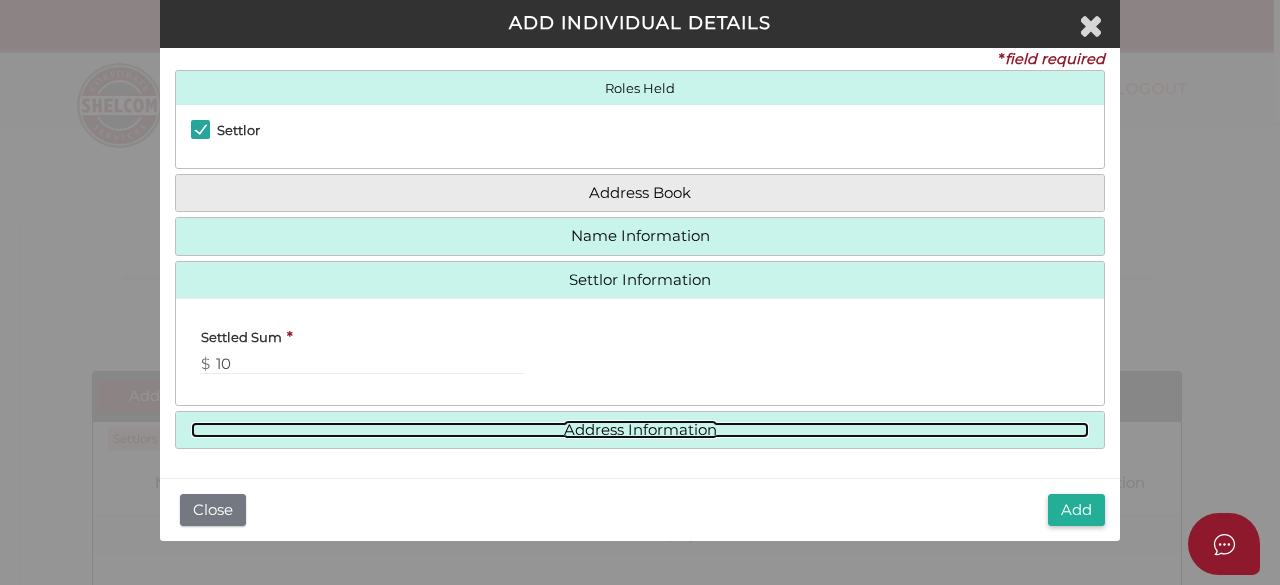 click on "Address Information" at bounding box center (640, 430) 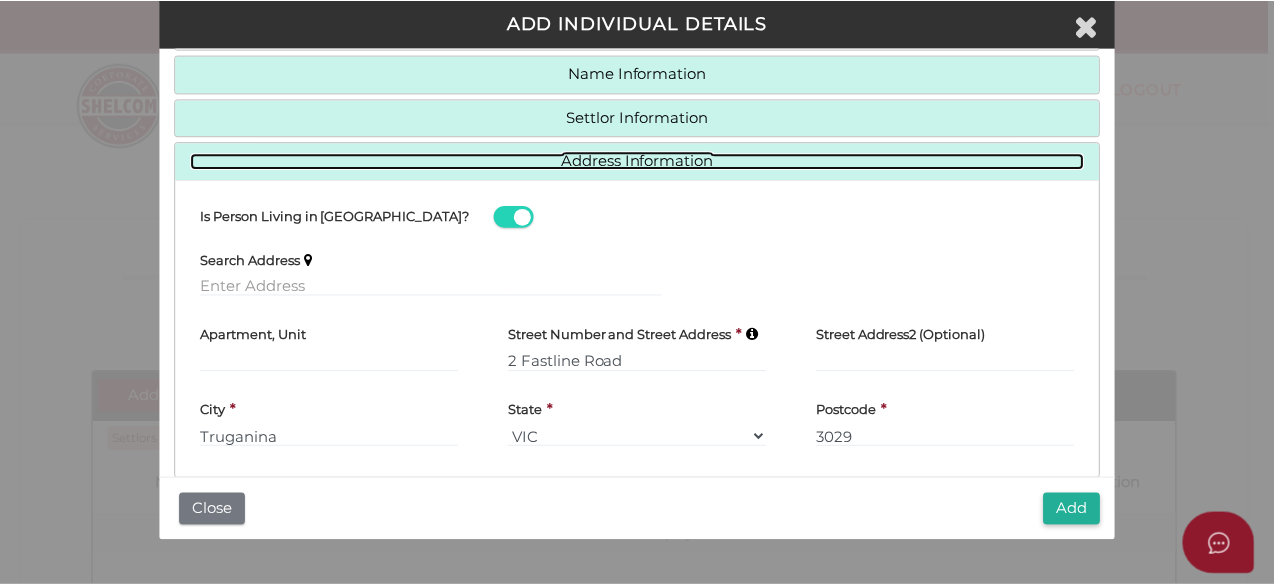 scroll, scrollTop: 206, scrollLeft: 0, axis: vertical 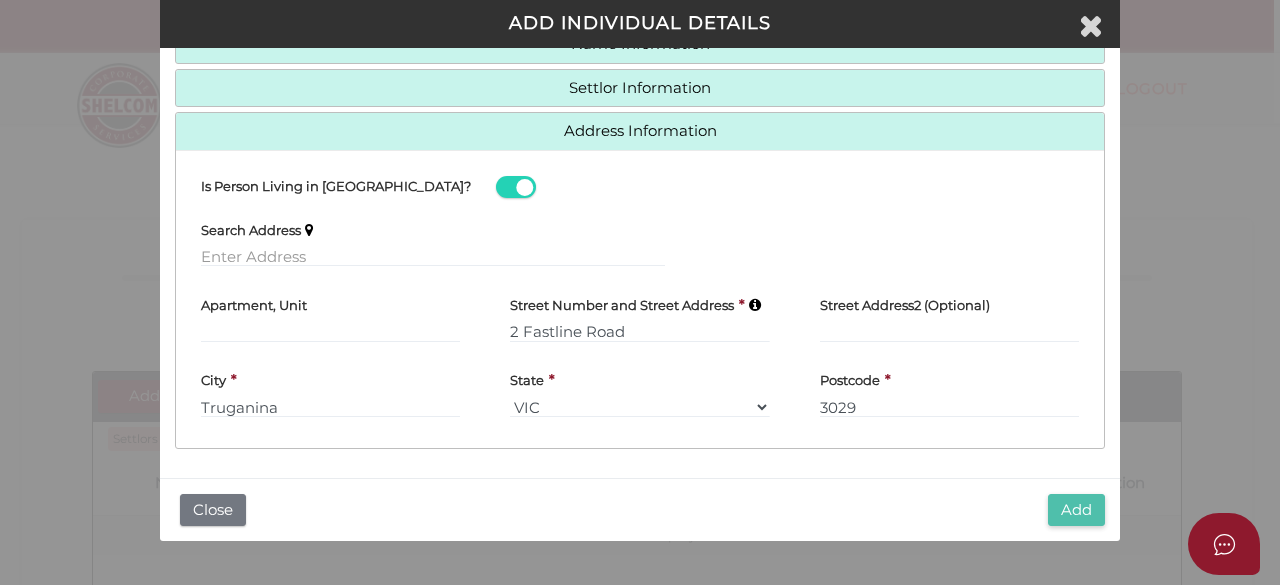 click on "Add" at bounding box center [1076, 510] 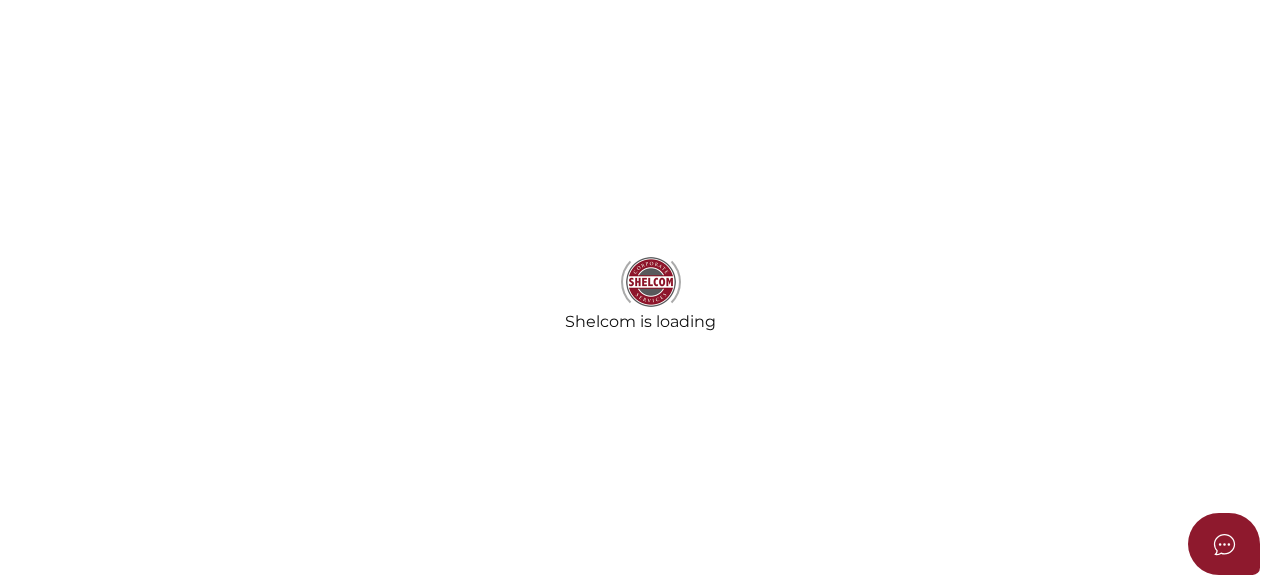 type on "Pathak Family Trust" 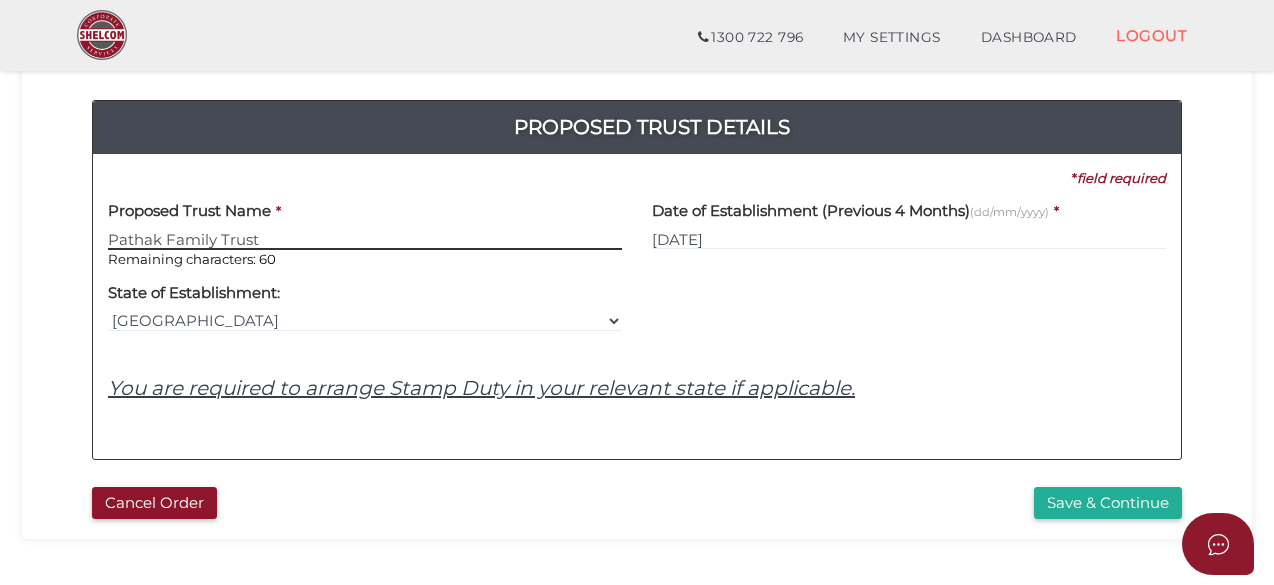 scroll, scrollTop: 300, scrollLeft: 0, axis: vertical 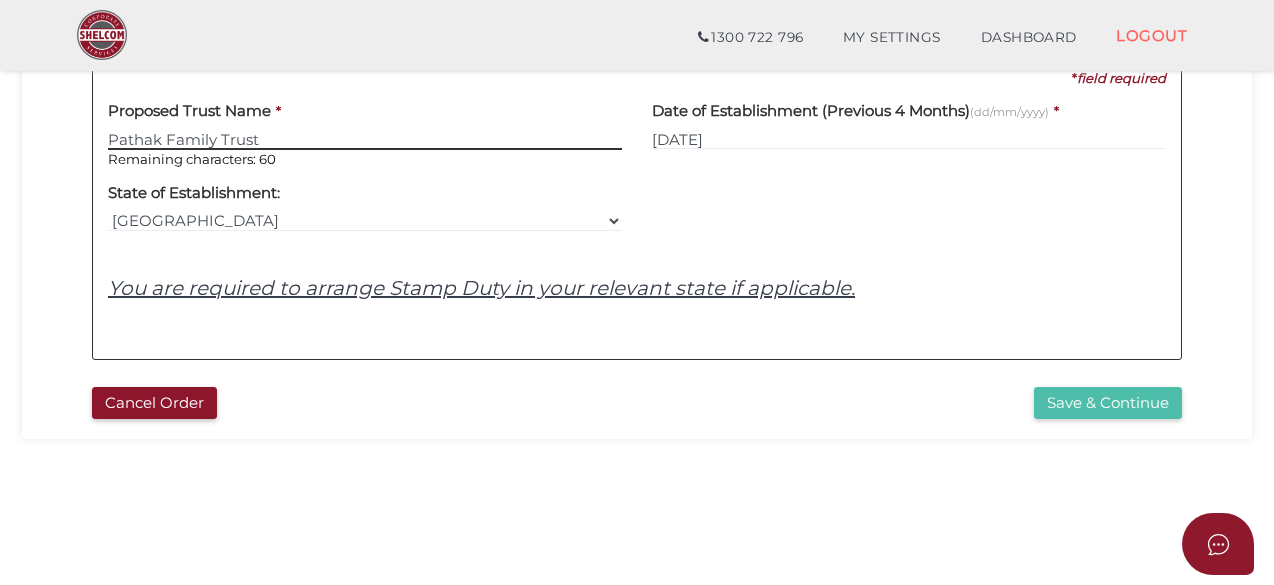 type on "Pathak Family Trust" 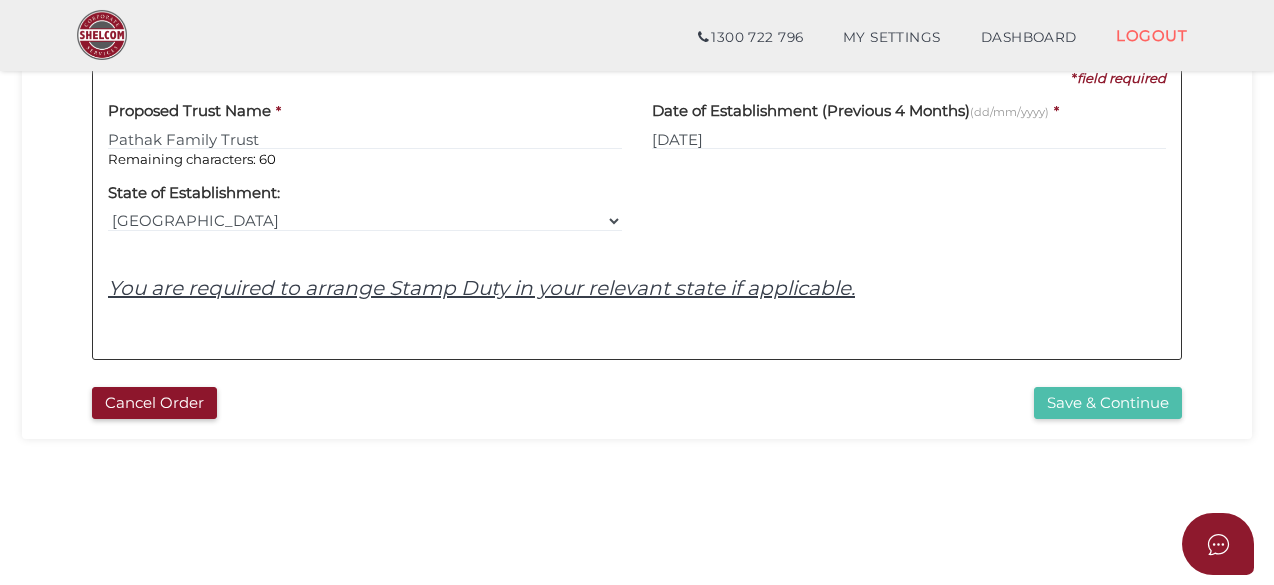 click on "Save & Continue" at bounding box center [1108, 403] 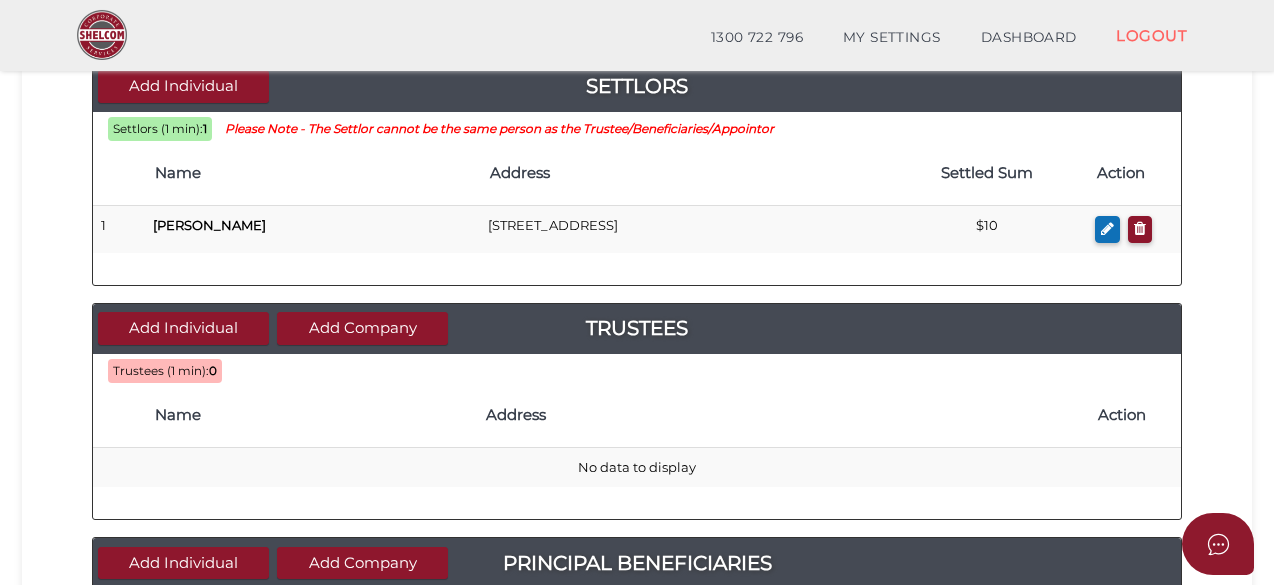 scroll, scrollTop: 300, scrollLeft: 0, axis: vertical 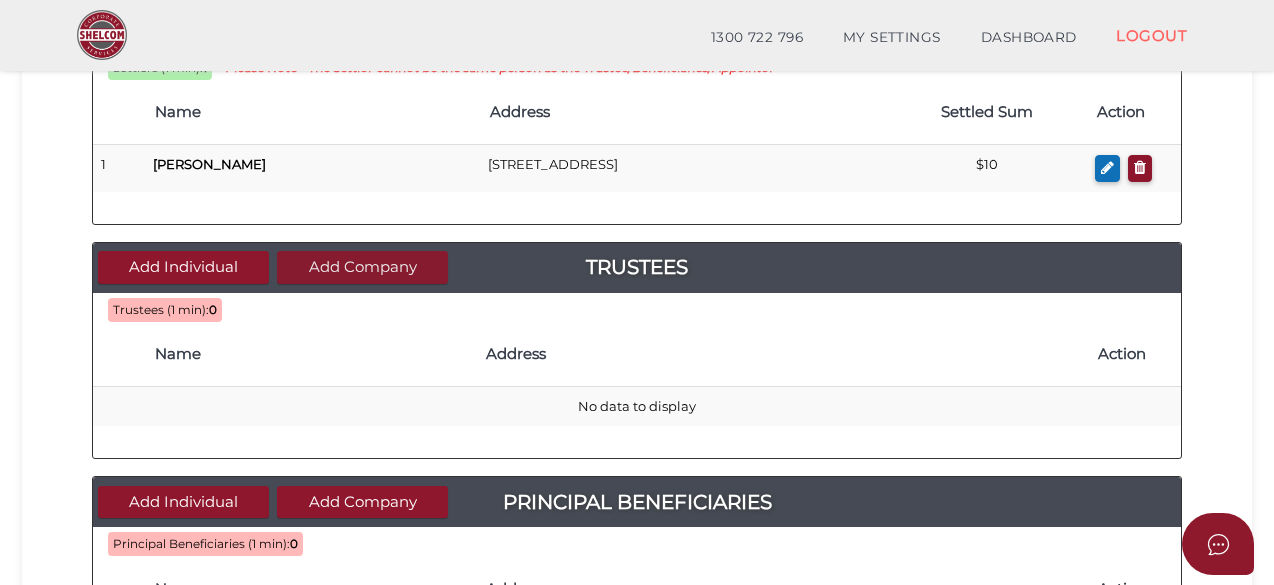 click on "Add Company" at bounding box center [362, 267] 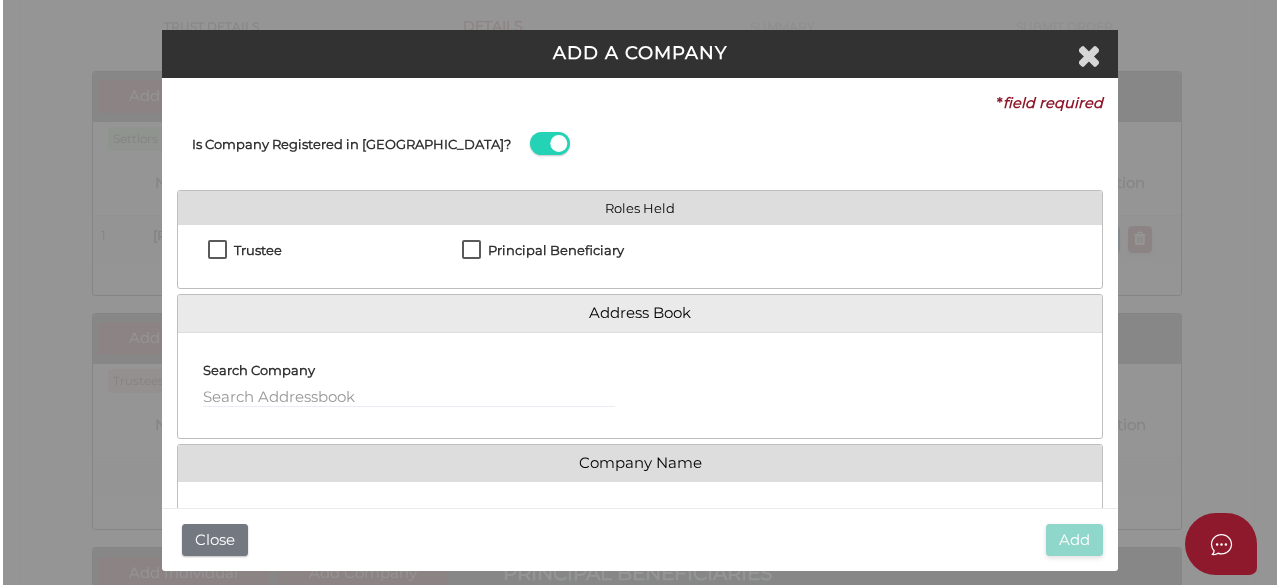 scroll, scrollTop: 0, scrollLeft: 0, axis: both 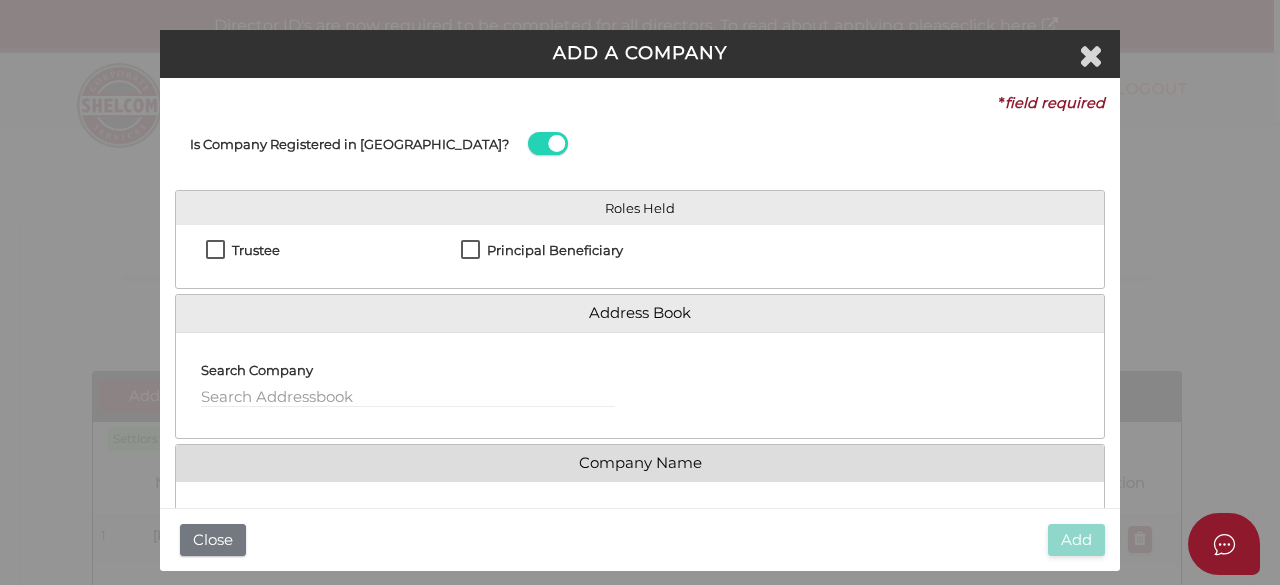 click on "Trustee" at bounding box center [243, 255] 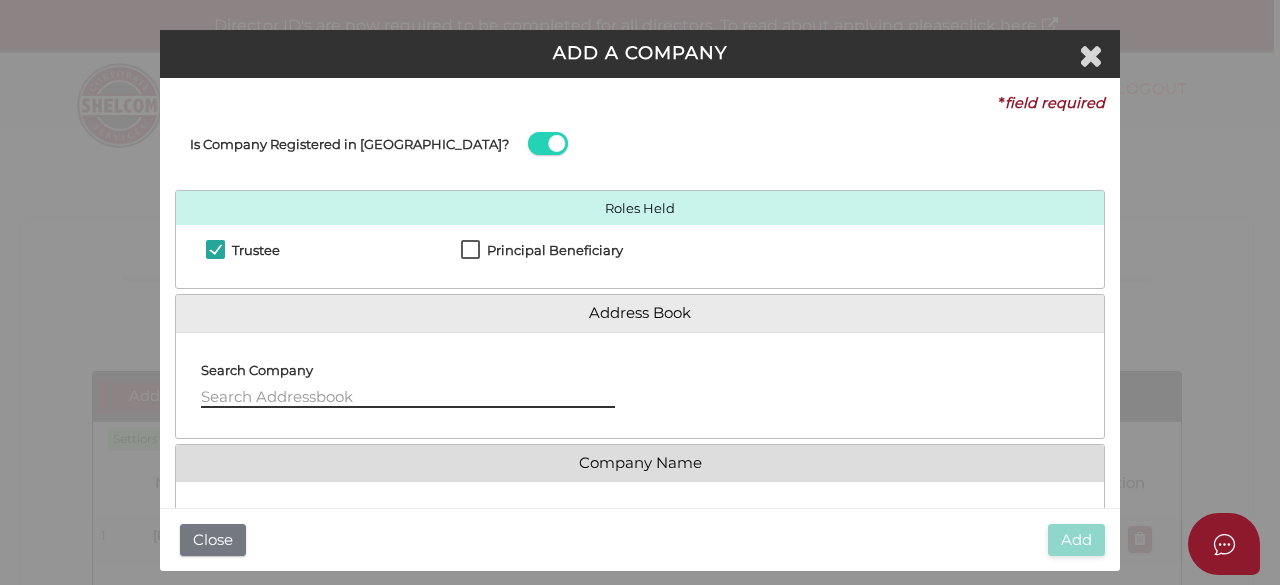click at bounding box center (408, 397) 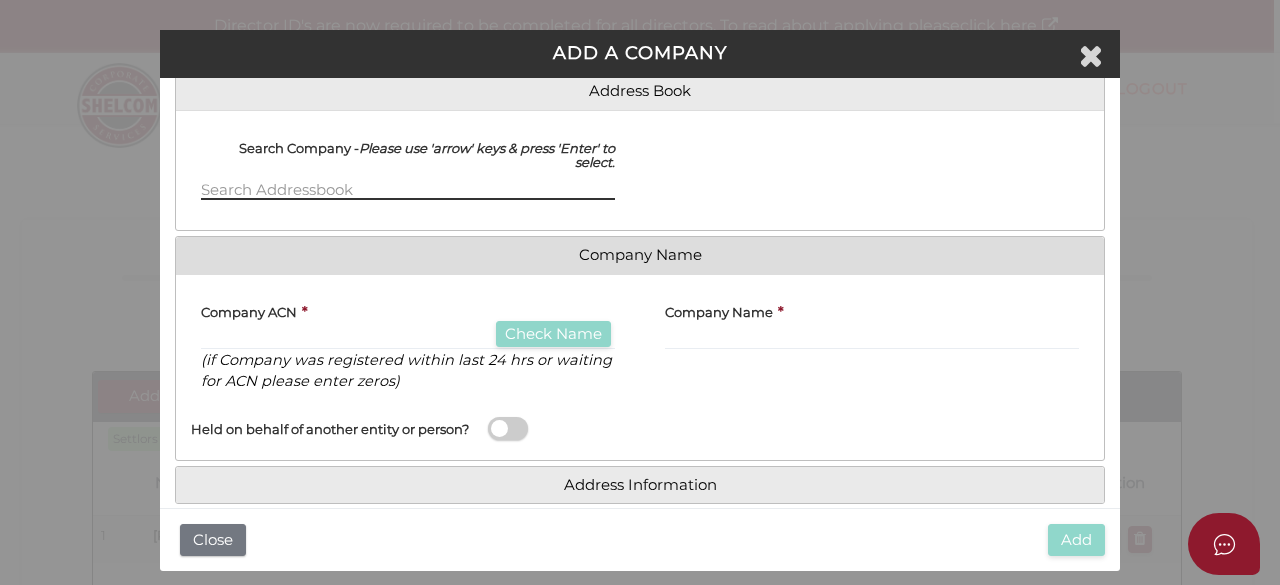 scroll, scrollTop: 190, scrollLeft: 0, axis: vertical 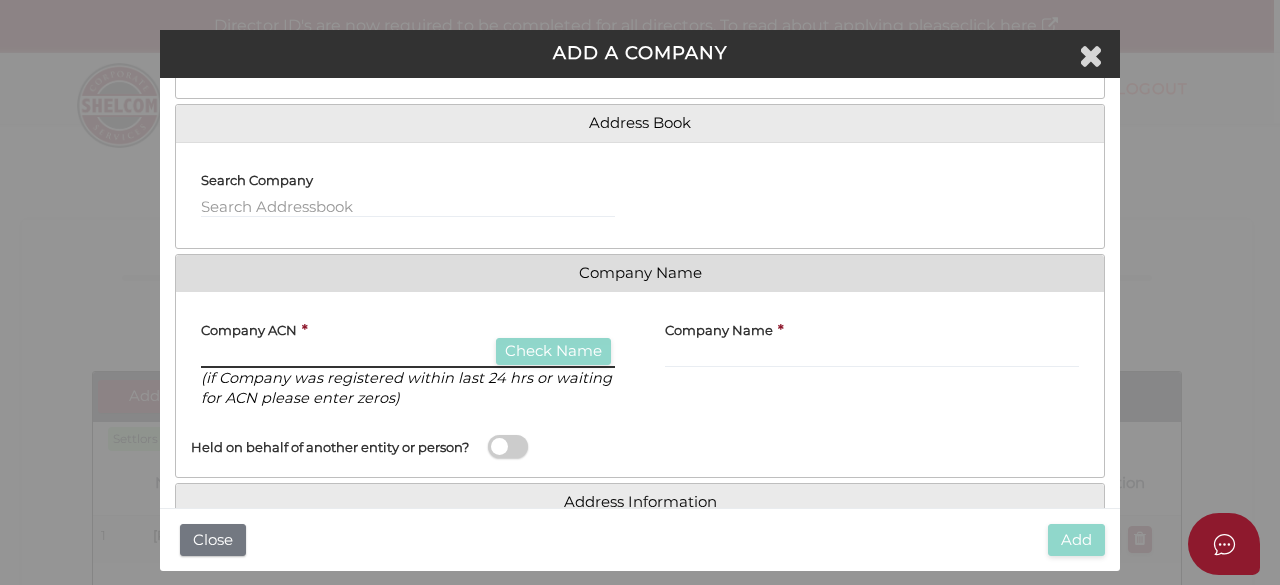 click at bounding box center [408, 357] 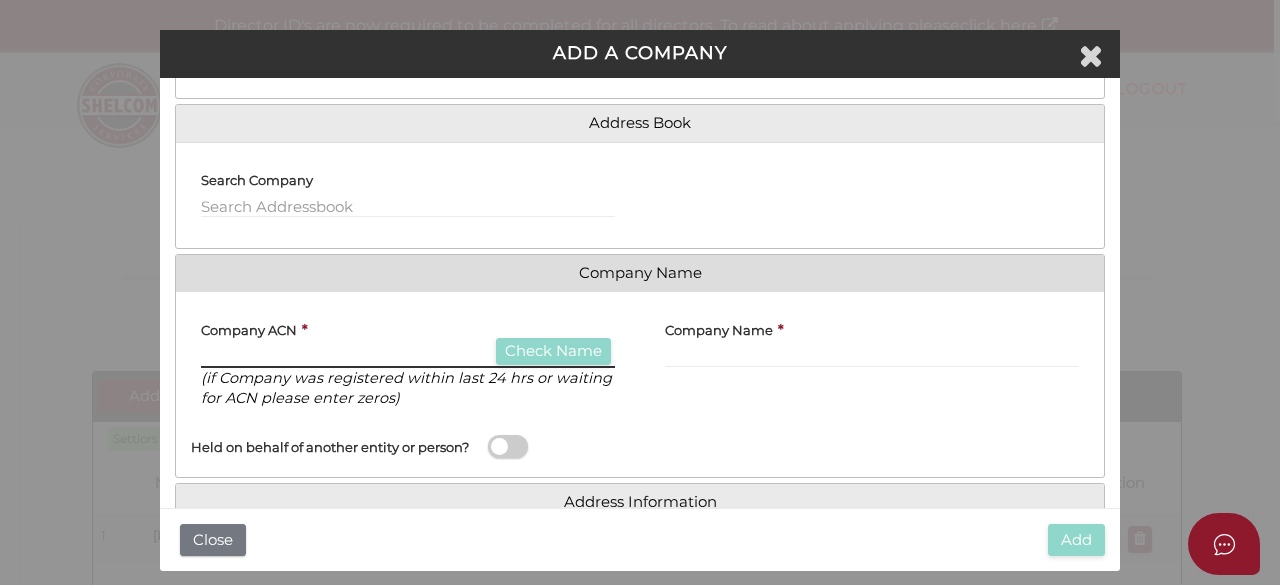 click at bounding box center (408, 357) 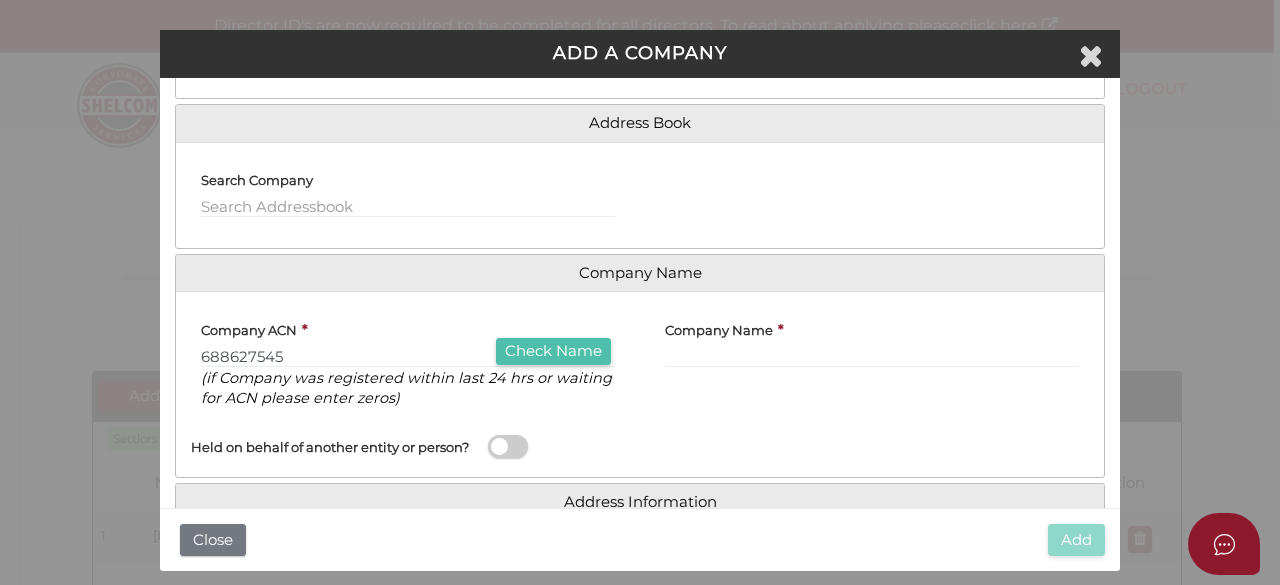 click on "Check Name" at bounding box center (553, 351) 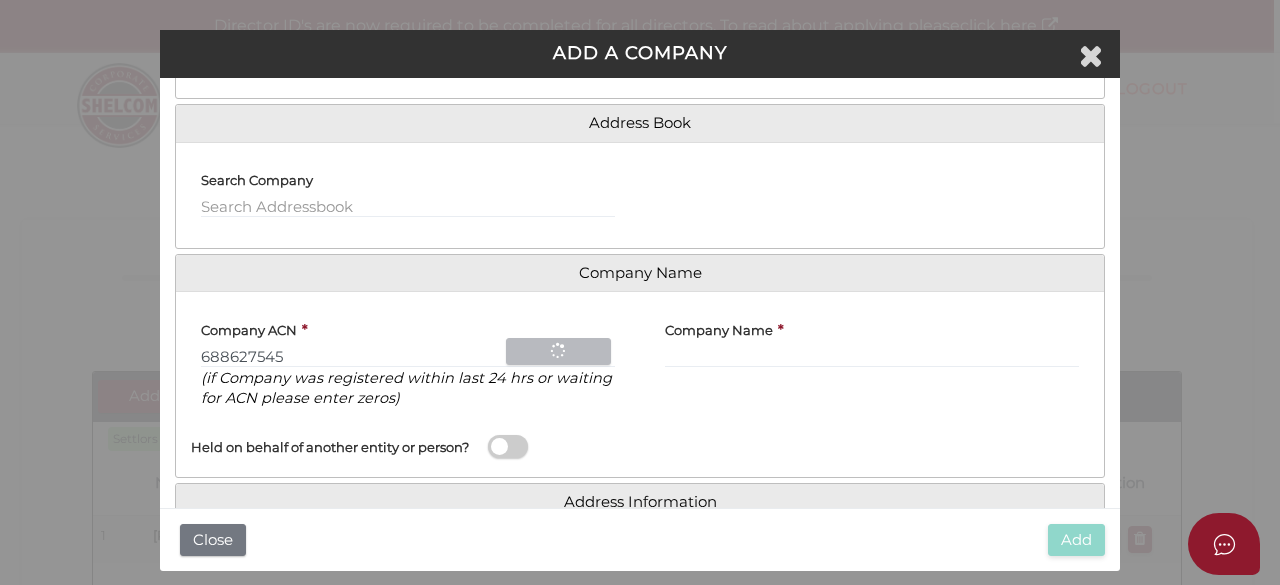 type on "KPTHK PTY LTD" 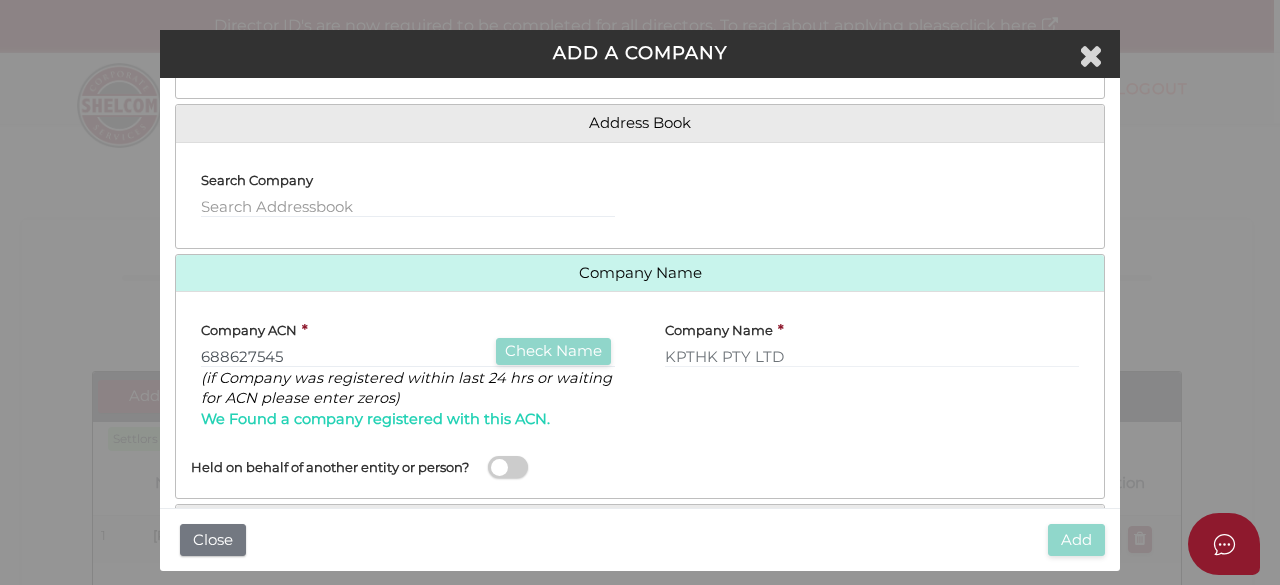 scroll, scrollTop: 290, scrollLeft: 0, axis: vertical 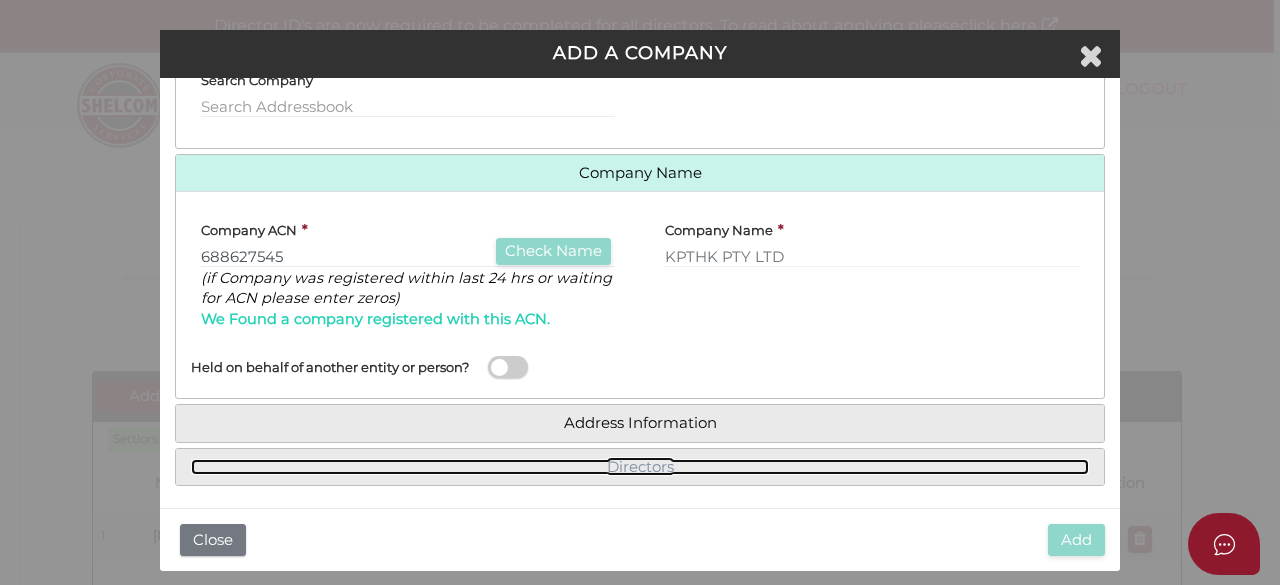 click on "Directors" at bounding box center (640, 467) 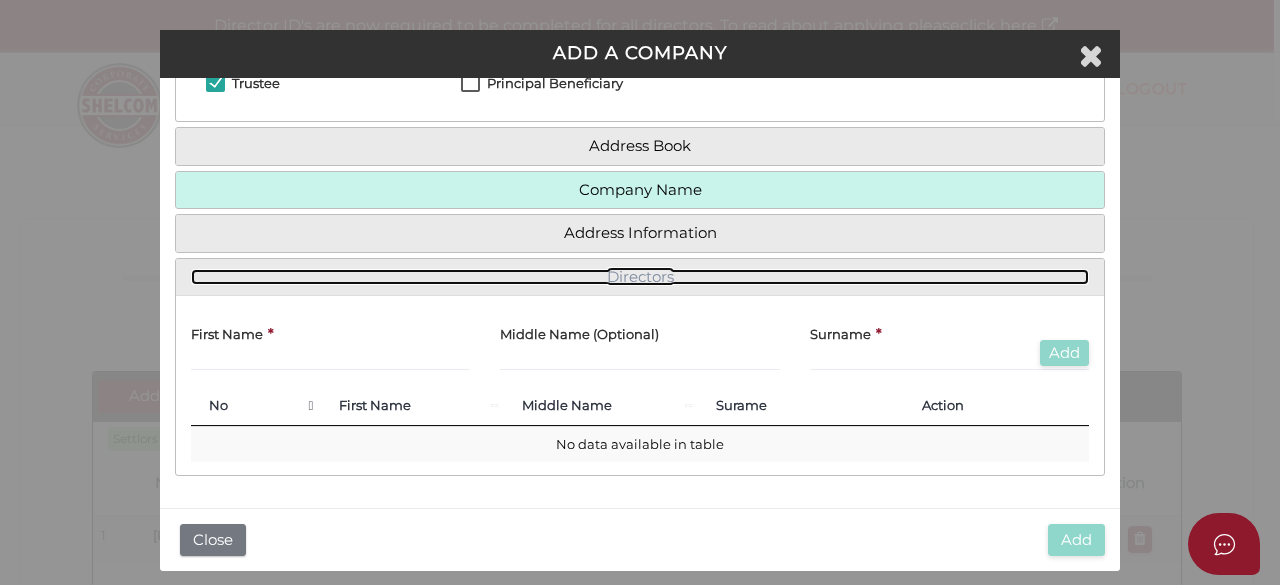 scroll, scrollTop: 165, scrollLeft: 0, axis: vertical 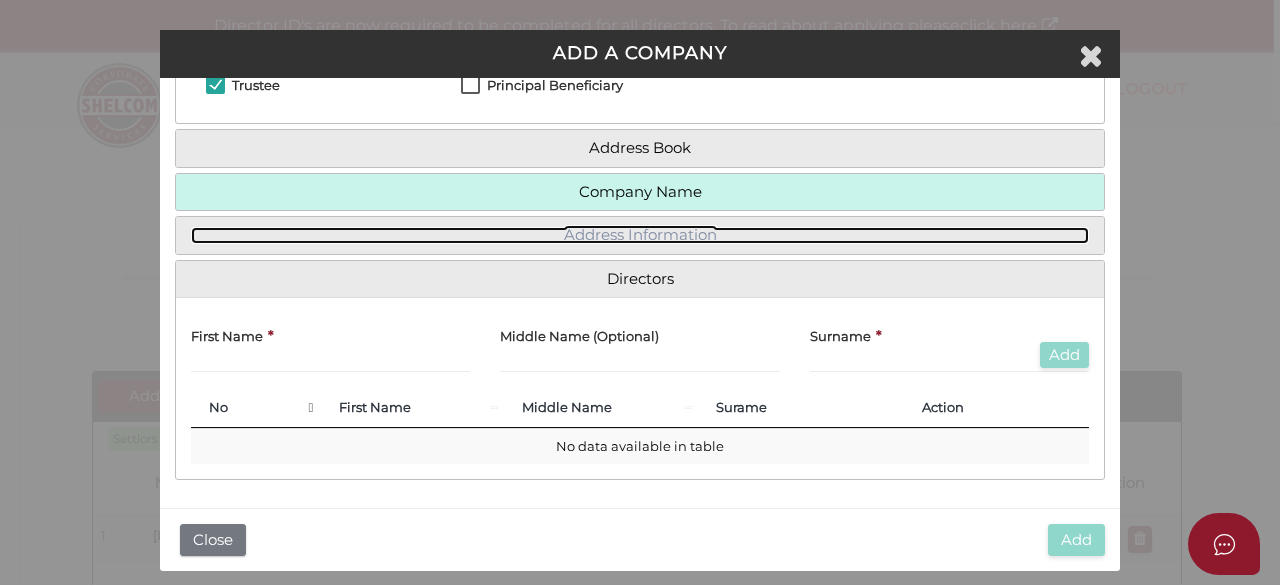 click on "Address Information" at bounding box center (640, 235) 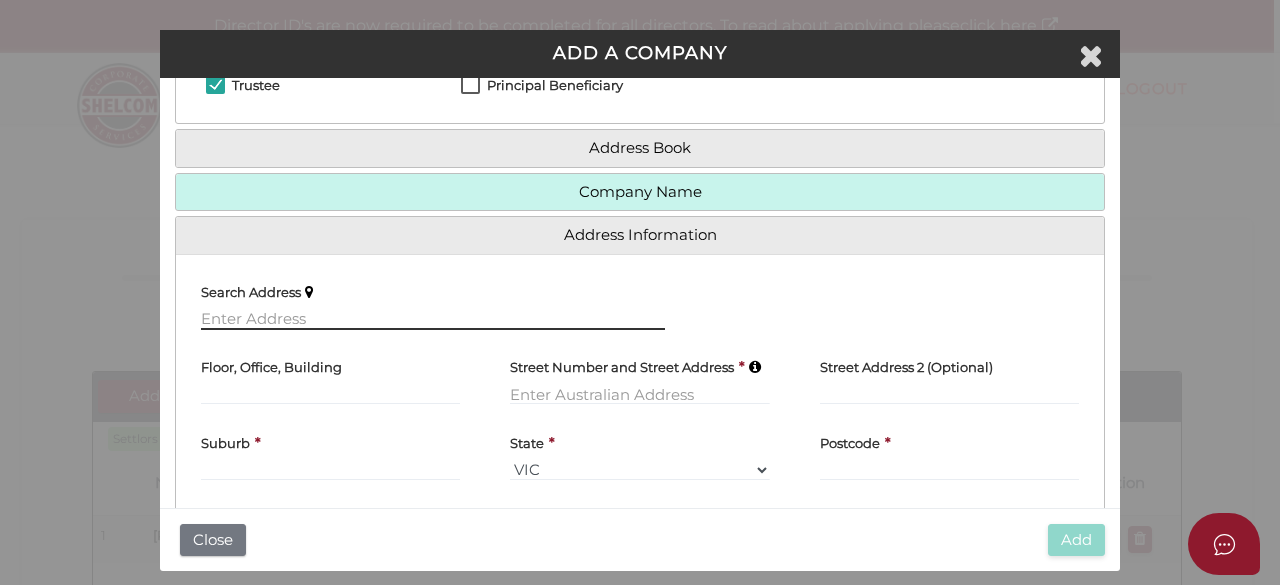 click at bounding box center (433, 319) 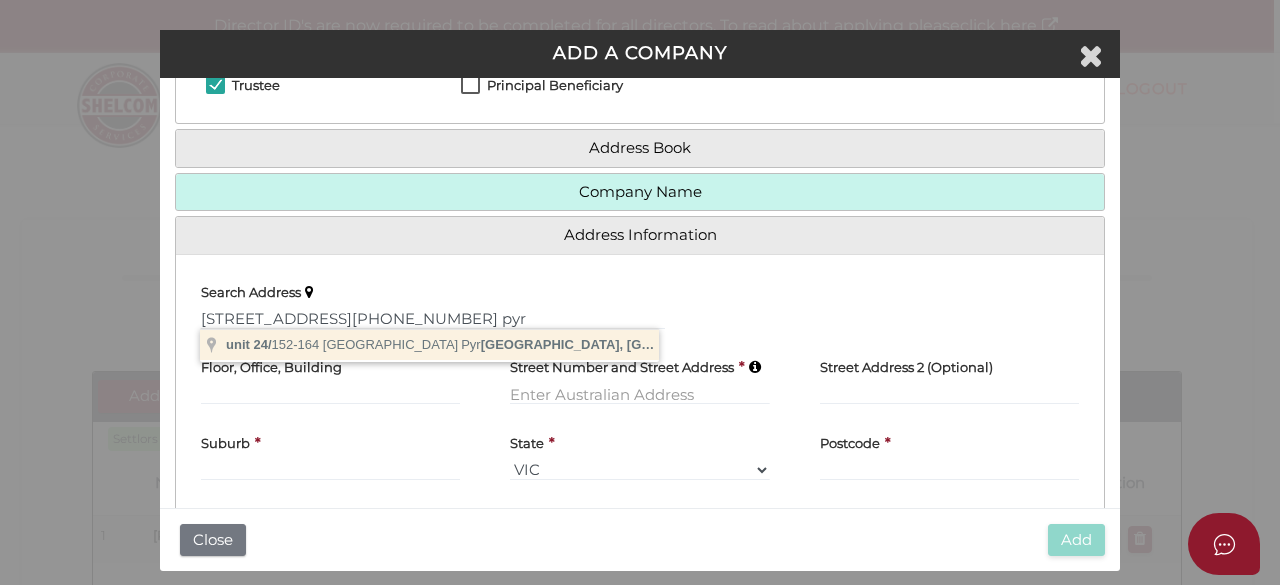 type on "unit 24/152-164 Bulwara Road, Pyrmont NSW, Australia" 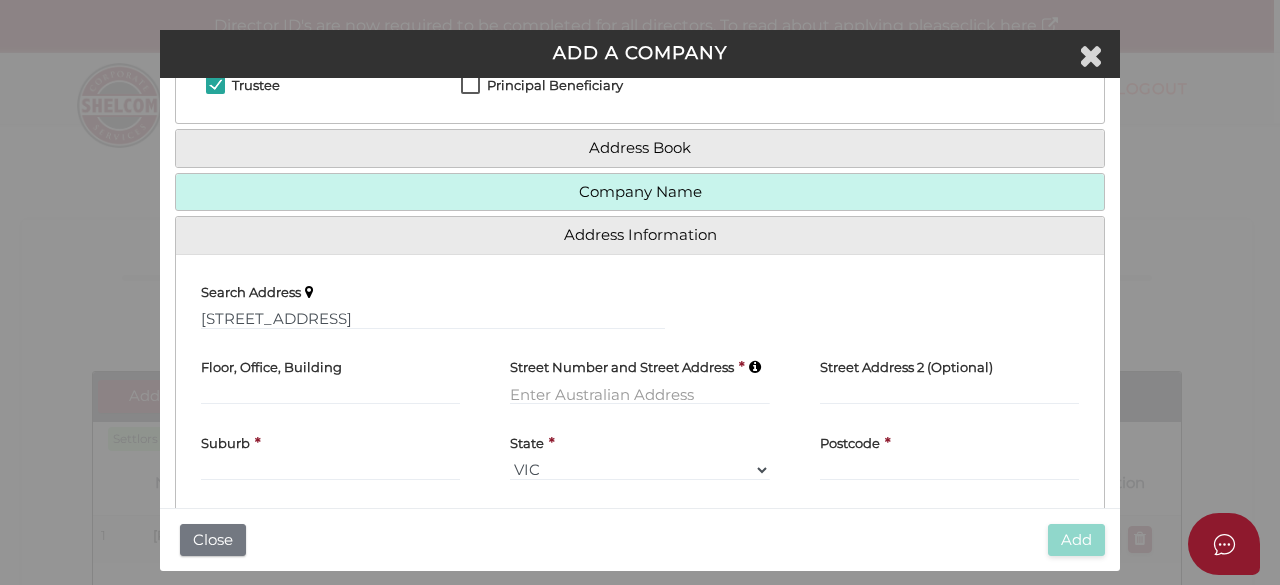 type 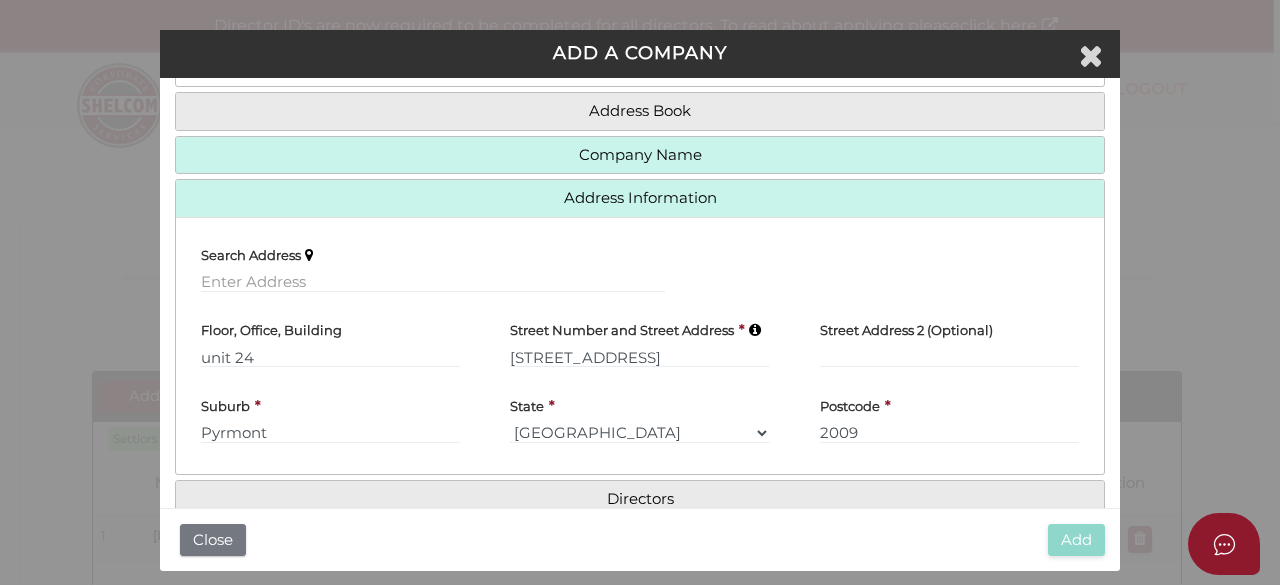 scroll, scrollTop: 141, scrollLeft: 0, axis: vertical 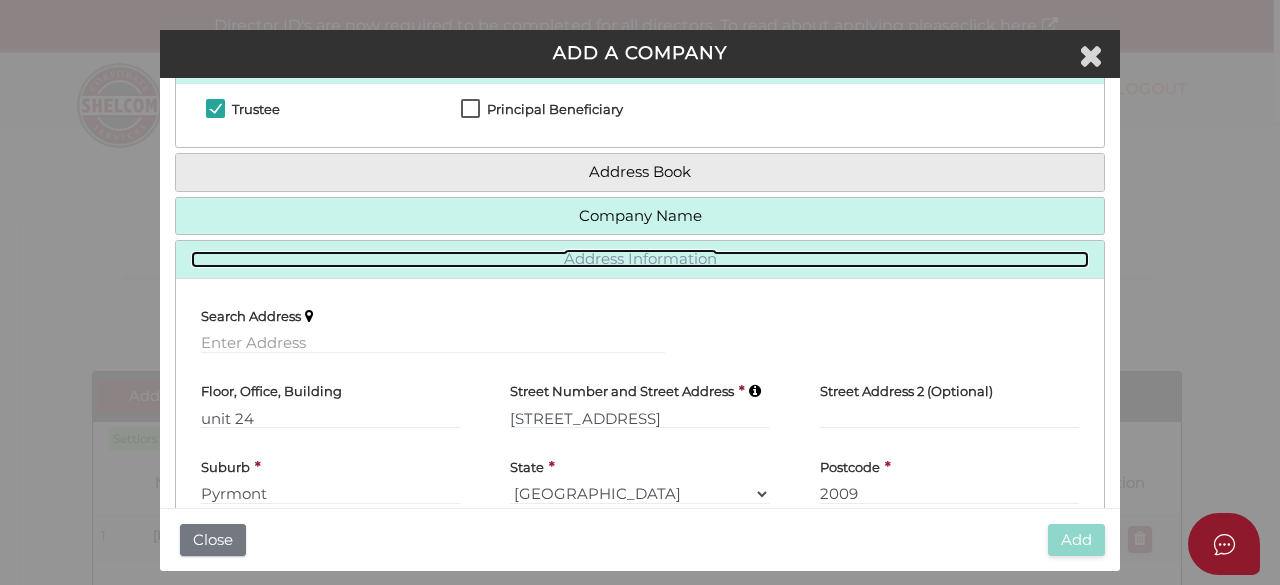click on "Address Information" at bounding box center (640, 259) 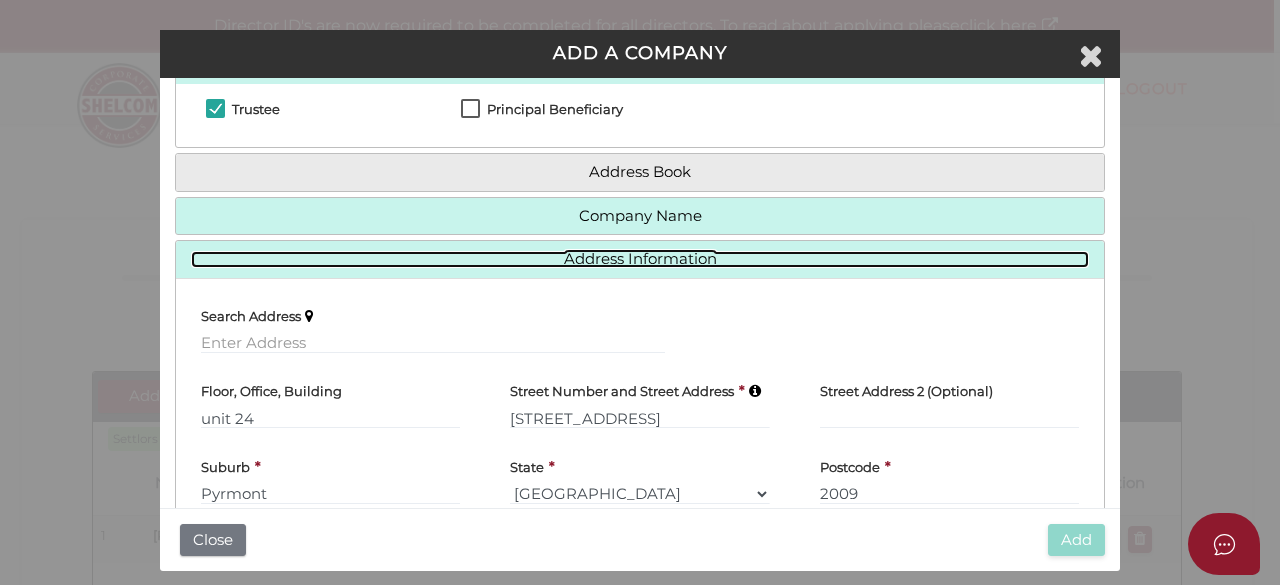 scroll, scrollTop: 0, scrollLeft: 0, axis: both 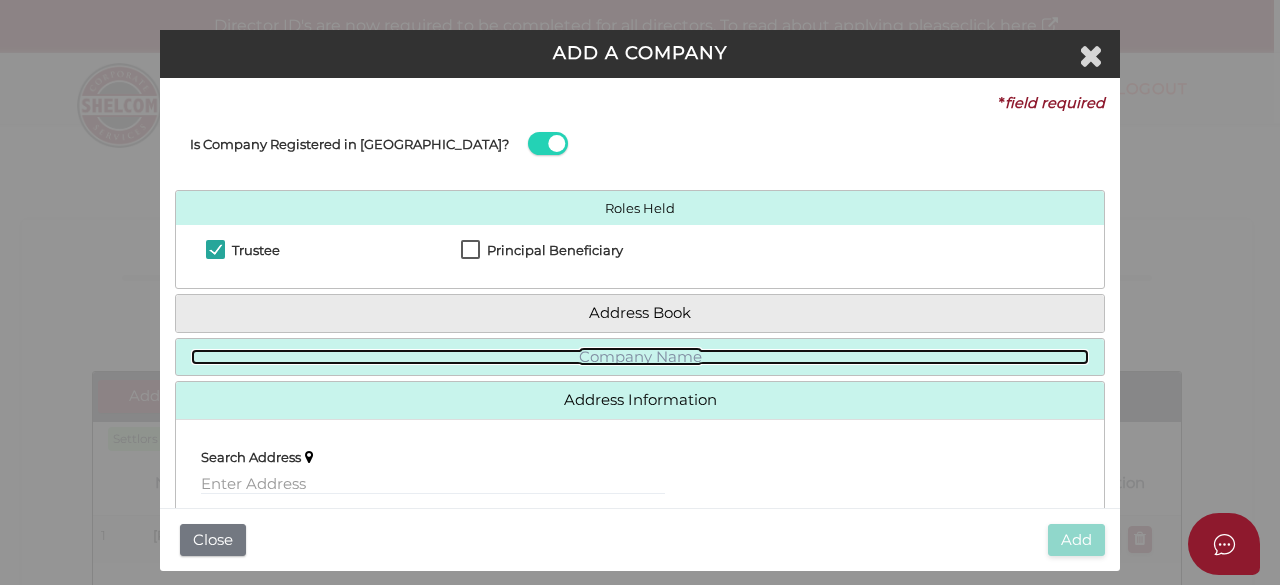 click on "Company Name" at bounding box center [640, 357] 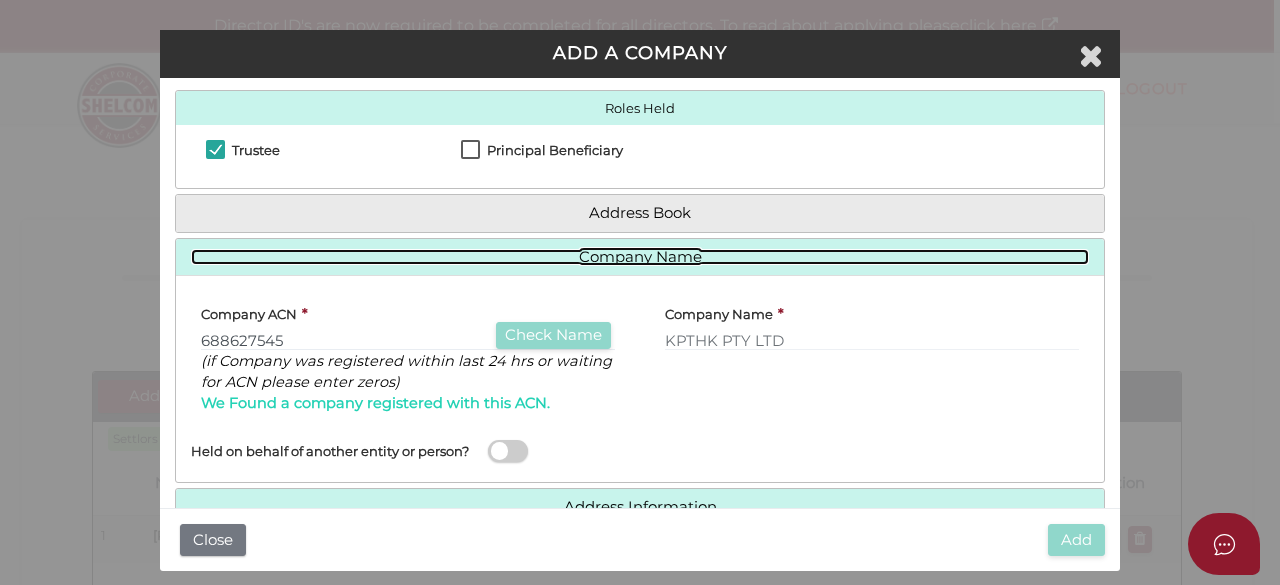 scroll, scrollTop: 191, scrollLeft: 0, axis: vertical 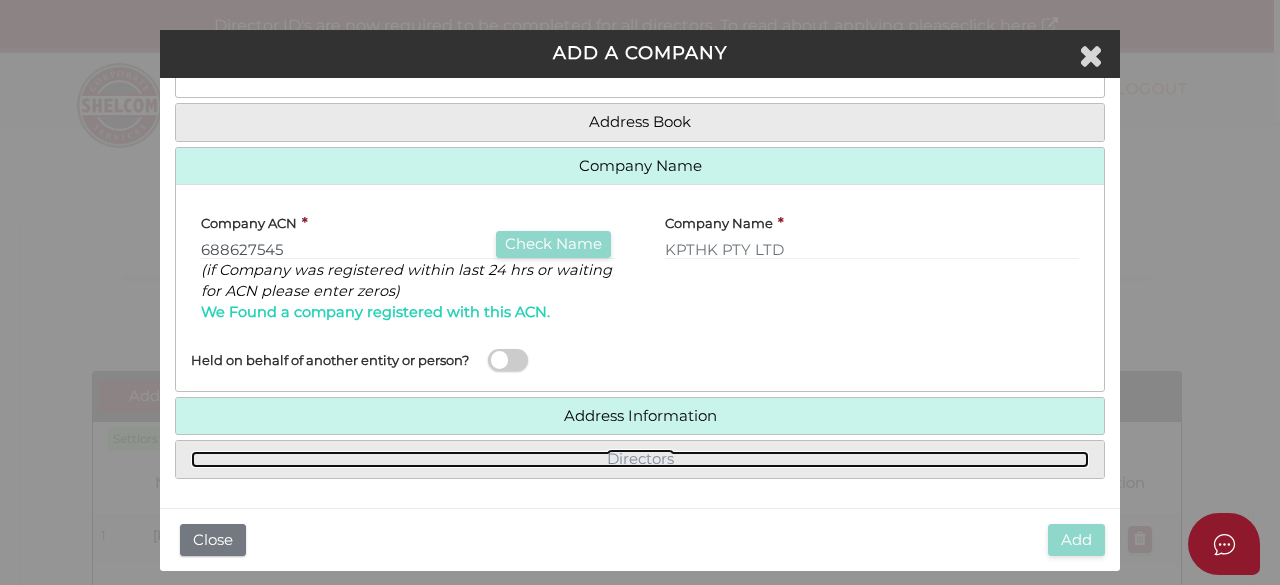 click on "Directors" at bounding box center [640, 459] 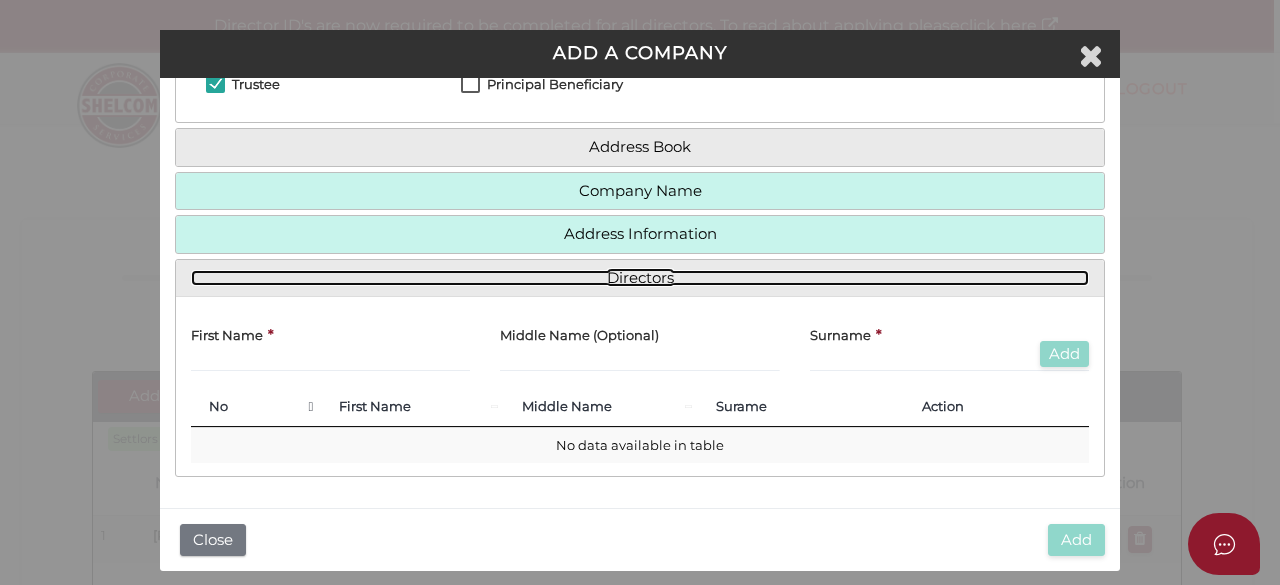 scroll, scrollTop: 165, scrollLeft: 0, axis: vertical 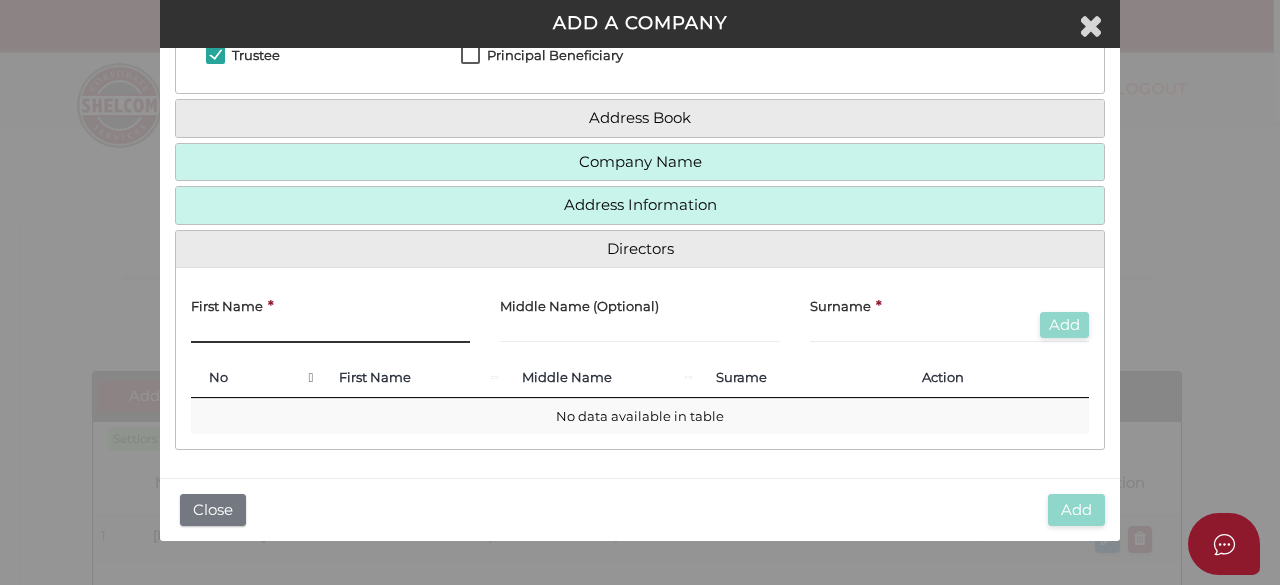 click at bounding box center [330, 332] 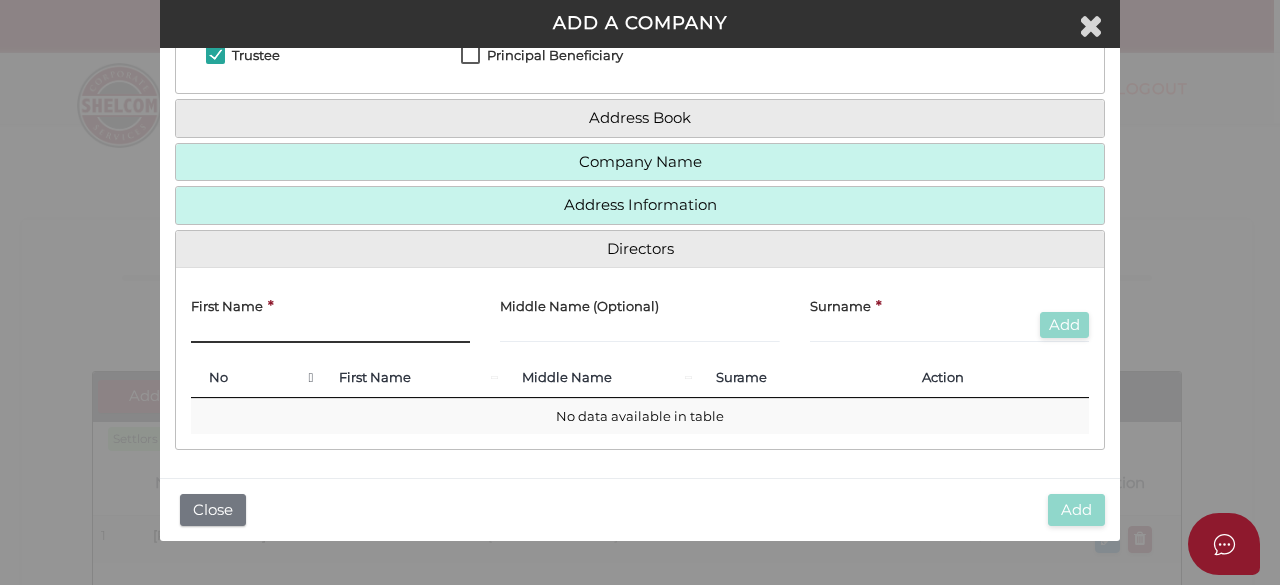 click at bounding box center [330, 332] 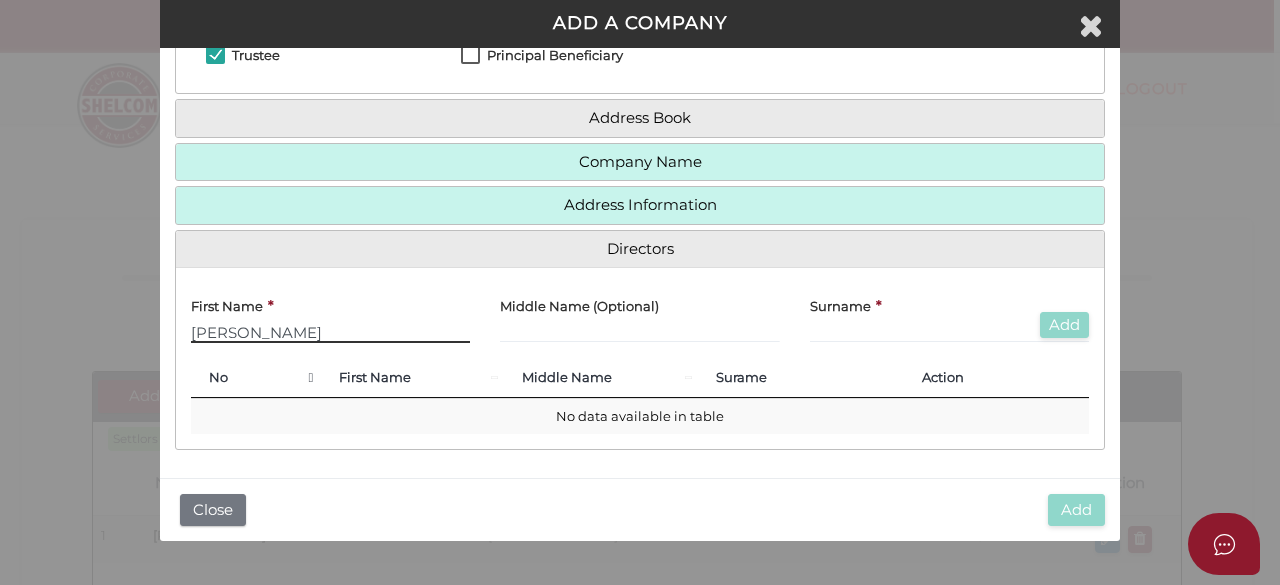 type on "[PERSON_NAME]" 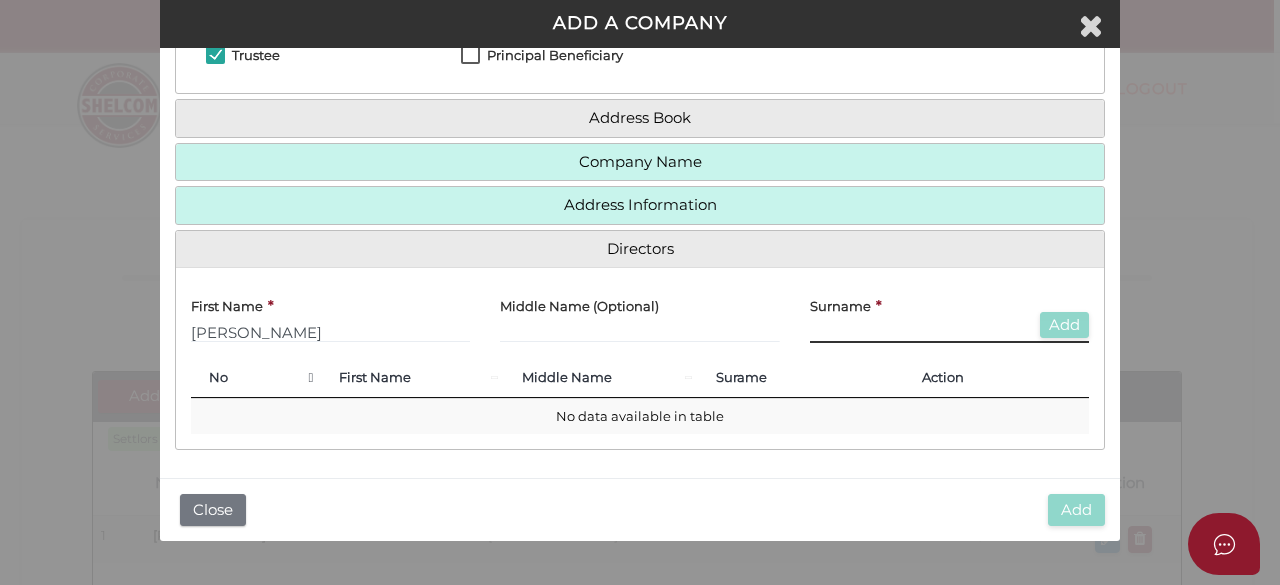 click at bounding box center [949, 332] 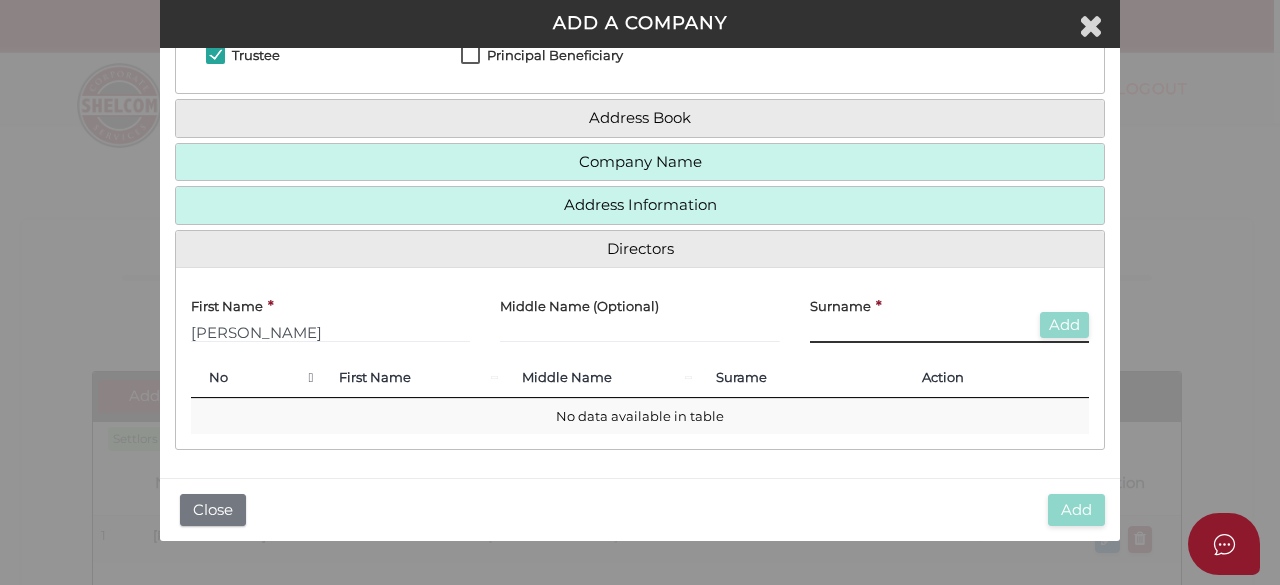 paste on "Pathak" 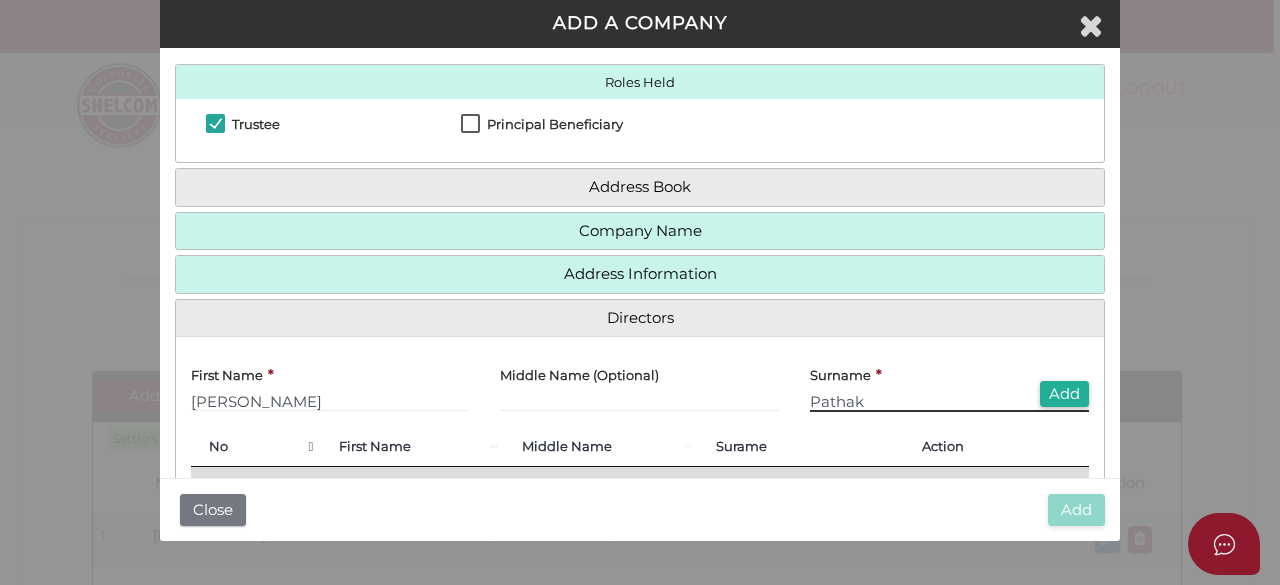 scroll, scrollTop: 65, scrollLeft: 0, axis: vertical 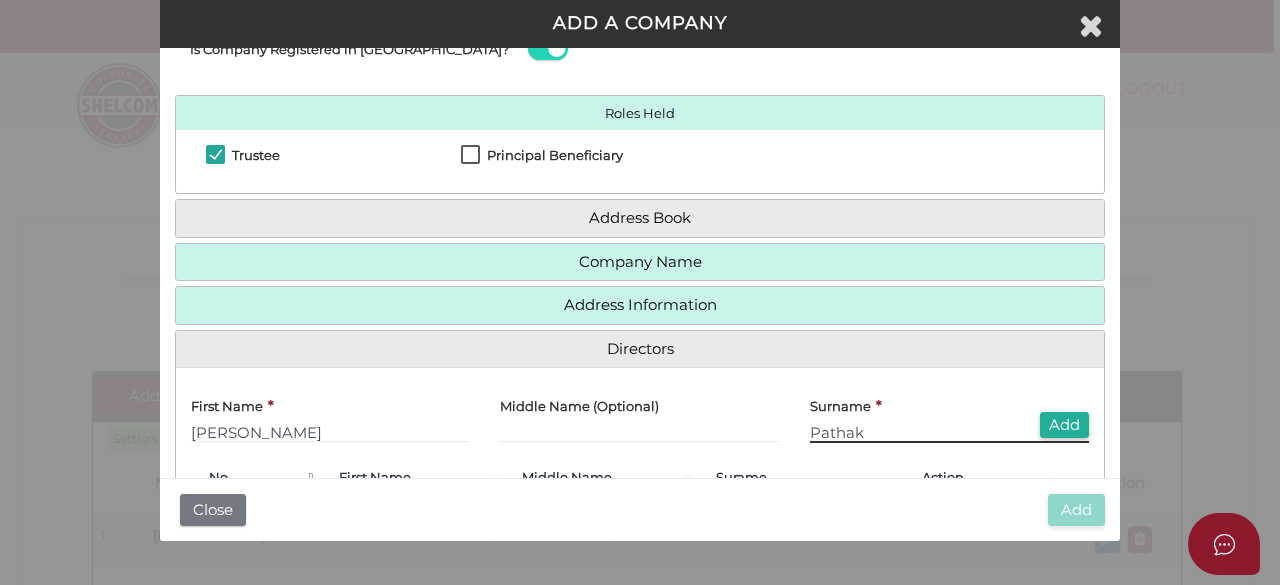 type on "Pathak" 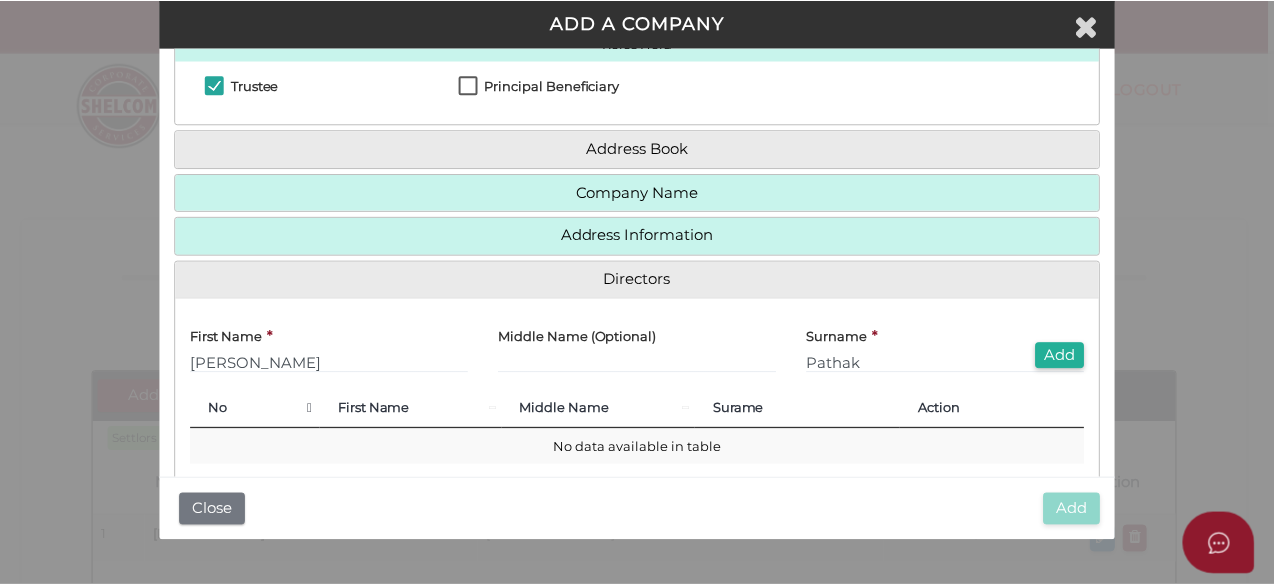scroll, scrollTop: 165, scrollLeft: 0, axis: vertical 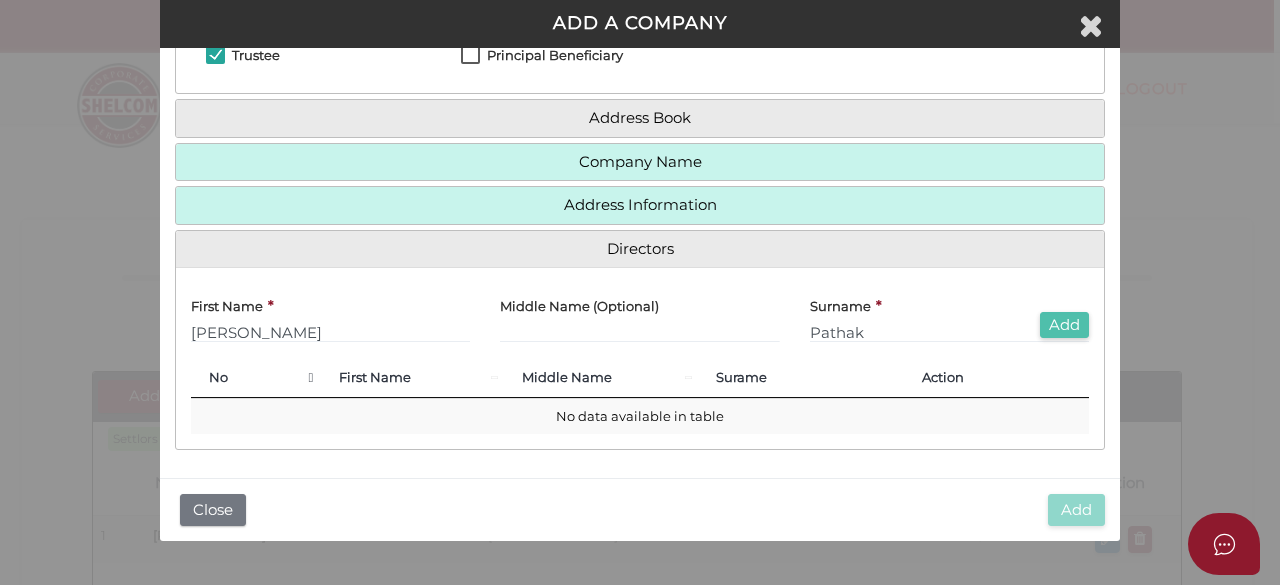 click on "Add" at bounding box center [1064, 325] 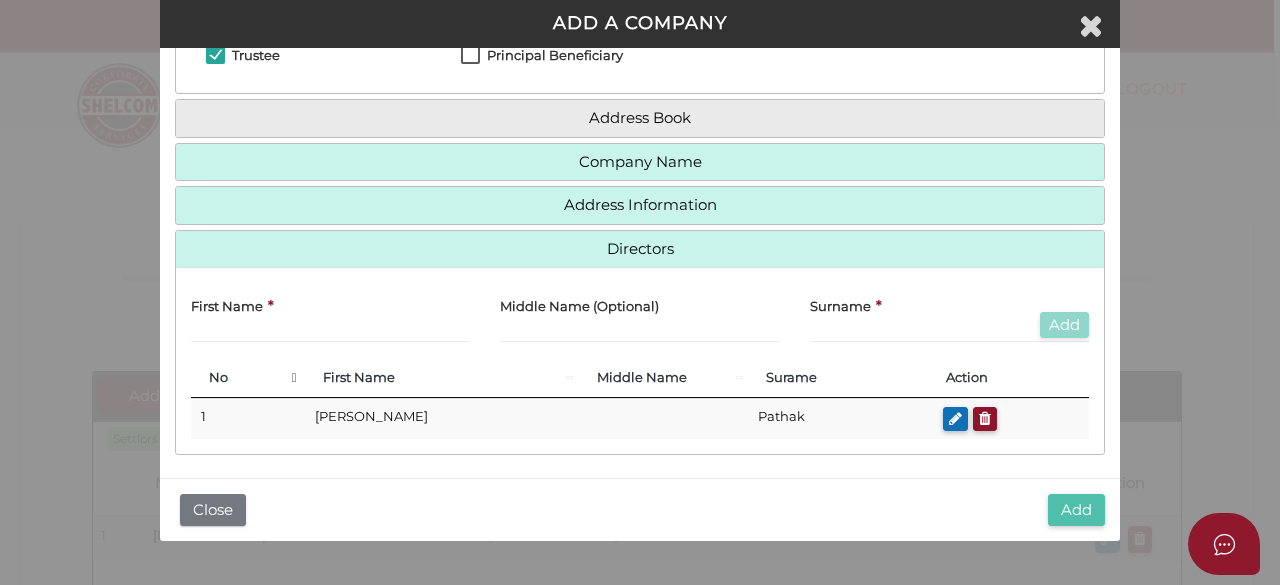 click on "Add" at bounding box center (1076, 510) 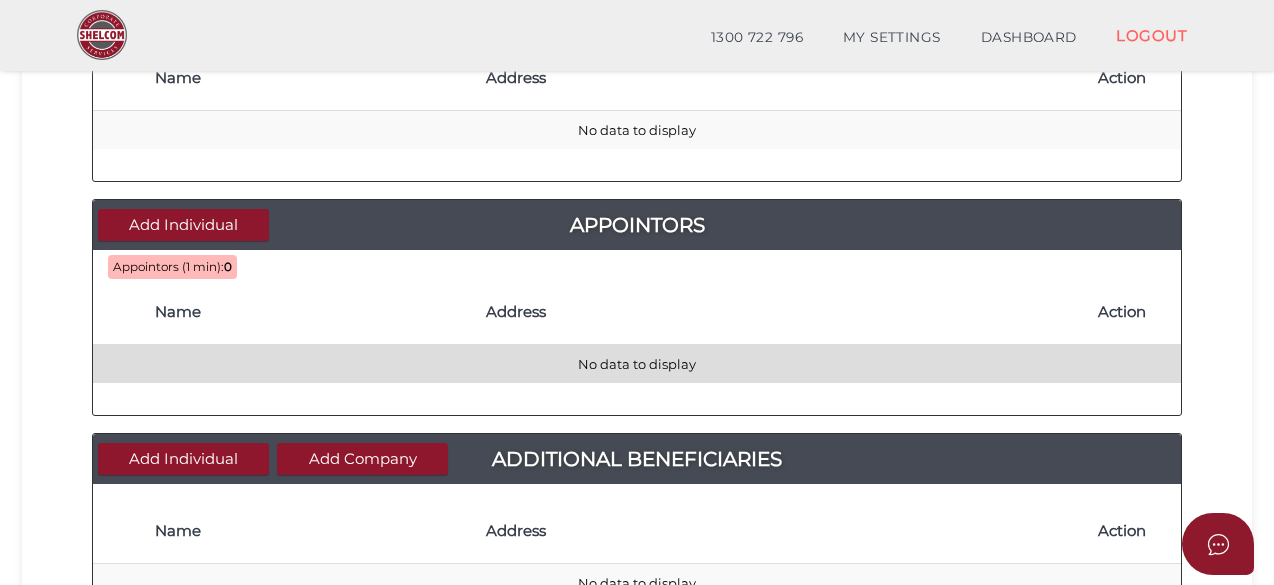 scroll, scrollTop: 800, scrollLeft: 0, axis: vertical 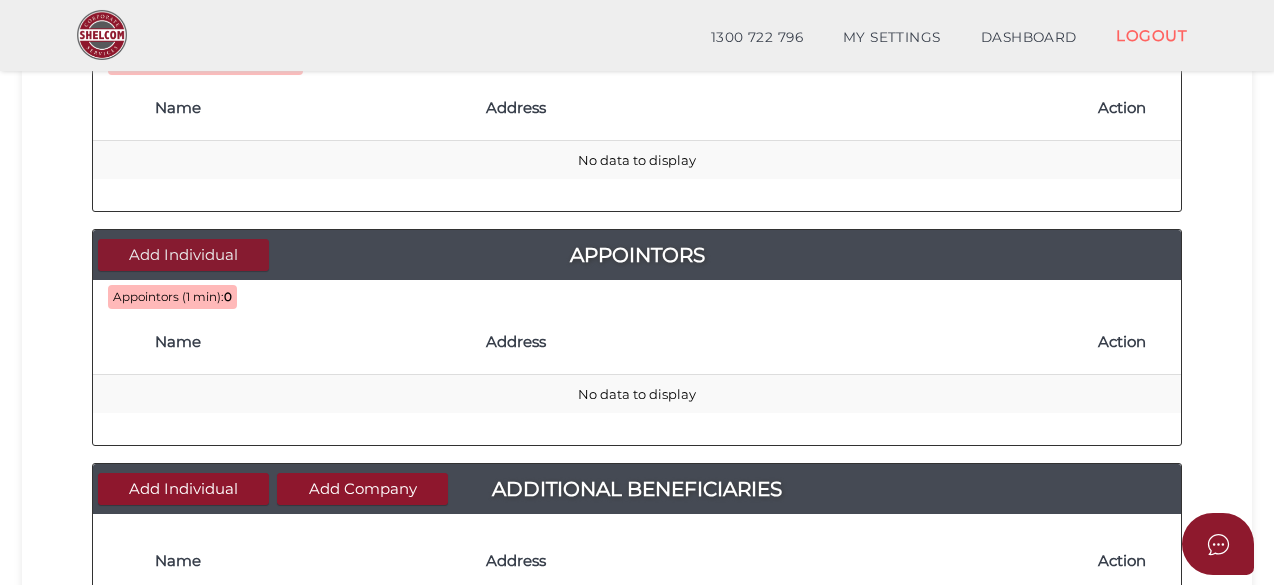 click on "Add Individual" at bounding box center [183, 255] 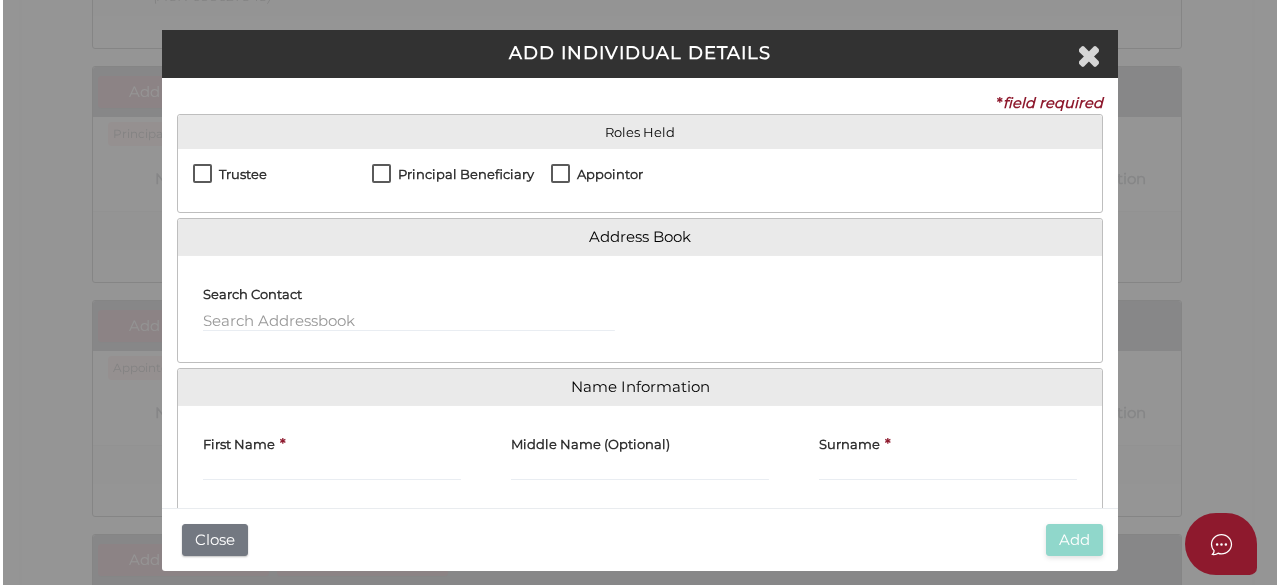 scroll, scrollTop: 0, scrollLeft: 0, axis: both 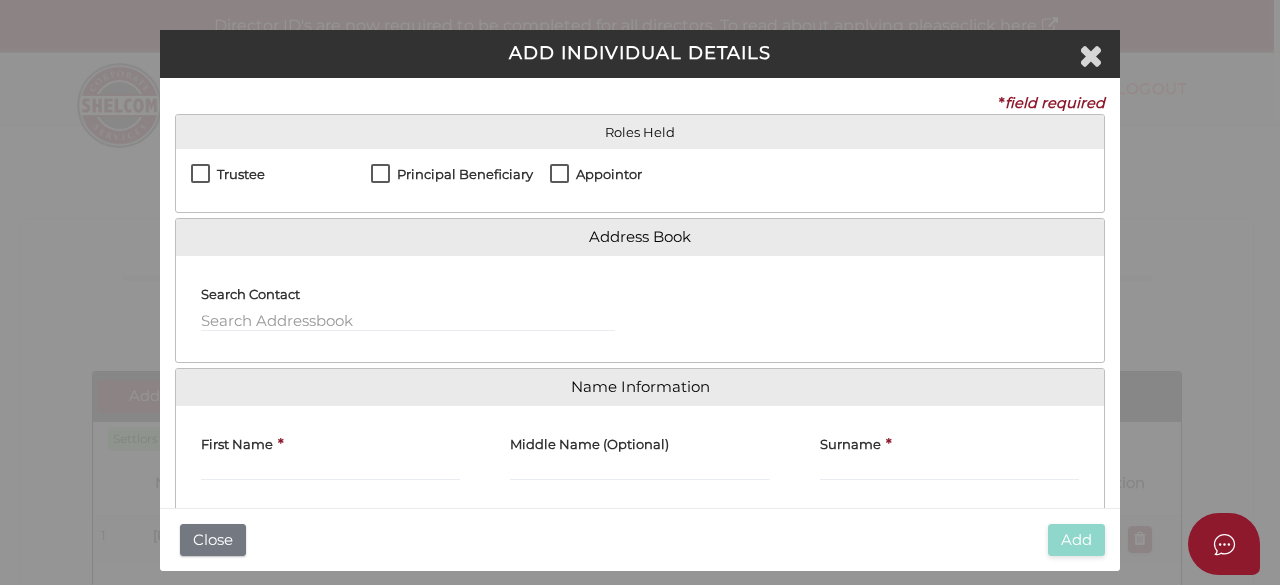 click on "Trustee" at bounding box center (228, 179) 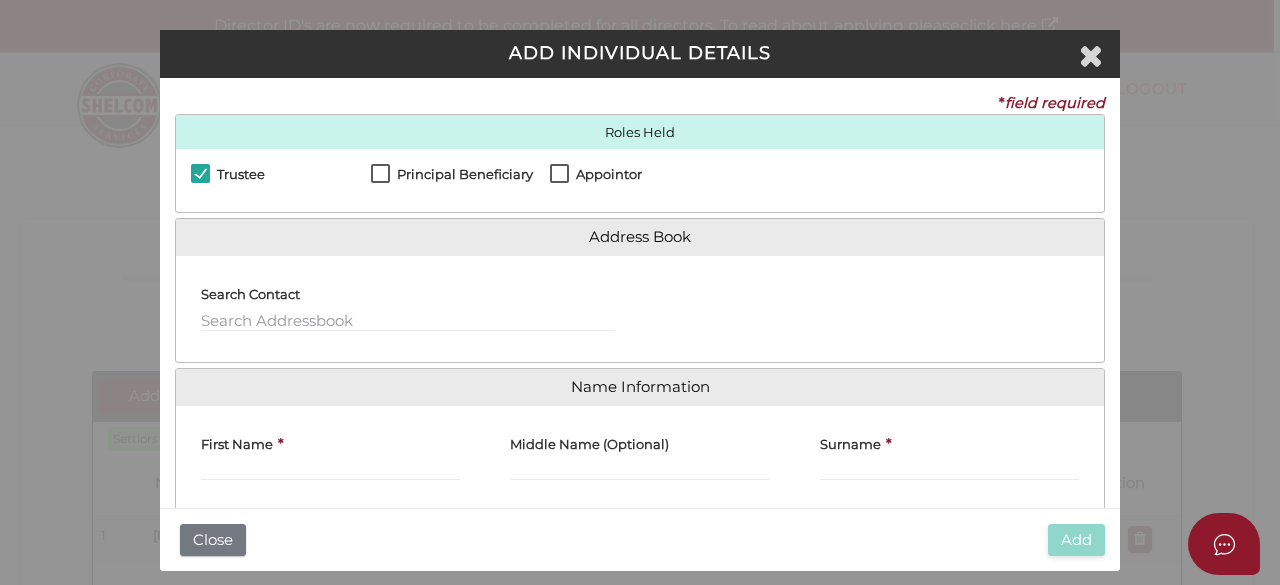 click on "Trustee" at bounding box center (228, 179) 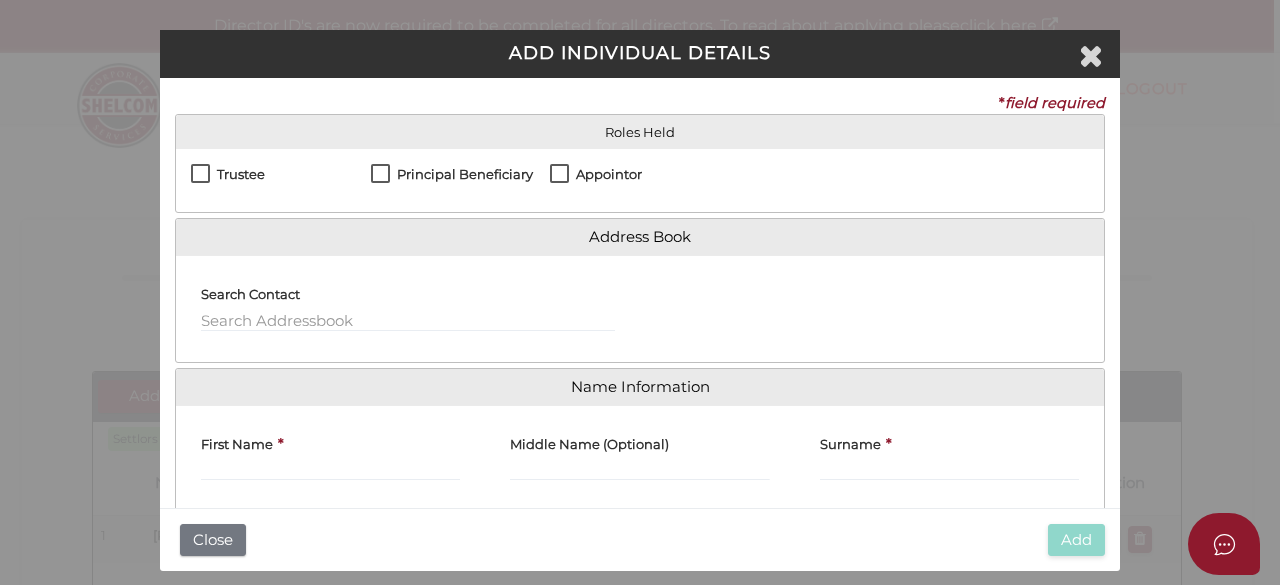 click on "Appointor" at bounding box center (596, 179) 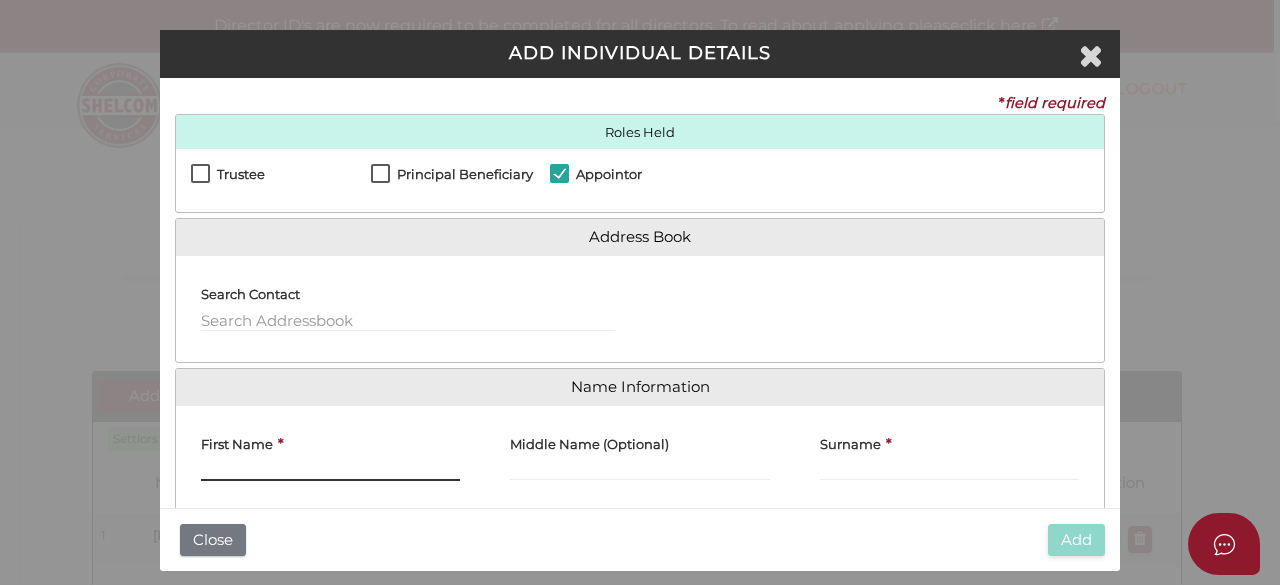 click on "First Name" at bounding box center [330, 470] 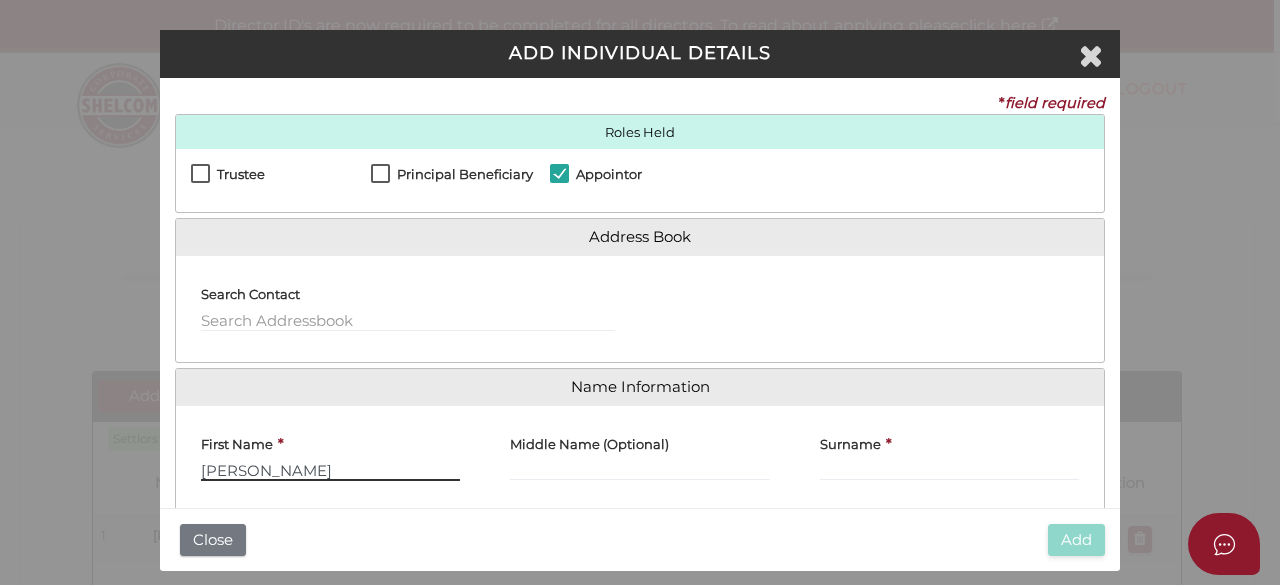type on "Kajalben Rajeshkumar" 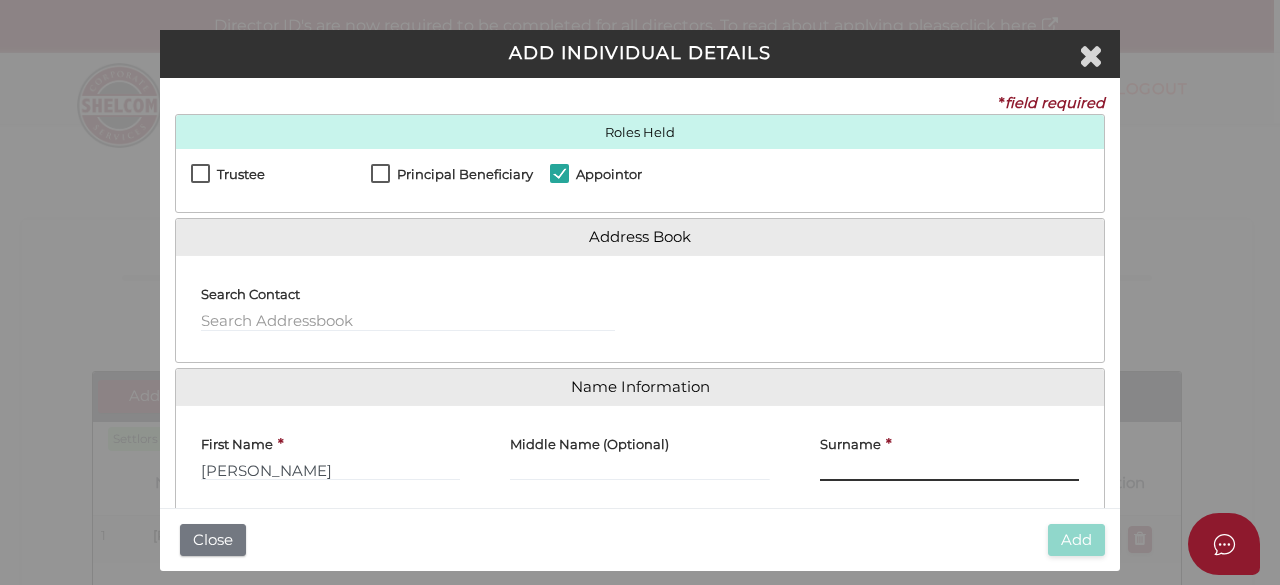 click on "Surname" at bounding box center [949, 470] 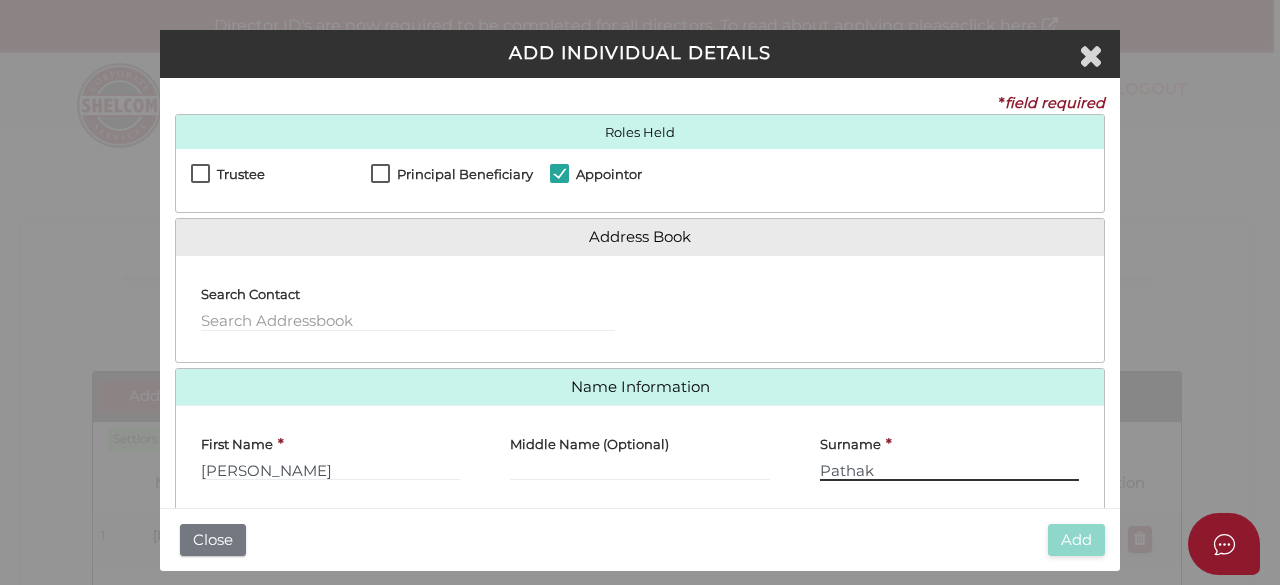 type on "Pathak" 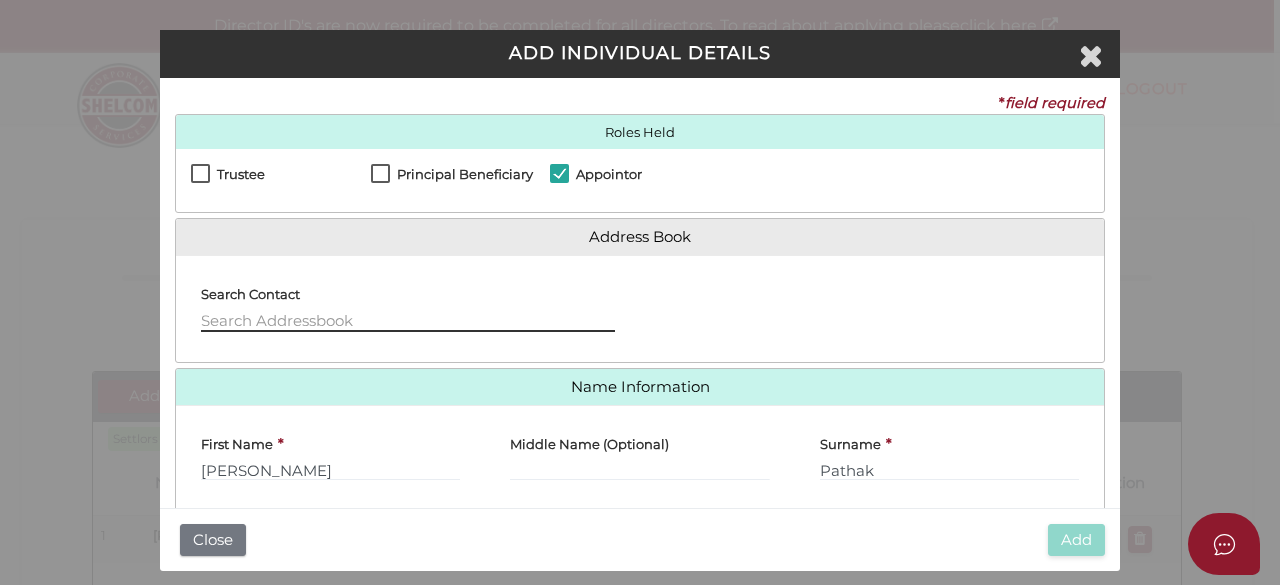 click at bounding box center [408, 321] 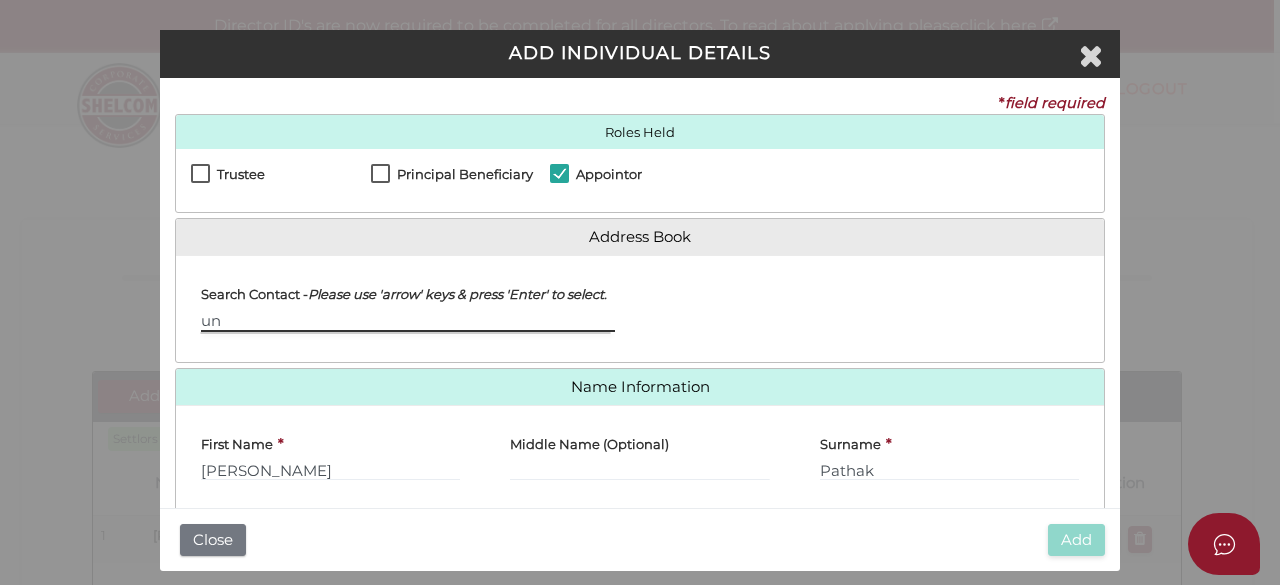 type on "u" 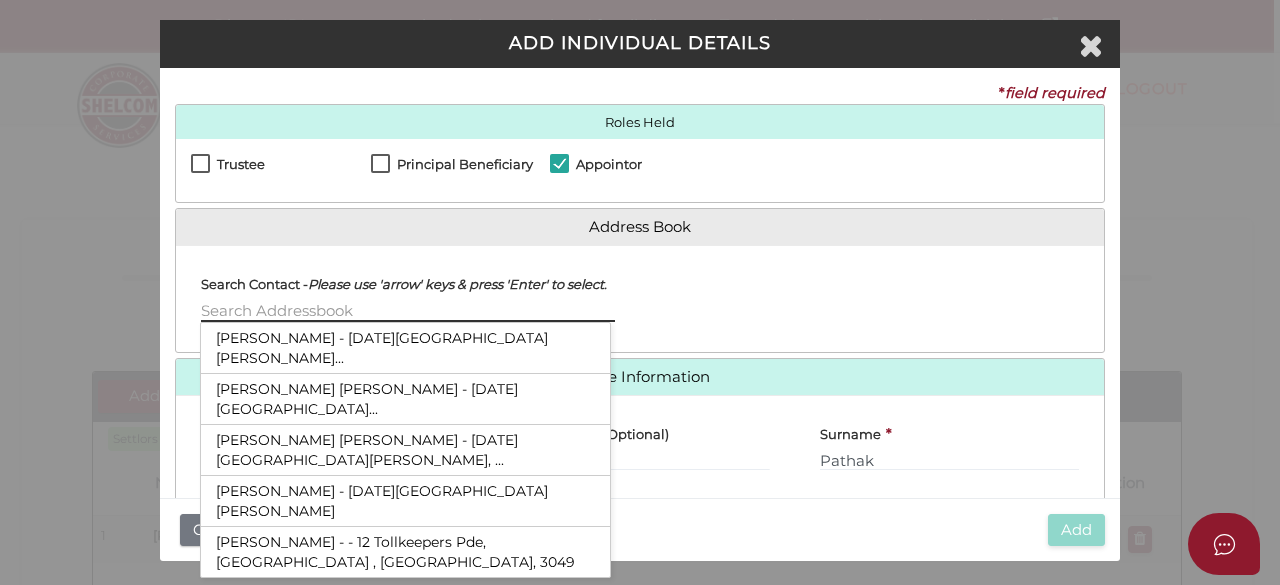 scroll, scrollTop: 0, scrollLeft: 0, axis: both 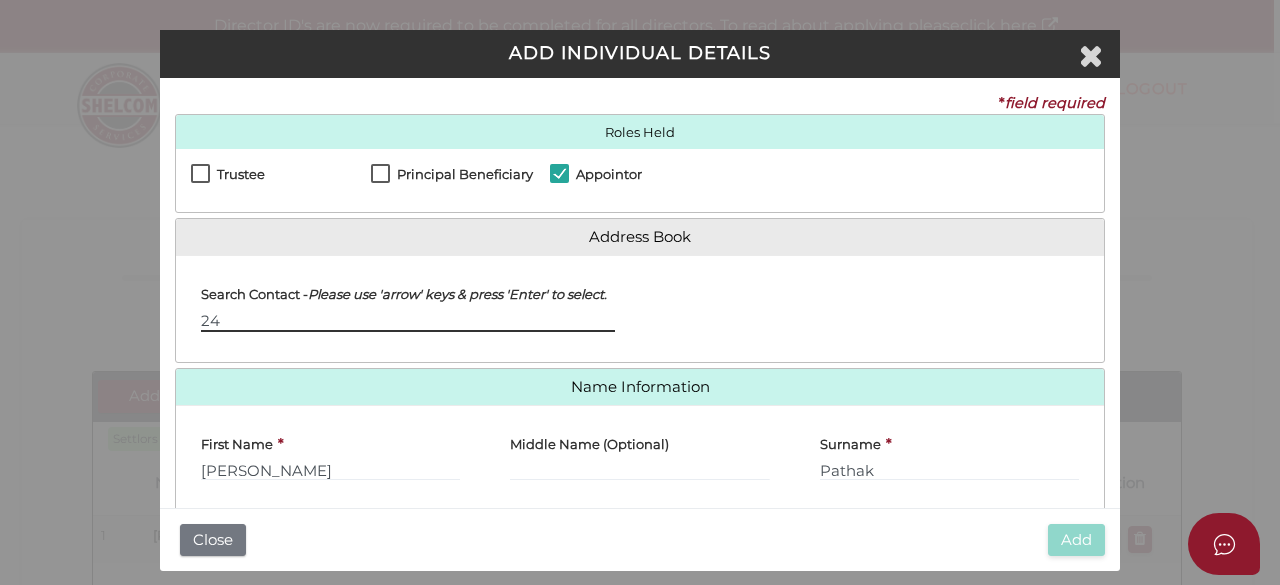 type on "2" 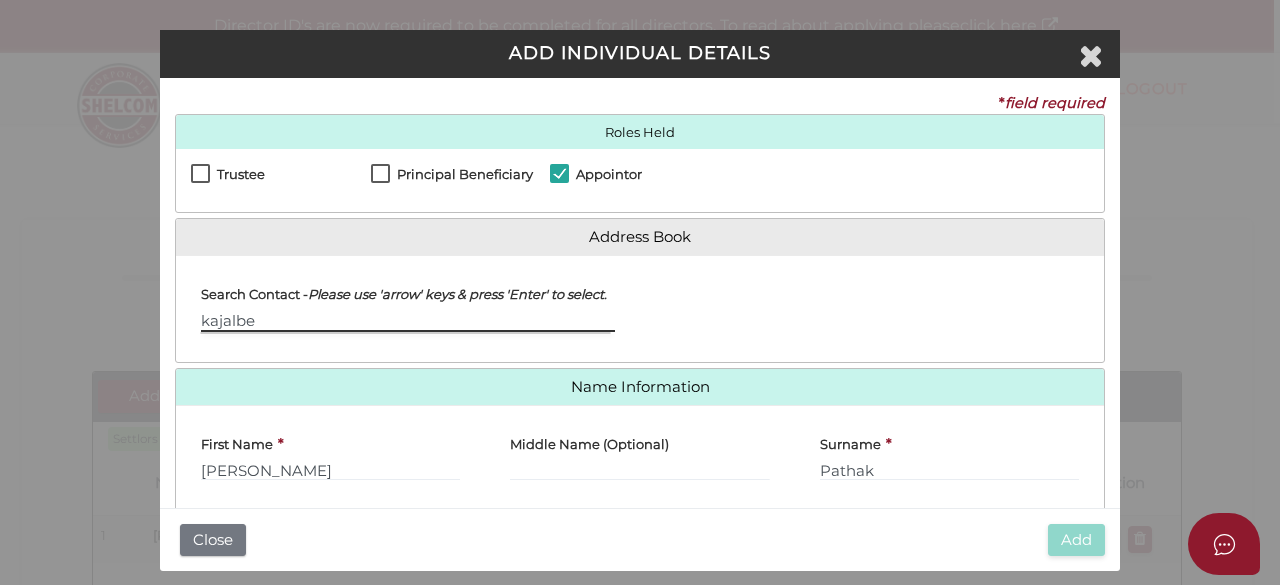 scroll, scrollTop: 92, scrollLeft: 0, axis: vertical 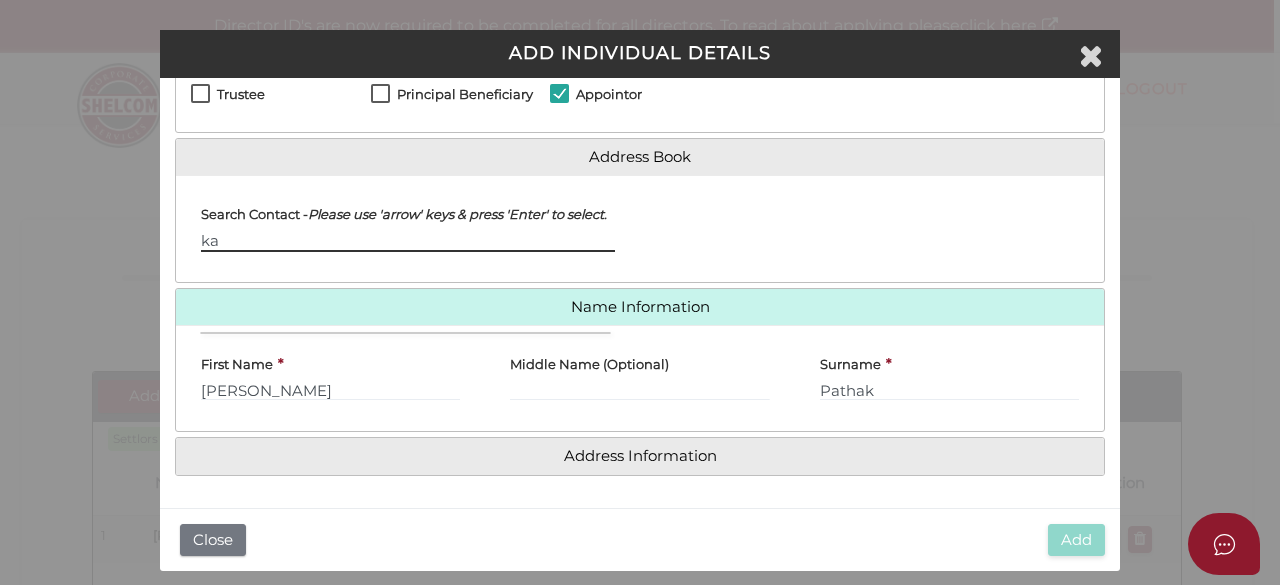 type on "k" 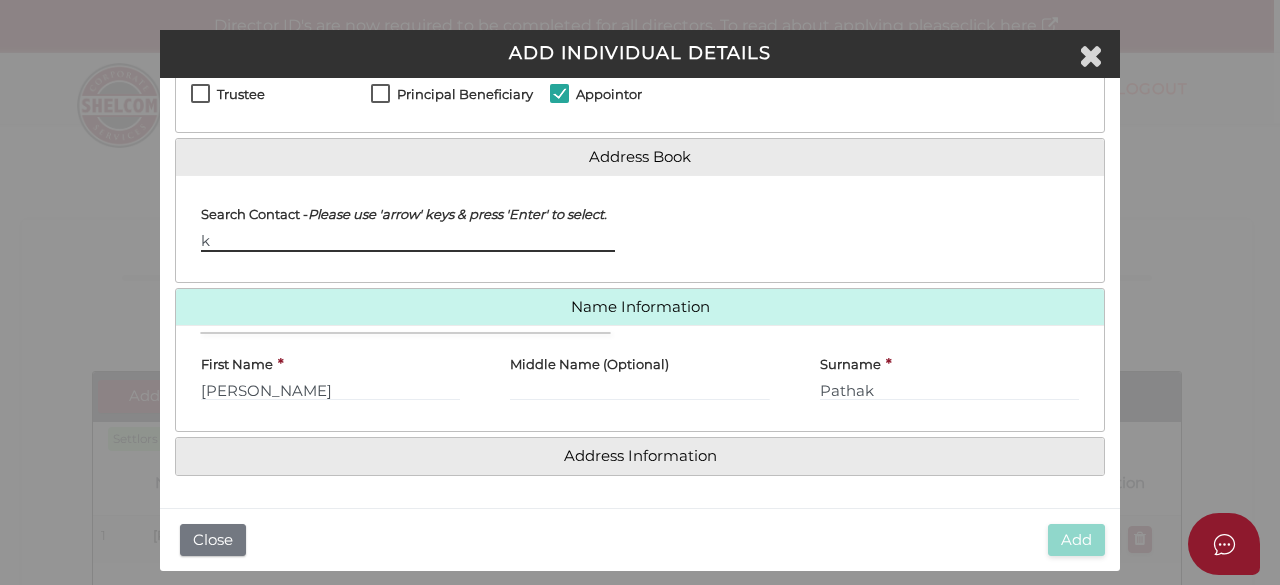 type 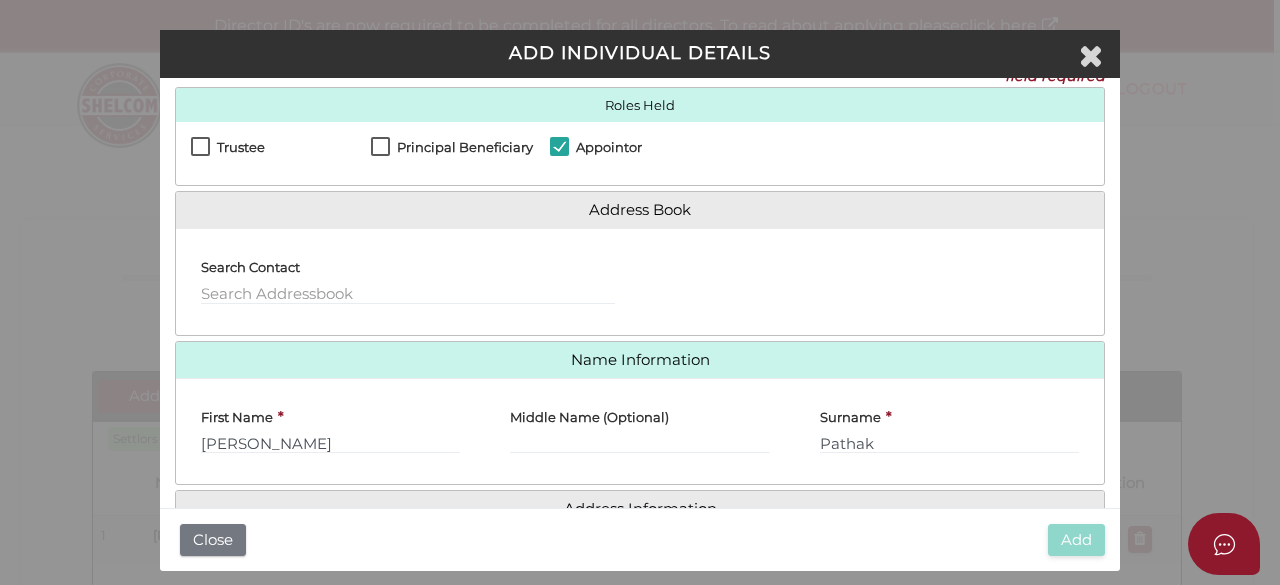 scroll, scrollTop: 0, scrollLeft: 0, axis: both 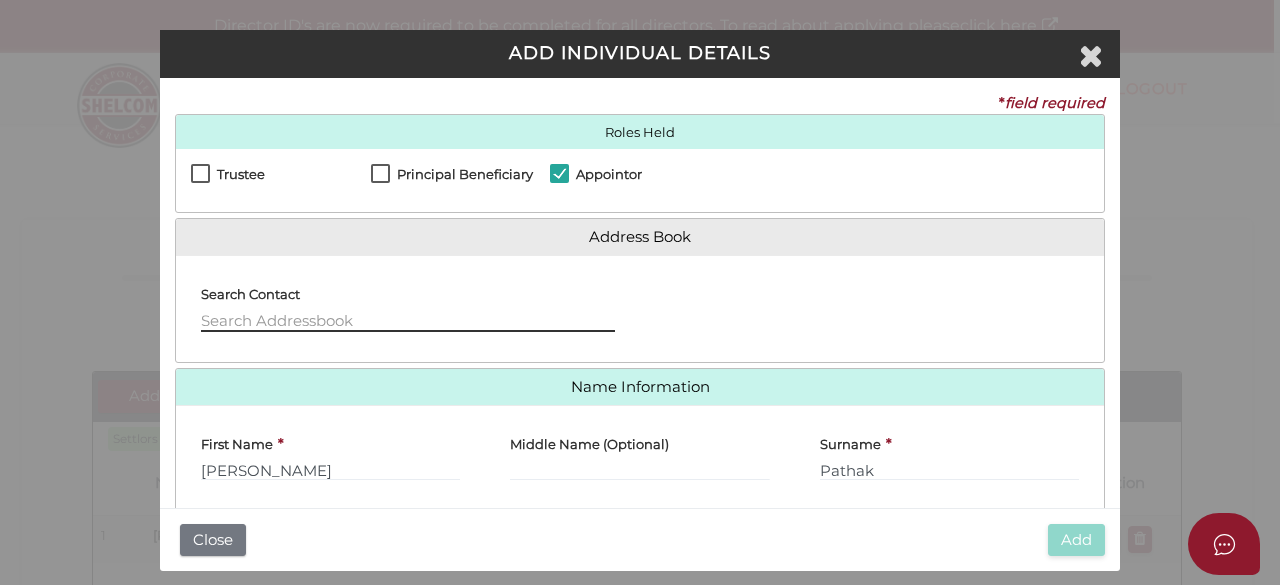 click at bounding box center [408, 321] 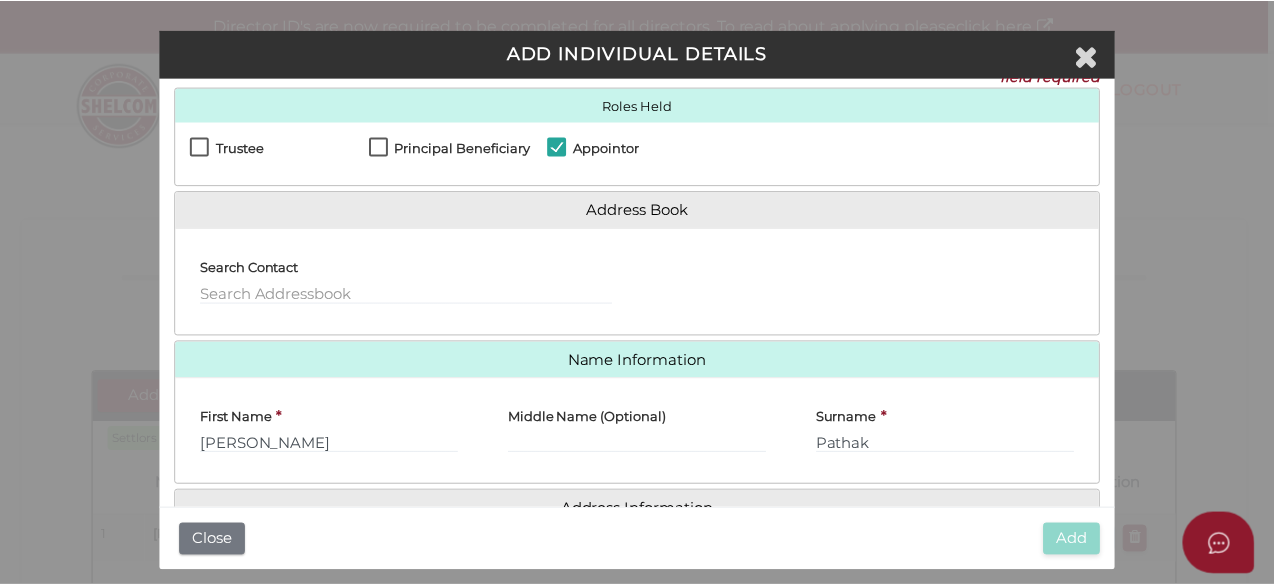 scroll, scrollTop: 0, scrollLeft: 0, axis: both 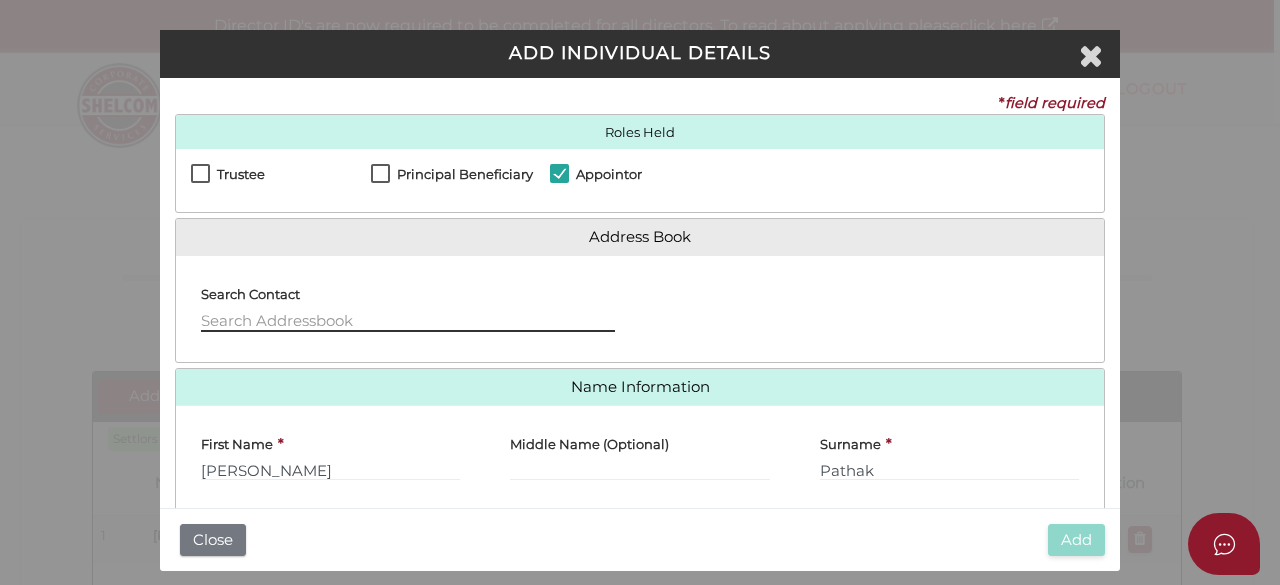 click at bounding box center (408, 321) 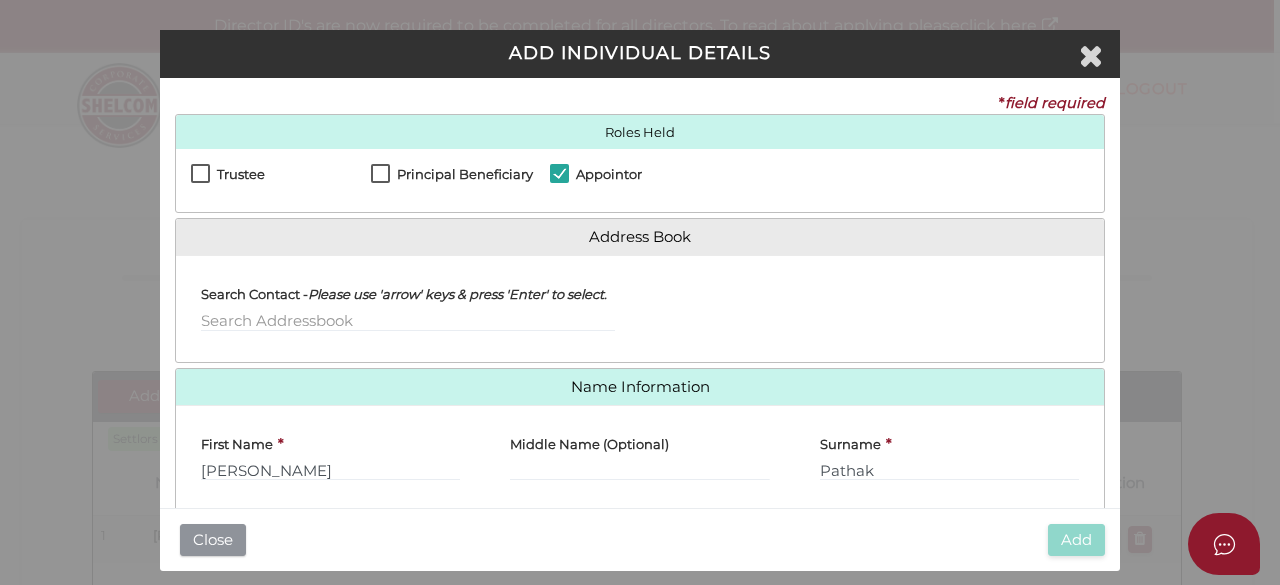click on "Close" at bounding box center [213, 540] 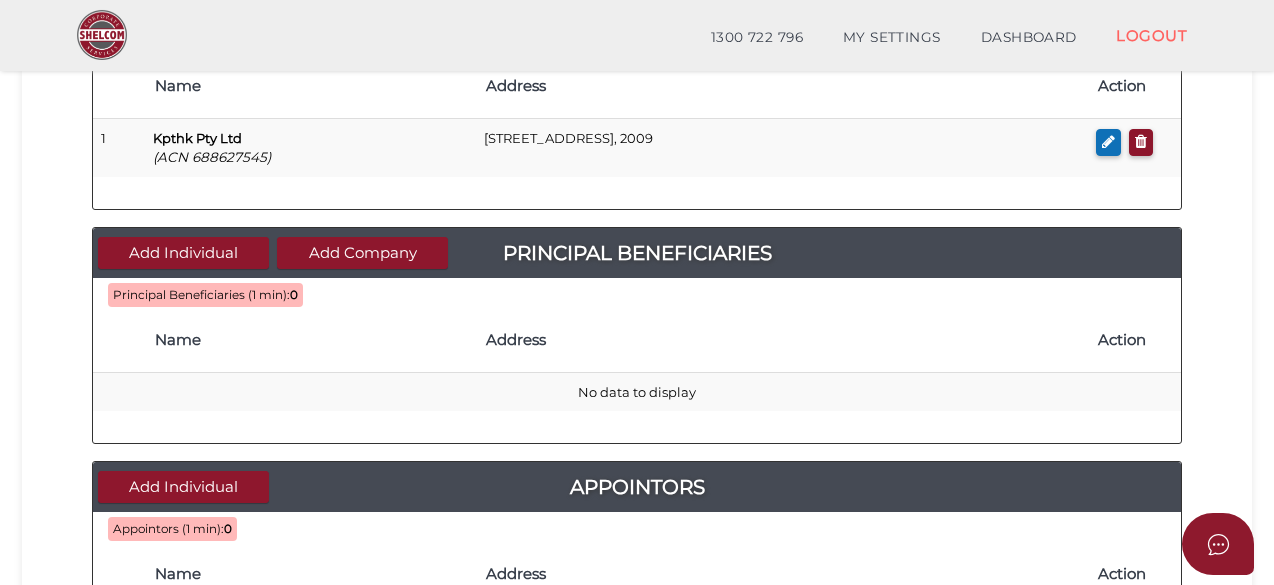 scroll, scrollTop: 600, scrollLeft: 0, axis: vertical 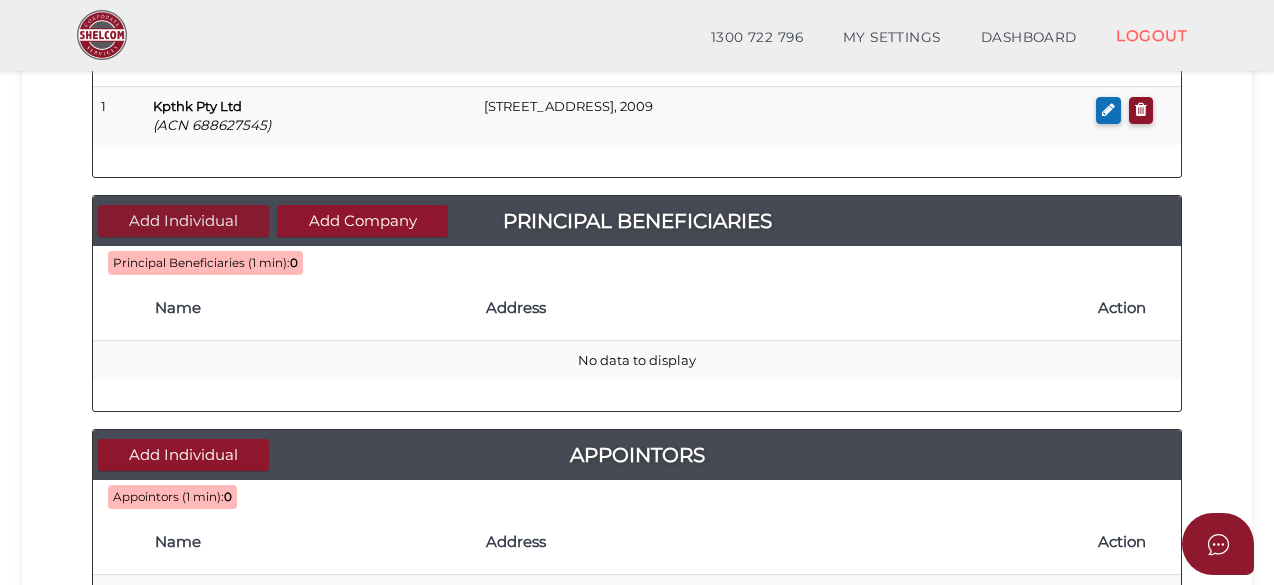 click on "Add Individual" at bounding box center [183, 221] 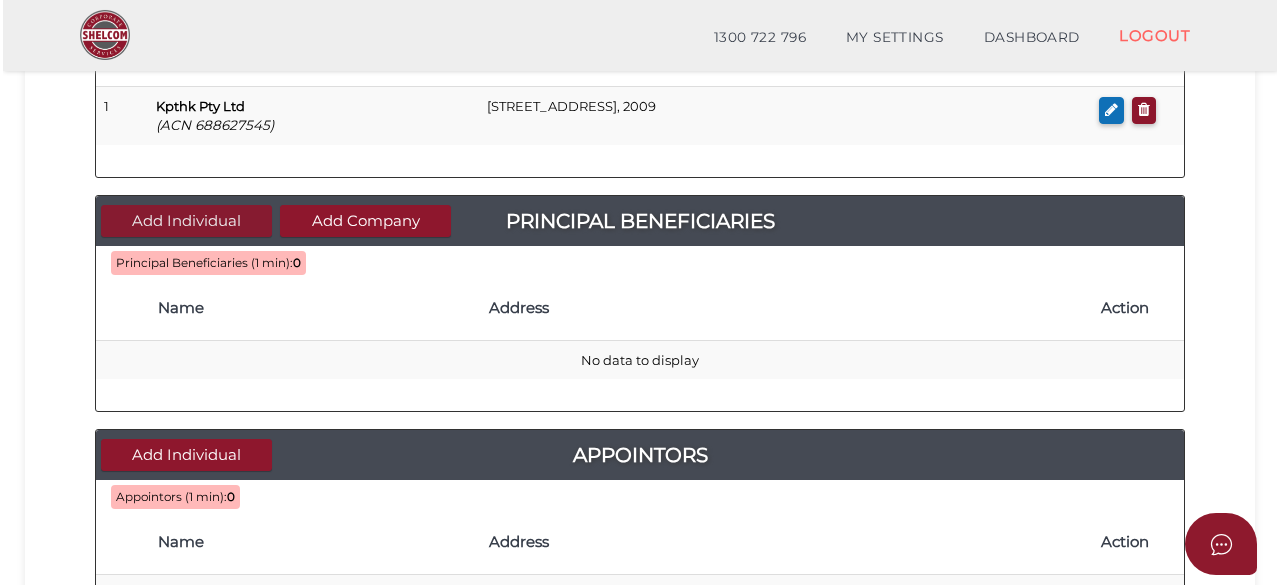 scroll, scrollTop: 0, scrollLeft: 0, axis: both 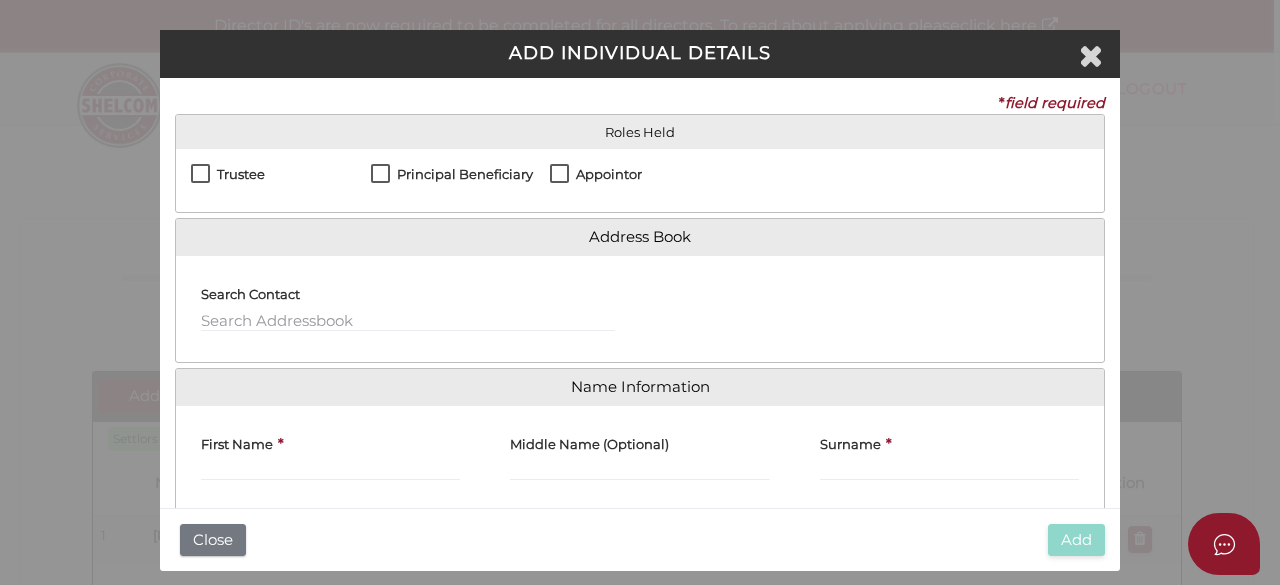 click on "Principal Beneficiary" at bounding box center [452, 179] 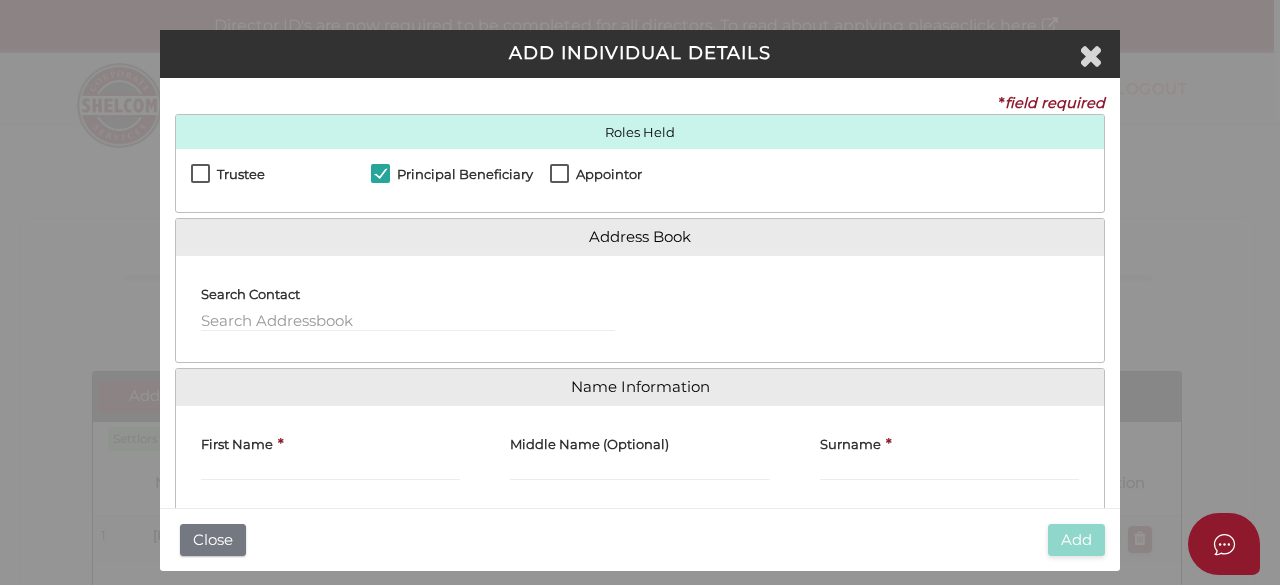 click on "Appointor" at bounding box center [596, 179] 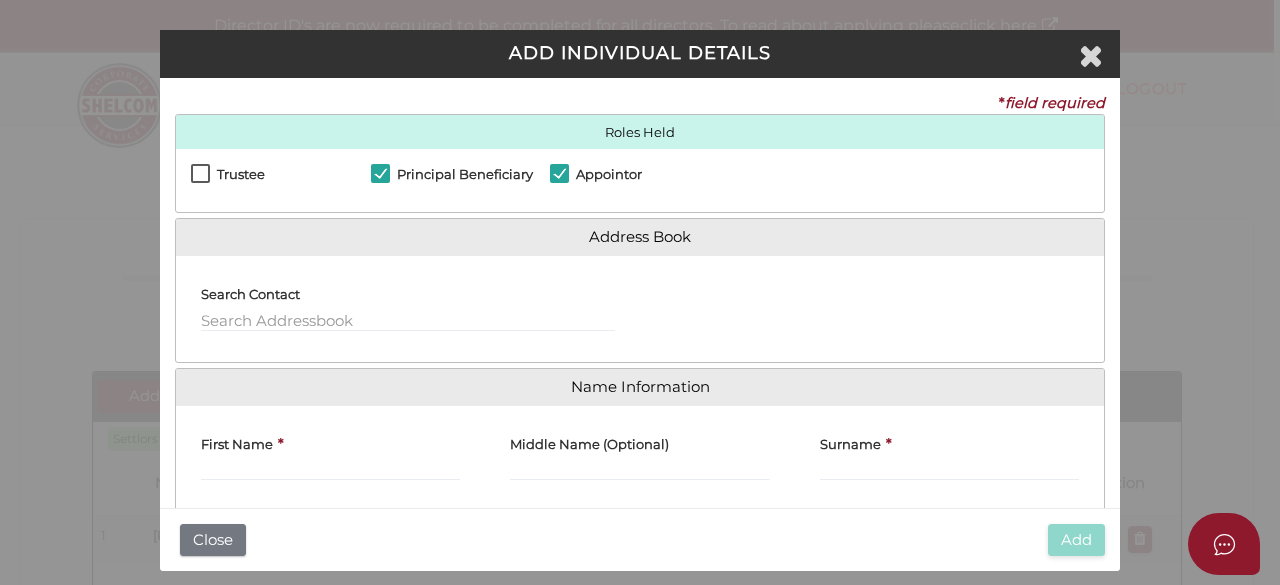 scroll, scrollTop: 77, scrollLeft: 0, axis: vertical 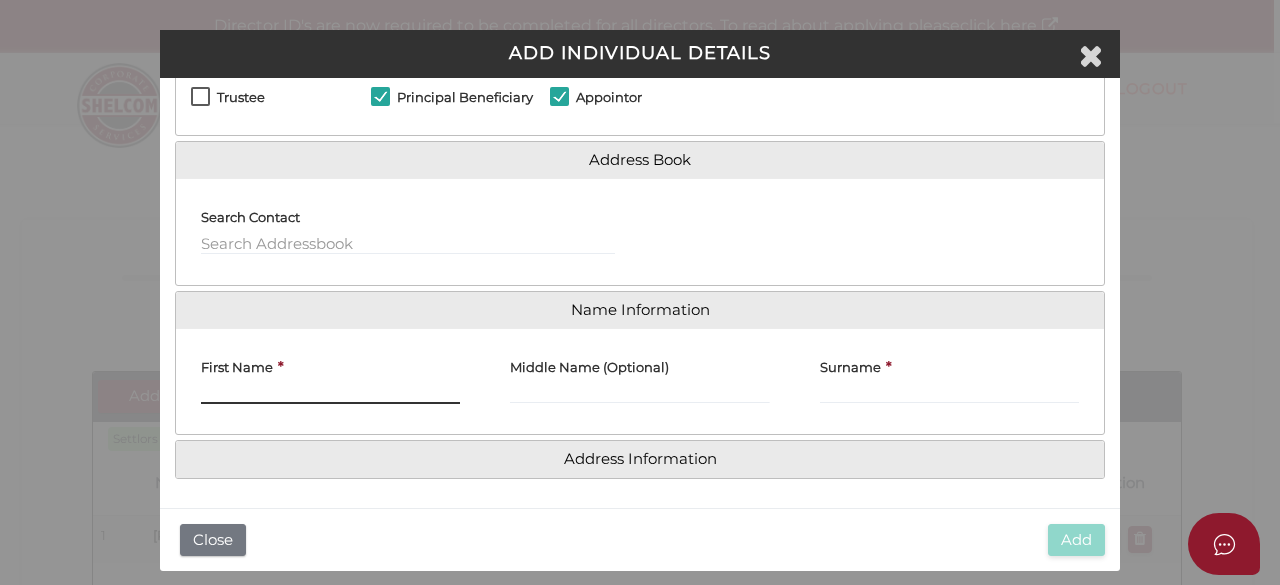 click on "First Name" at bounding box center [330, 393] 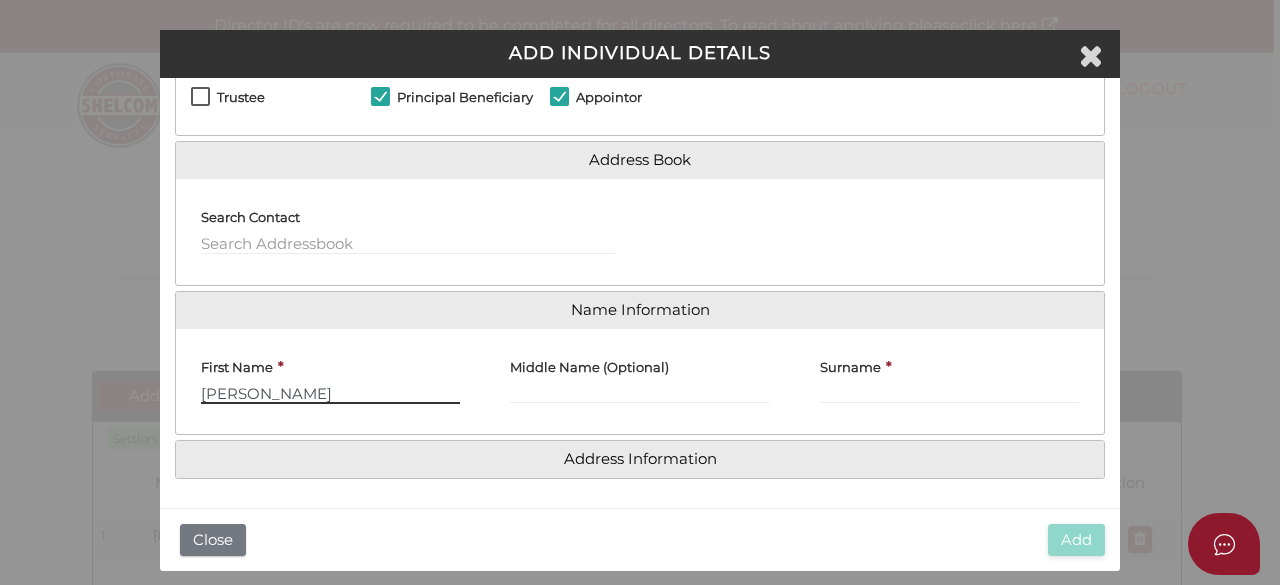 type on "[PERSON_NAME]" 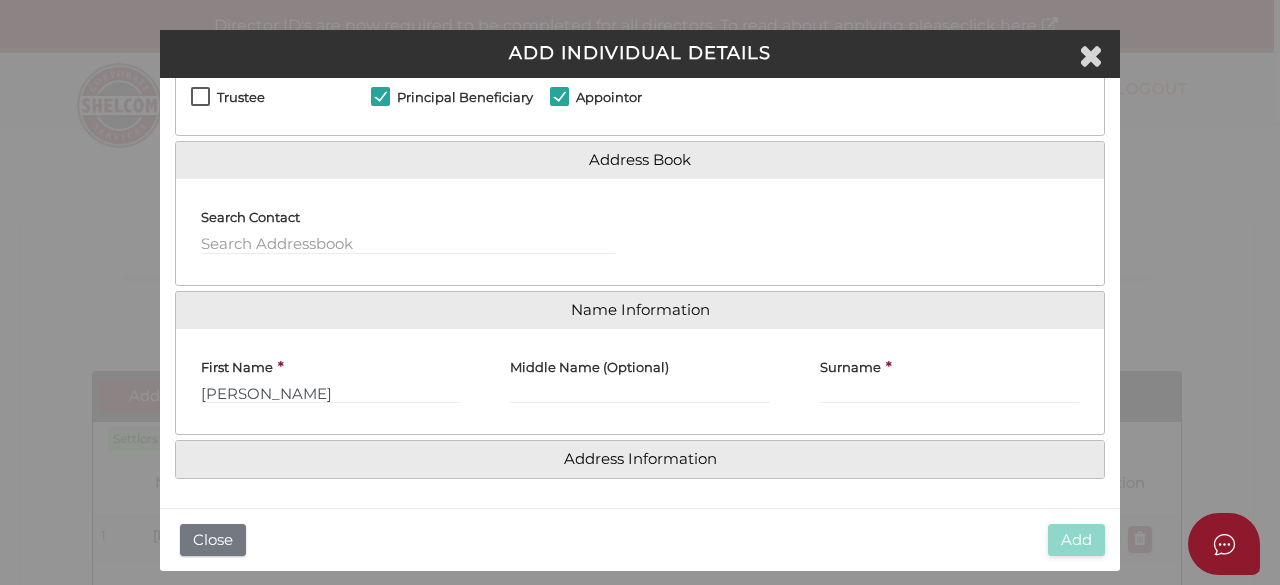 click on "Surname *" at bounding box center [949, 374] 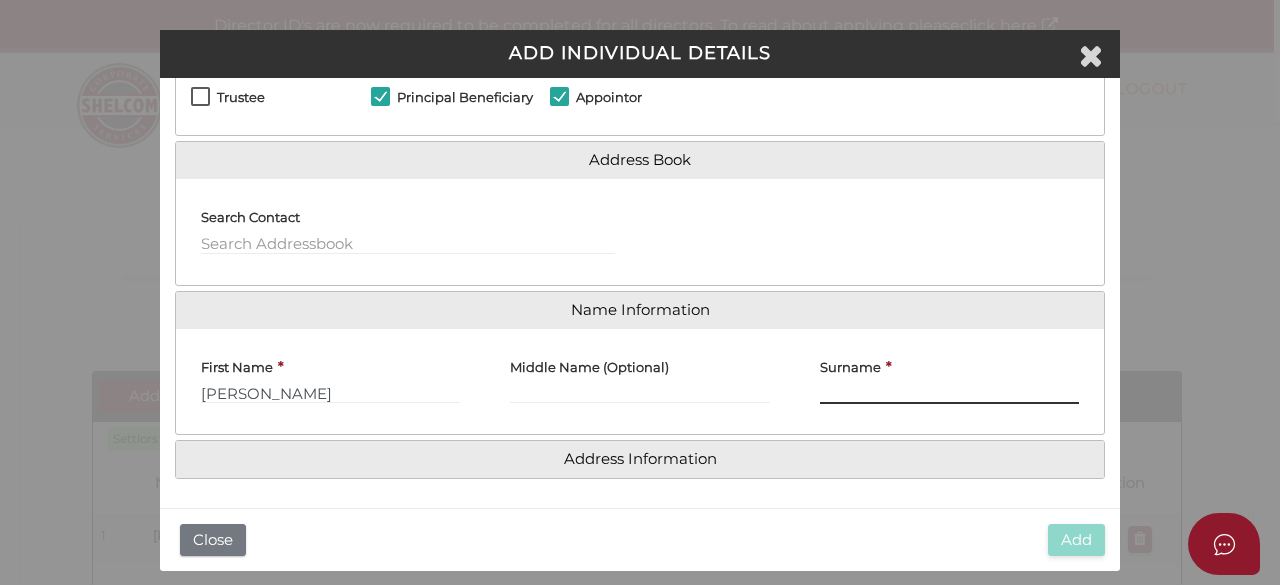 click on "Surname" at bounding box center (949, 393) 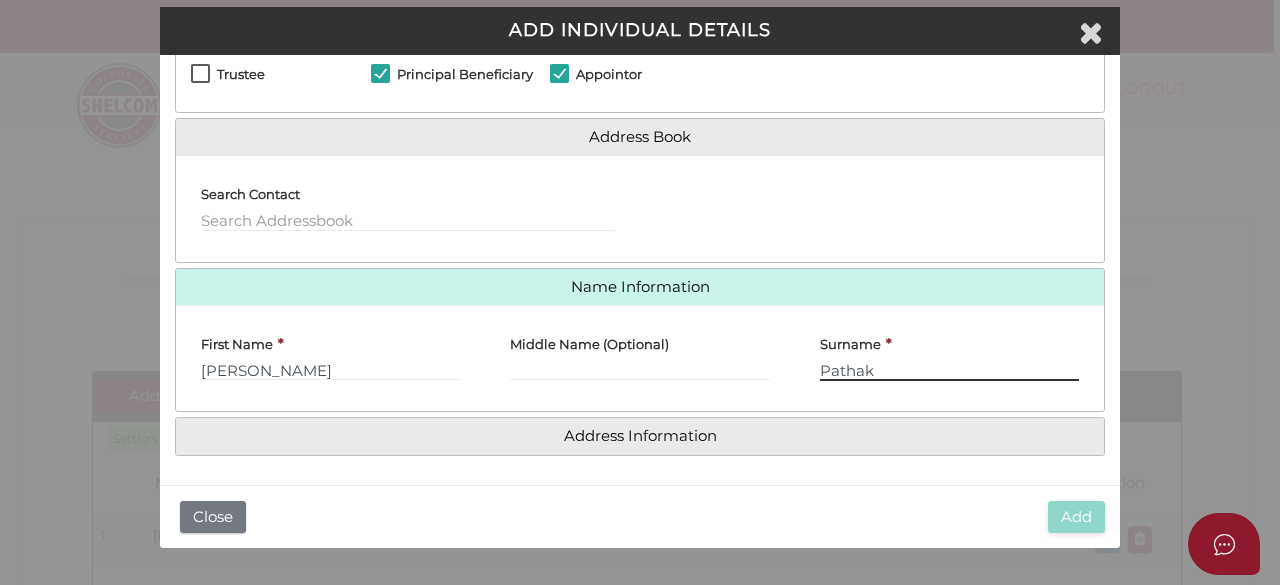 scroll, scrollTop: 30, scrollLeft: 0, axis: vertical 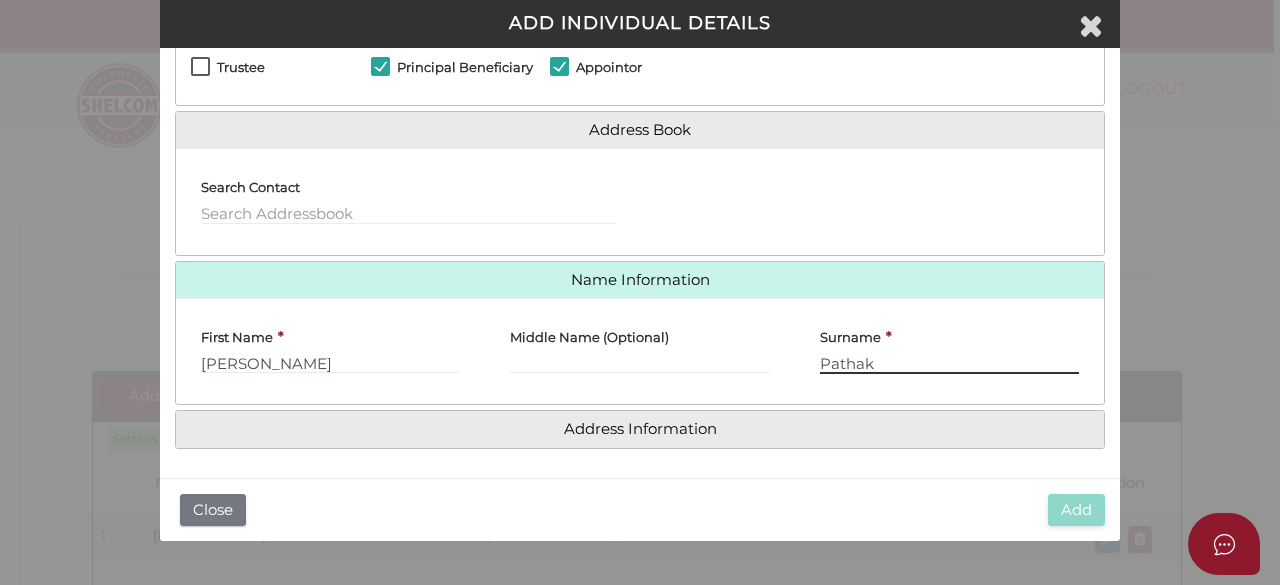type on "Pathak" 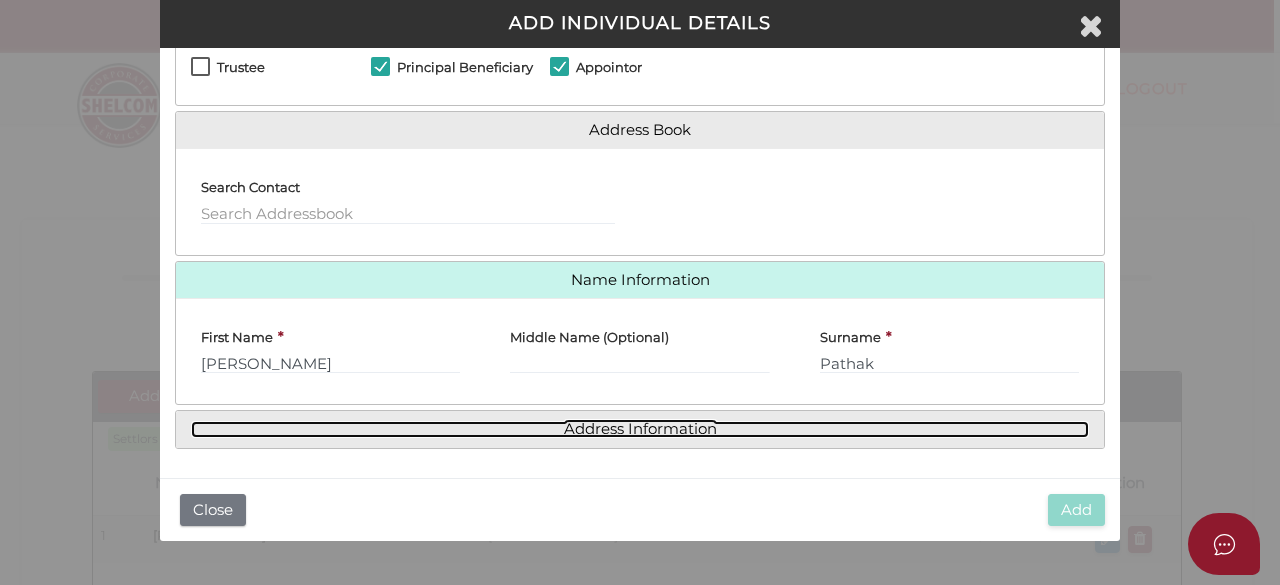 click on "Address Information" at bounding box center [640, 429] 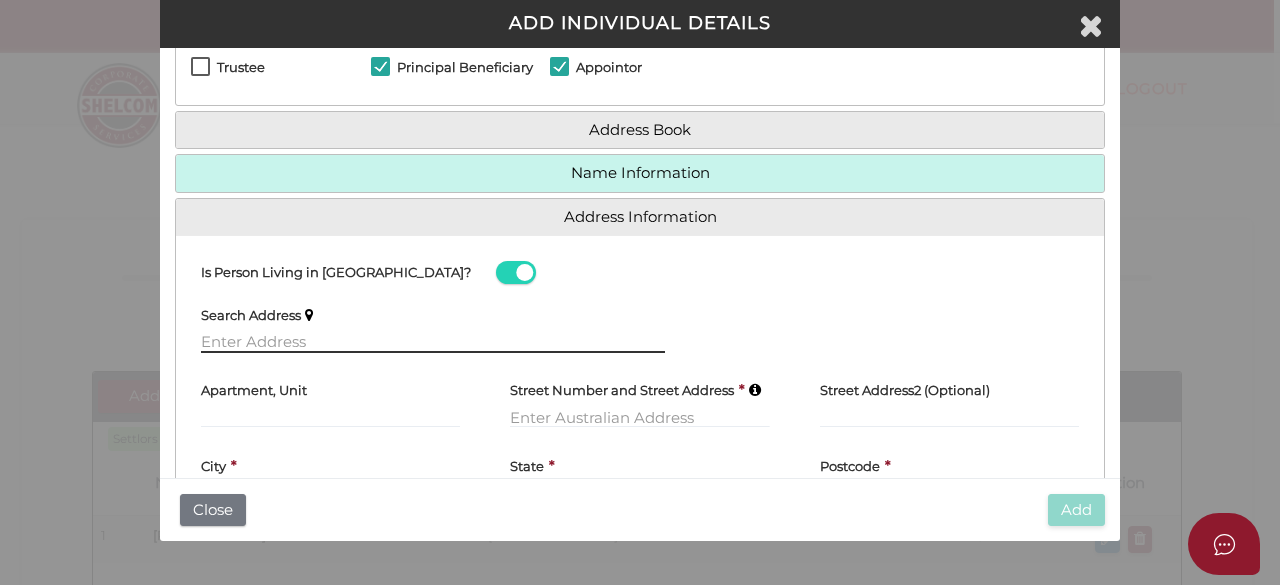 click at bounding box center (433, 342) 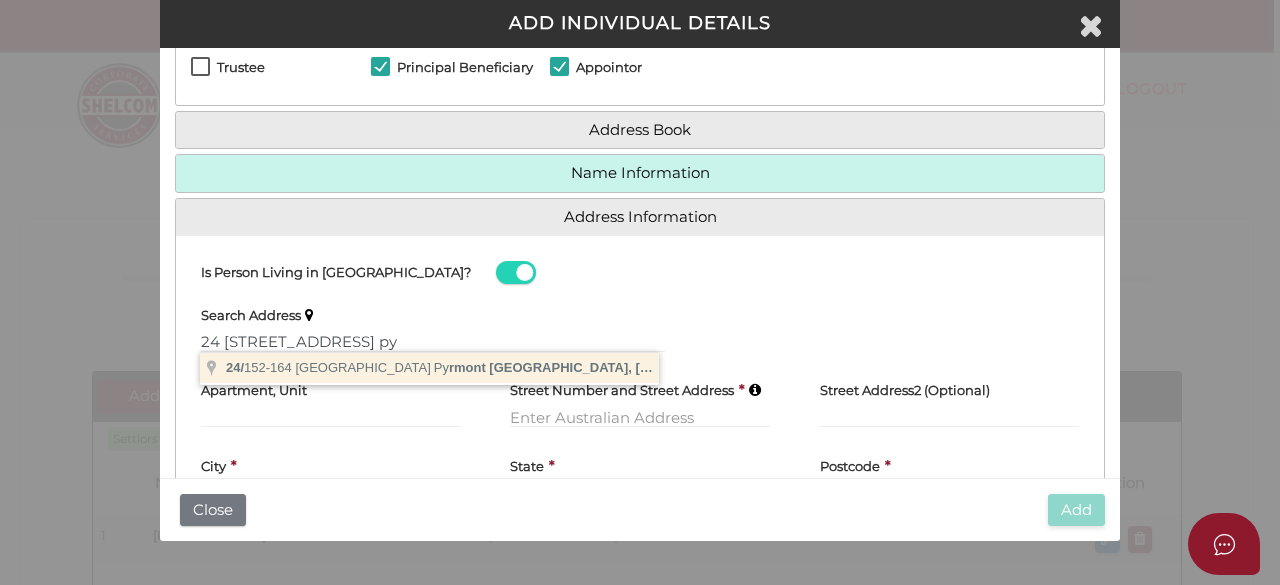 type on "24/152-164 Bulwara Road, Pyrmont NSW, Australia" 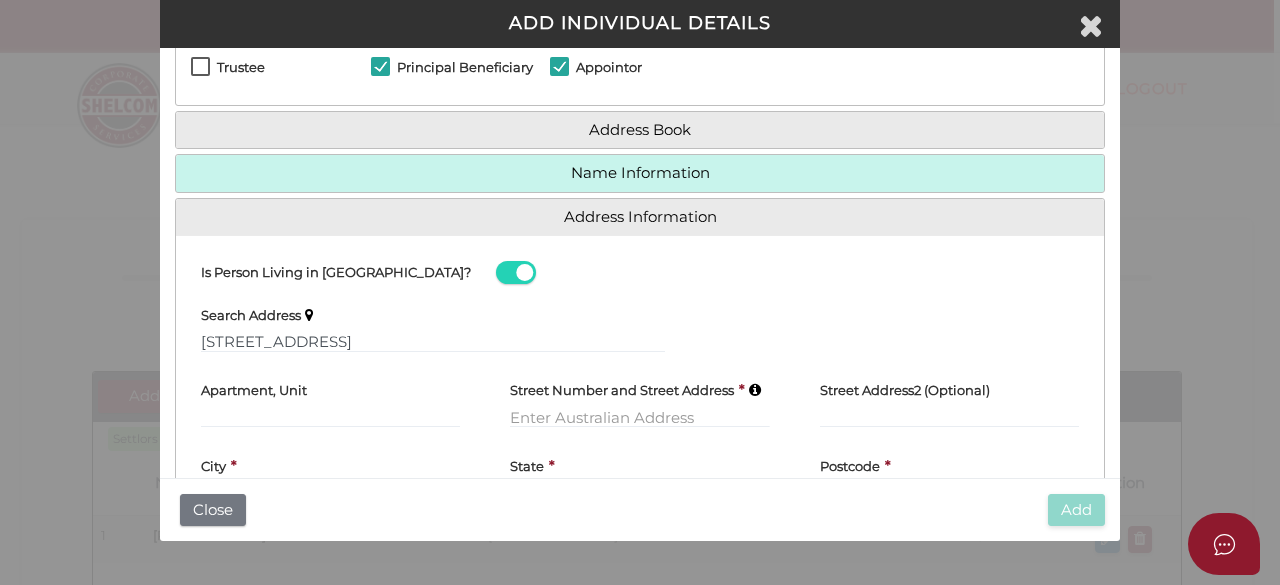 type 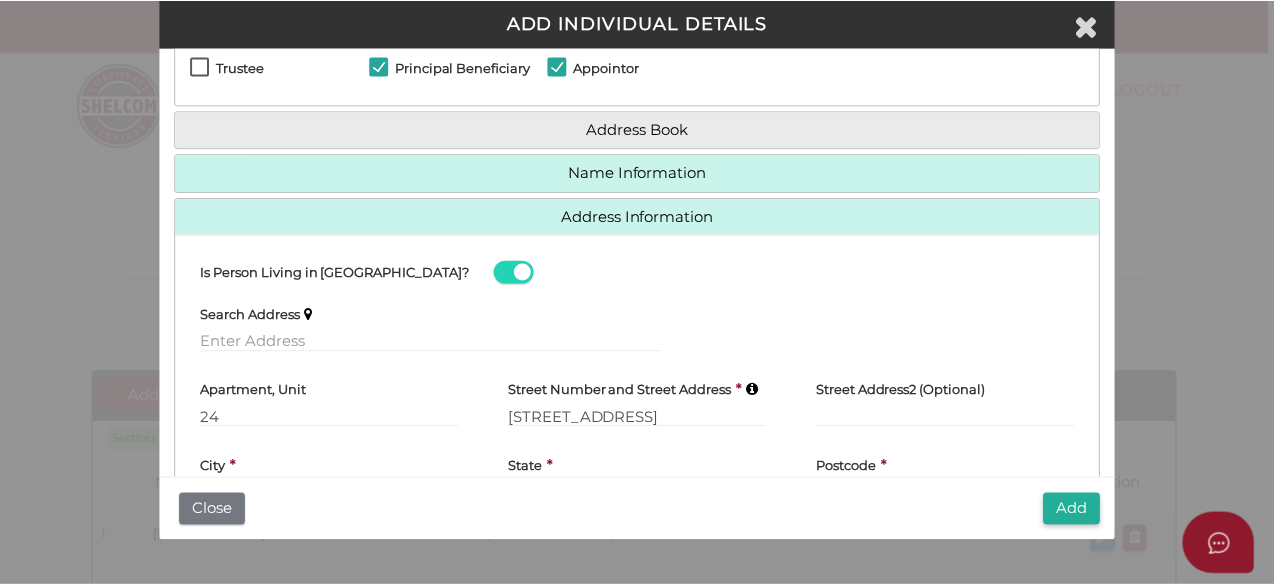 scroll, scrollTop: 163, scrollLeft: 0, axis: vertical 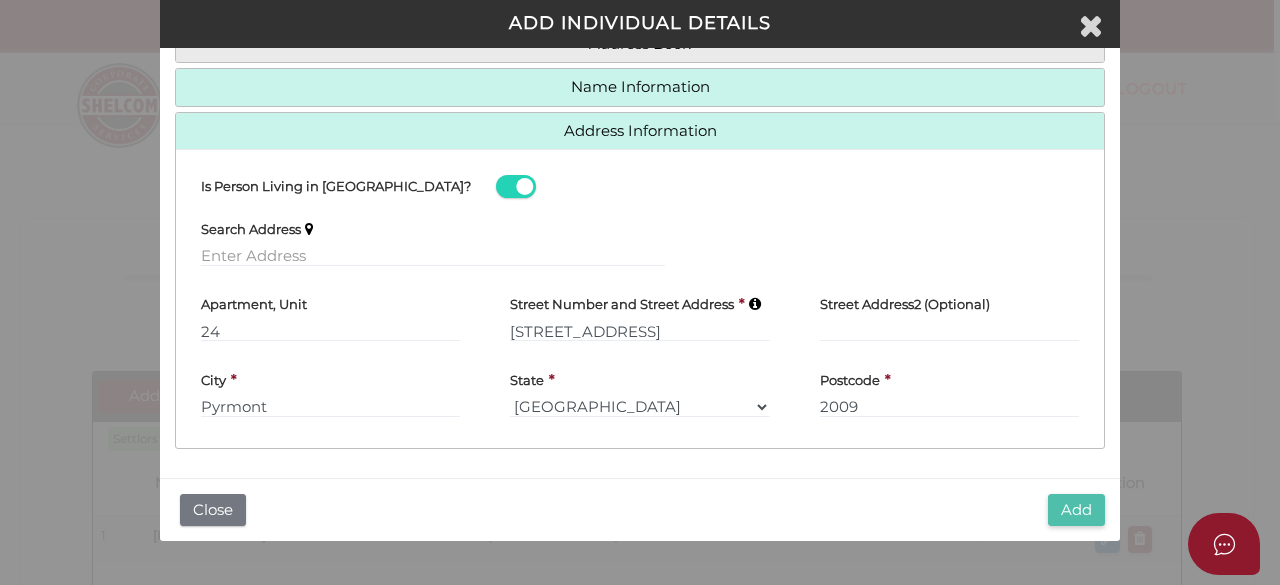 click on "Add" at bounding box center [1076, 510] 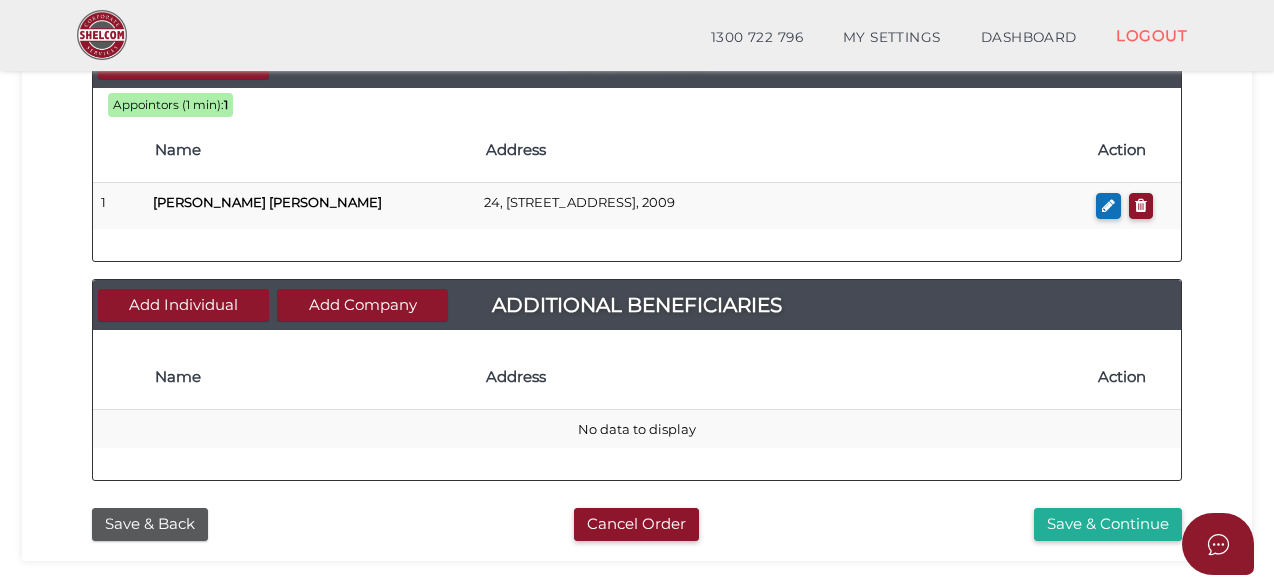 scroll, scrollTop: 1100, scrollLeft: 0, axis: vertical 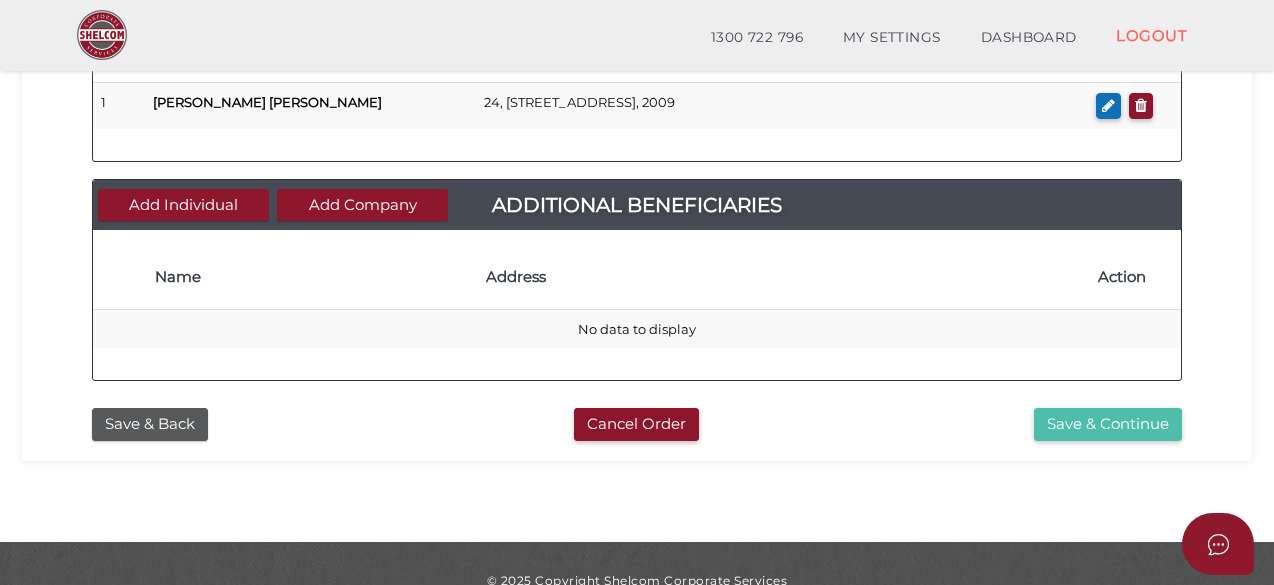 click on "Save & Continue" at bounding box center [1108, 424] 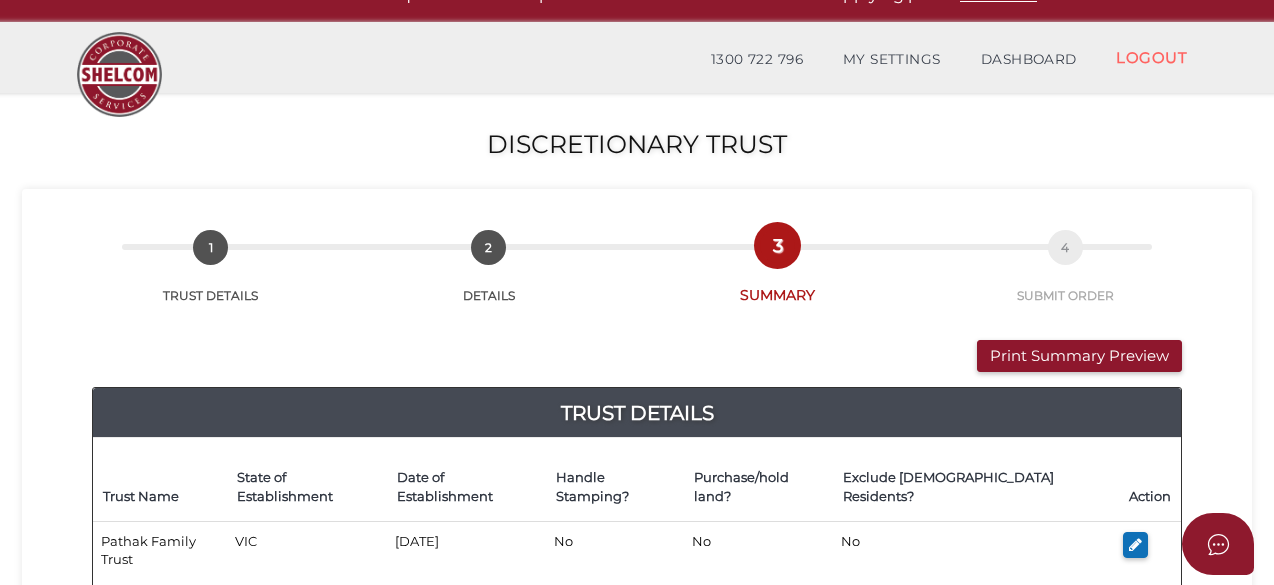 scroll, scrollTop: 0, scrollLeft: 0, axis: both 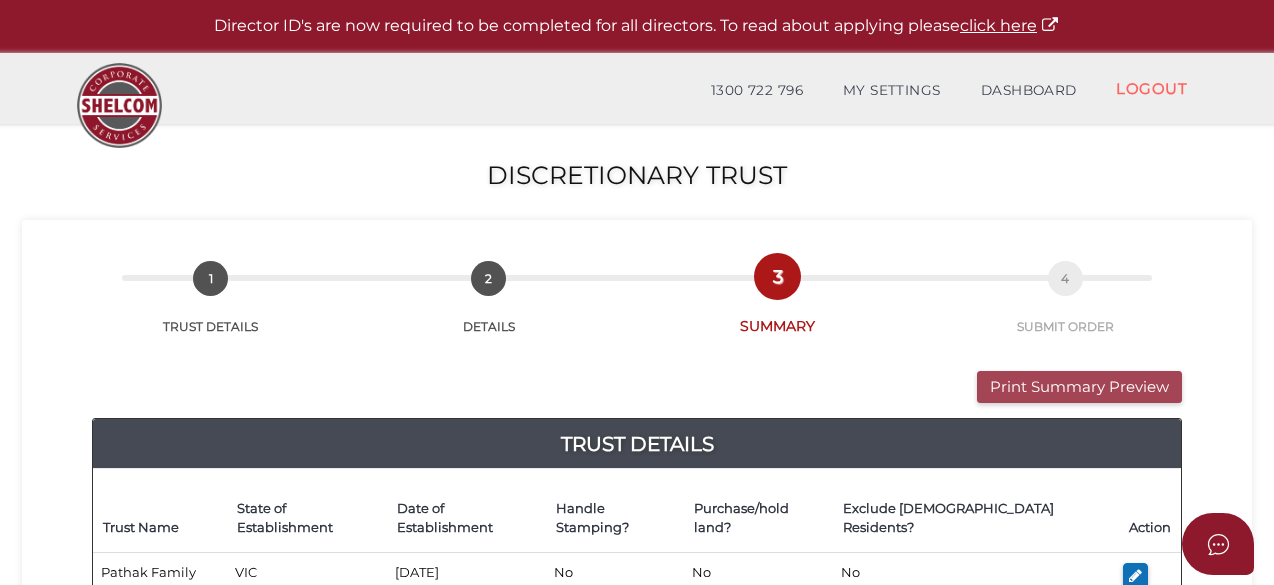 click on "Print Summary Preview" at bounding box center (1079, 387) 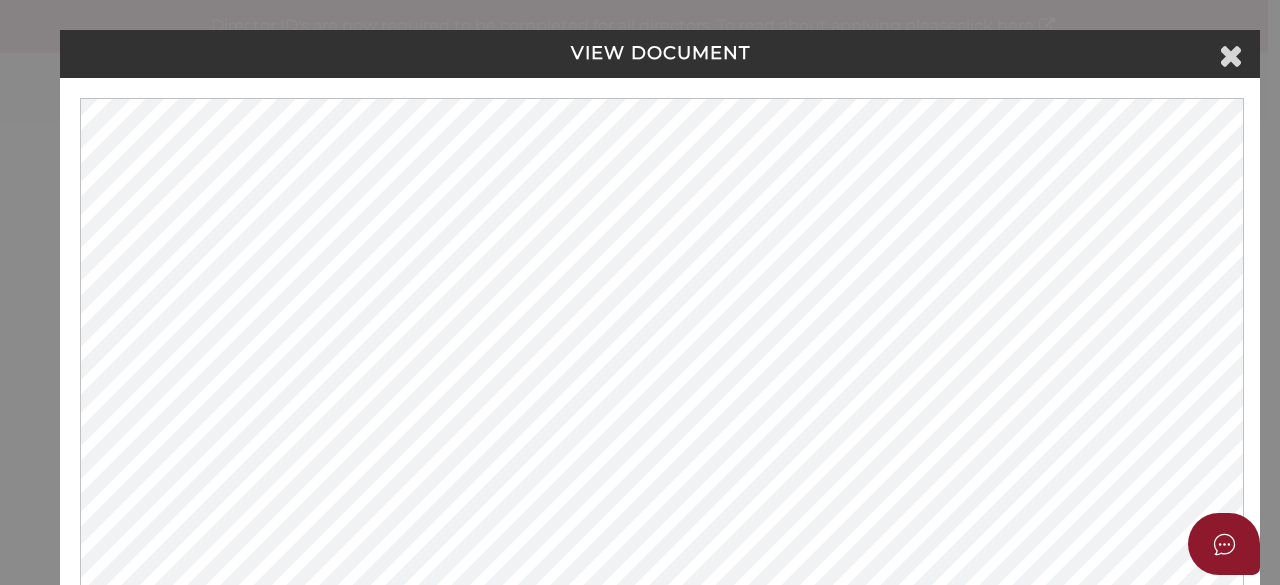 click on "VIEW DOCUMENT" at bounding box center [660, 54] 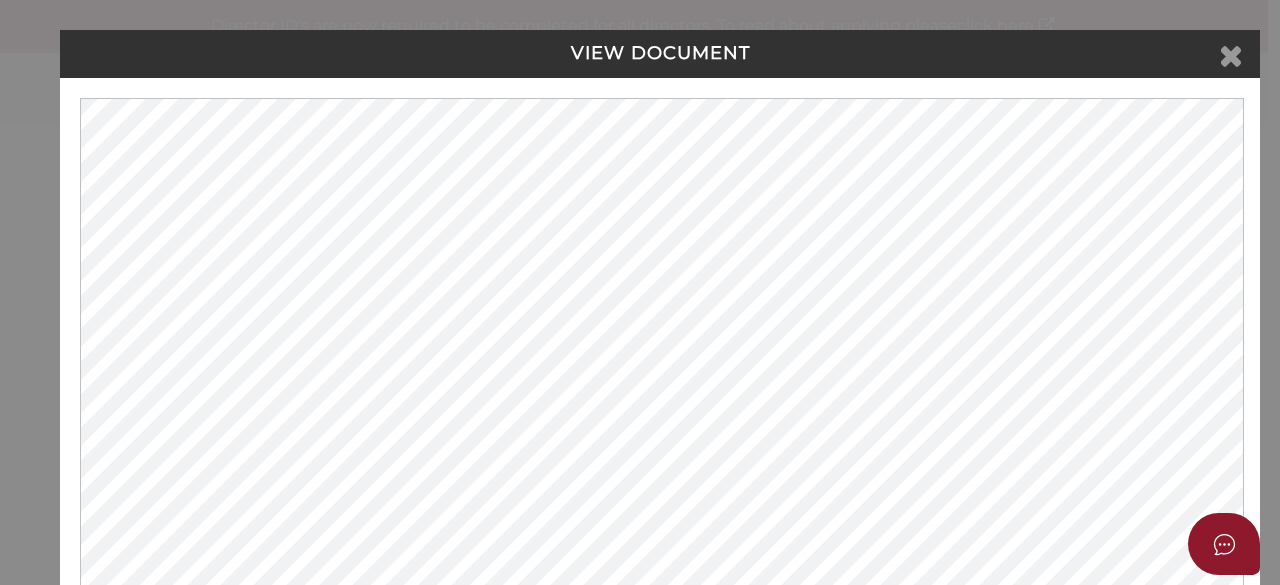 click at bounding box center [1231, 55] 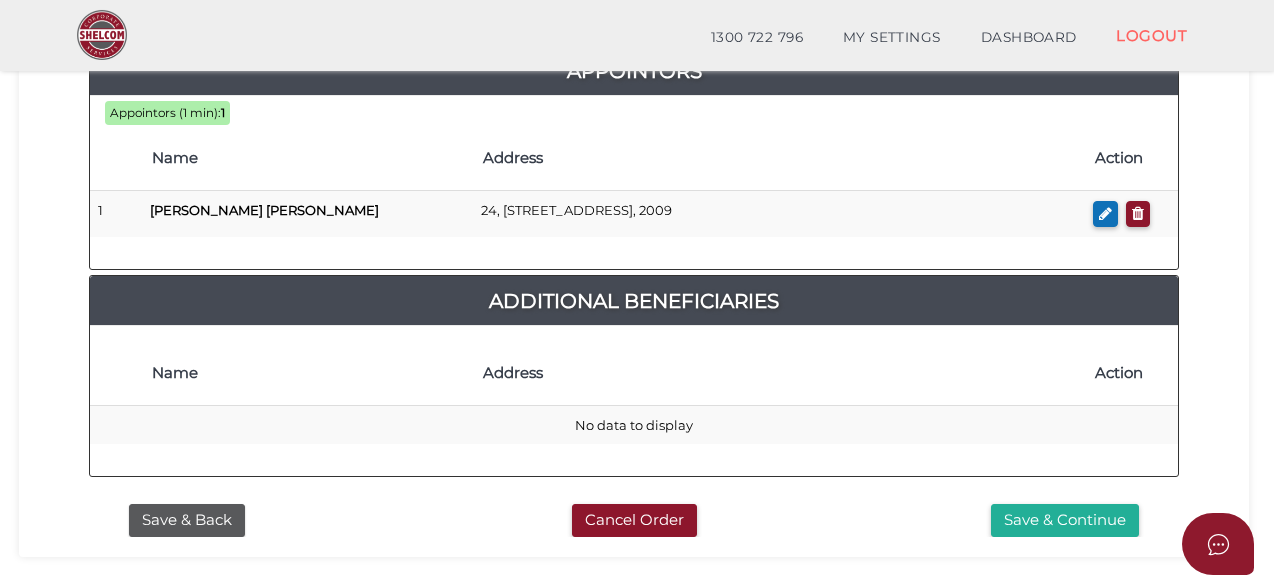 scroll, scrollTop: 1314, scrollLeft: 0, axis: vertical 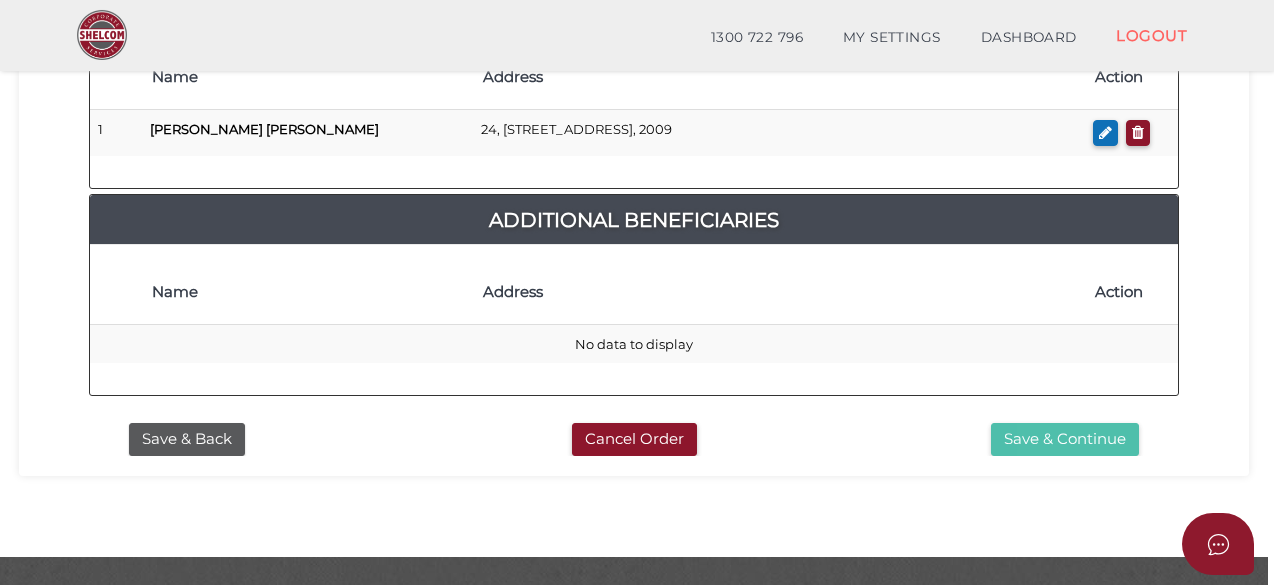 click on "Save & Continue" at bounding box center (1065, 439) 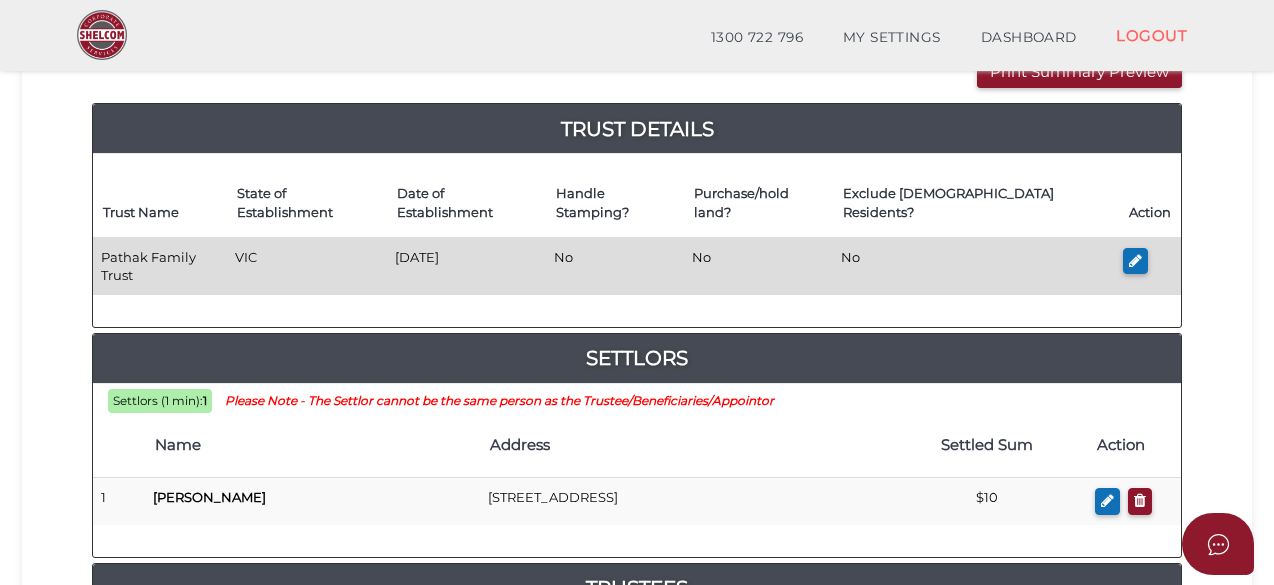 scroll, scrollTop: 214, scrollLeft: 0, axis: vertical 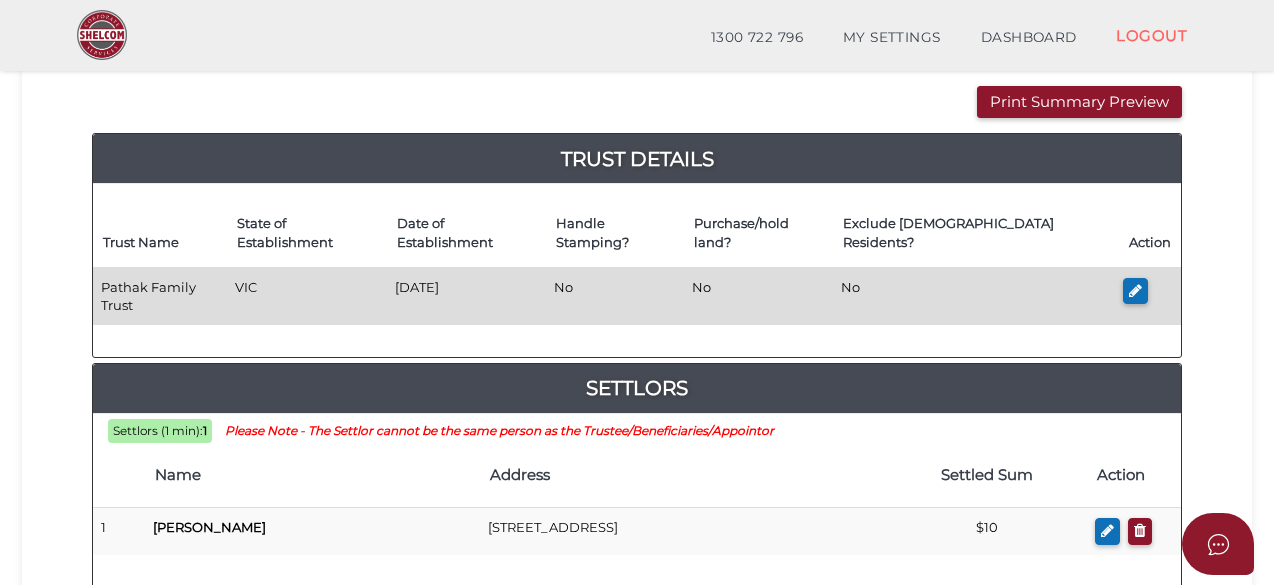 click on "VIC" at bounding box center [307, 296] 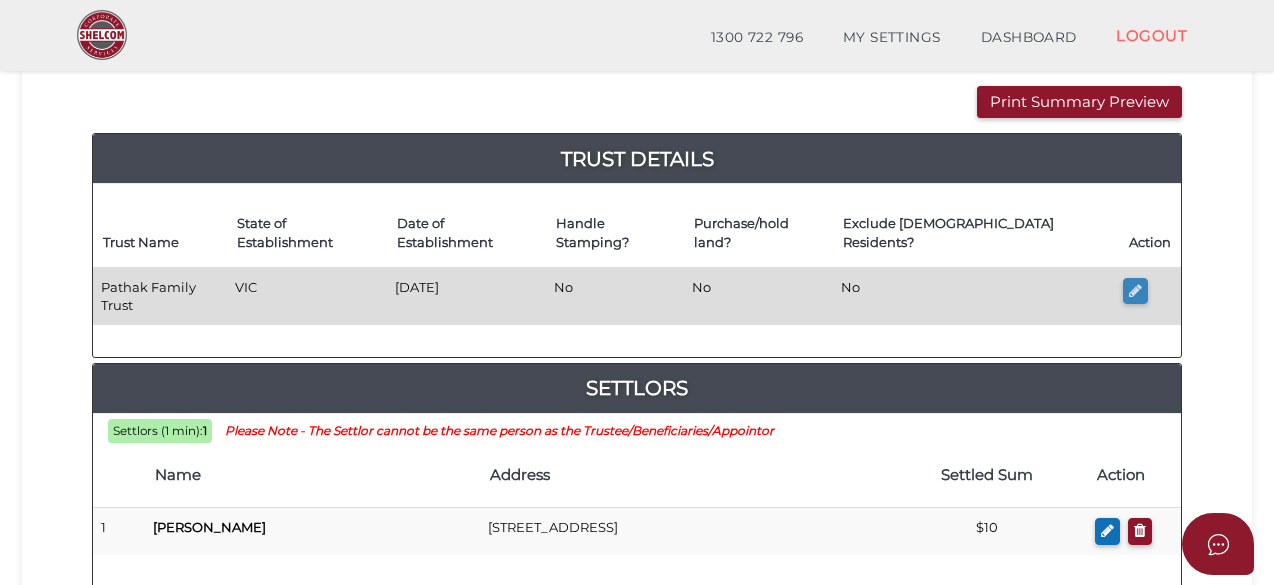 click at bounding box center [1135, 290] 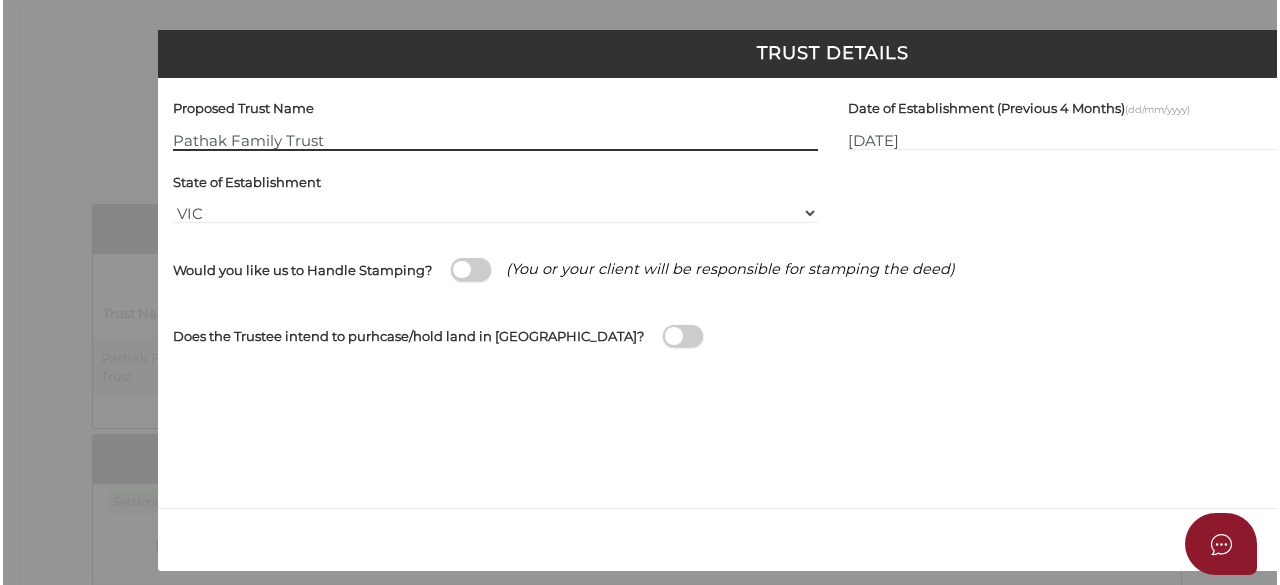scroll, scrollTop: 0, scrollLeft: 0, axis: both 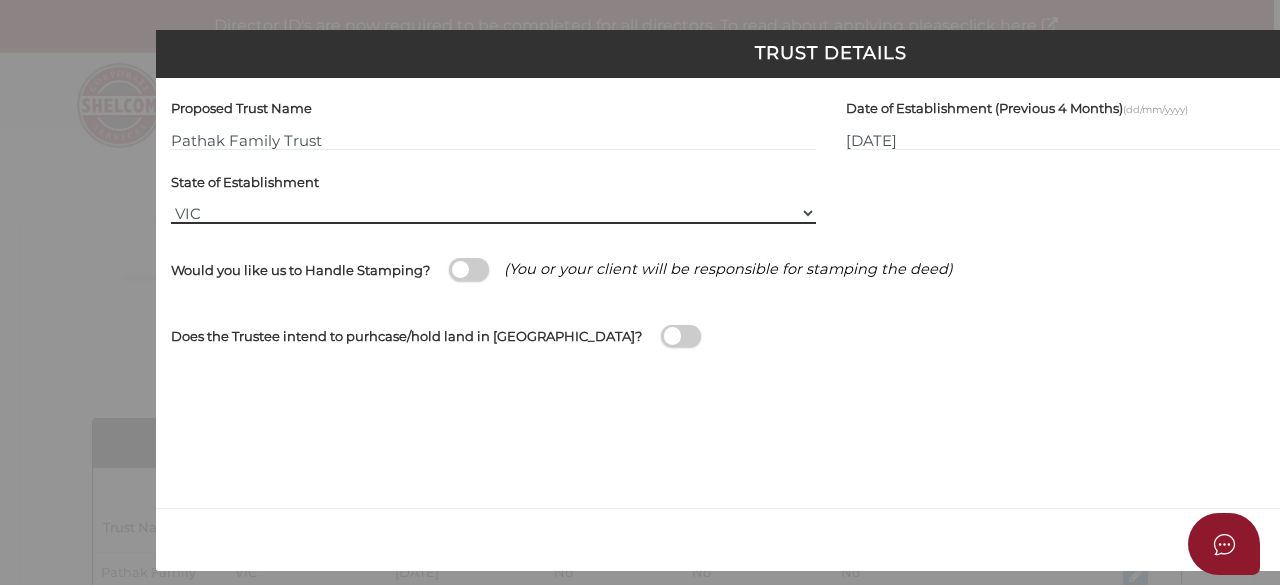 click on "VIC
ACT
NSW
NT
QLD
TAS
WA
SA" at bounding box center [493, 213] 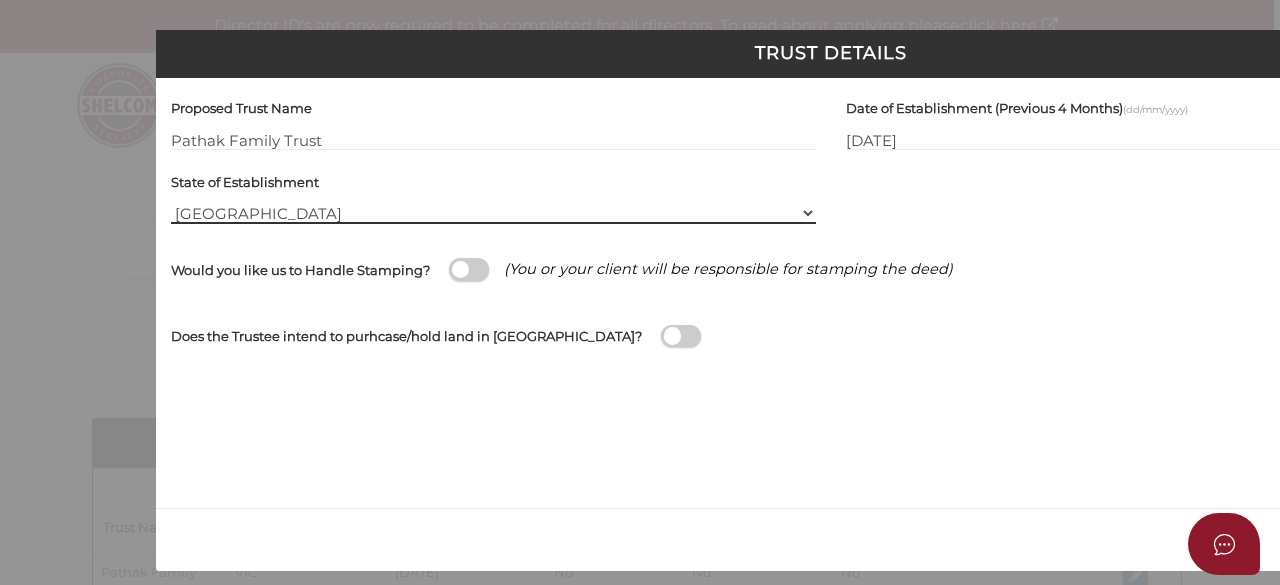 click on "VIC
ACT
NSW
NT
QLD
TAS
WA
SA" at bounding box center [493, 213] 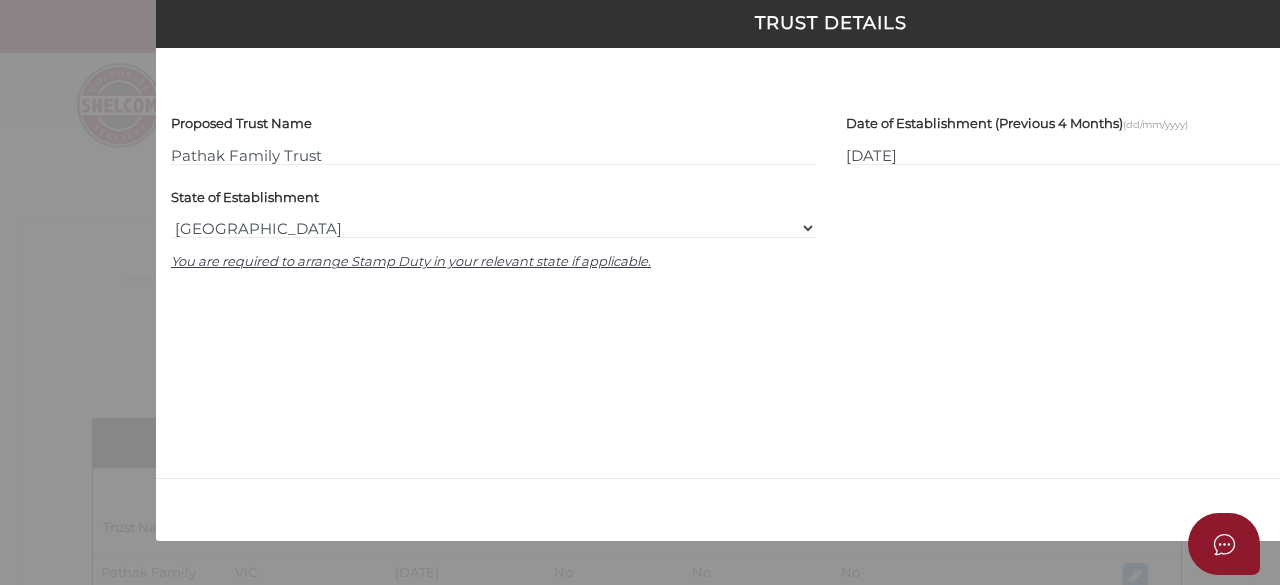 scroll, scrollTop: 0, scrollLeft: 0, axis: both 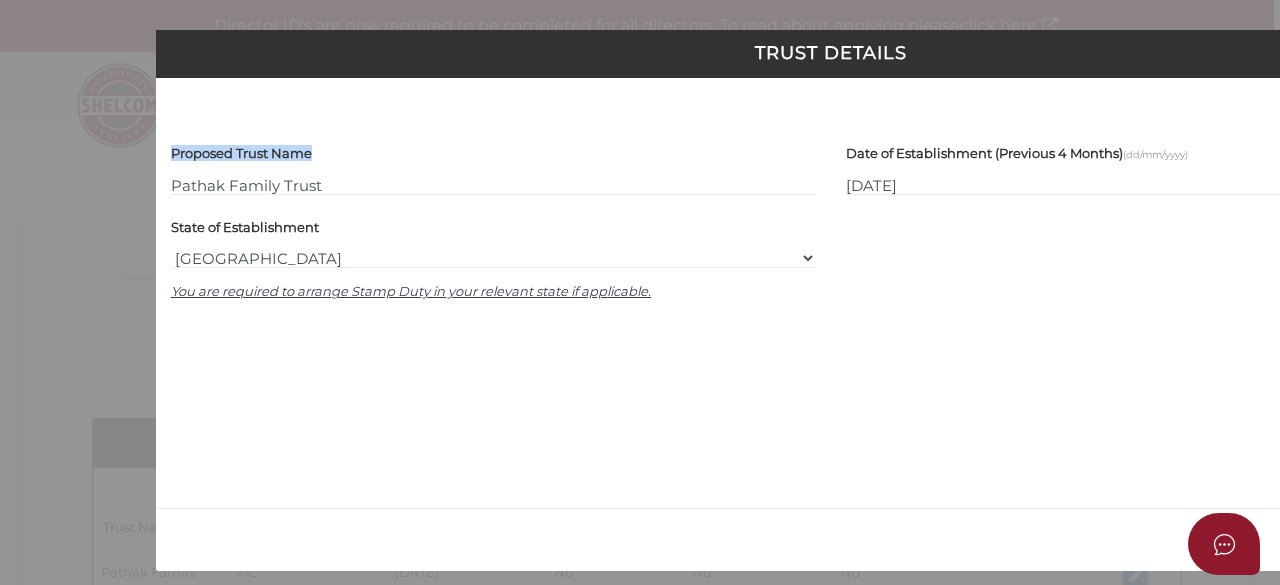 drag, startPoint x: 996, startPoint y: 48, endPoint x: 626, endPoint y: 139, distance: 381.02625 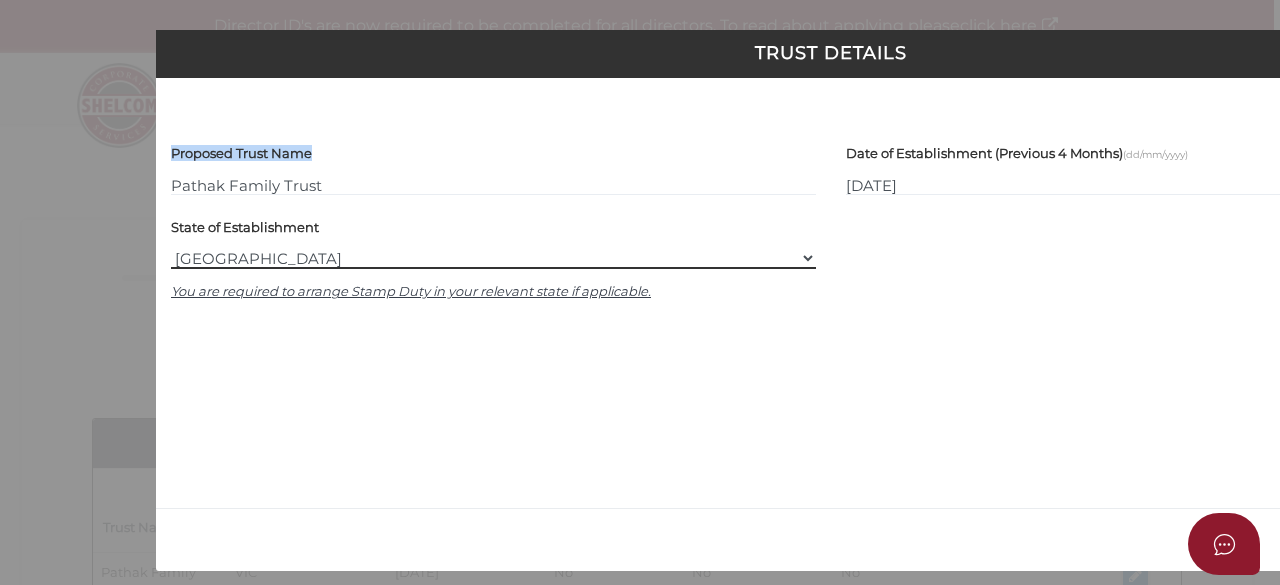 click on "VIC
ACT
NSW
NT
QLD
TAS
WA
SA" at bounding box center (493, 258) 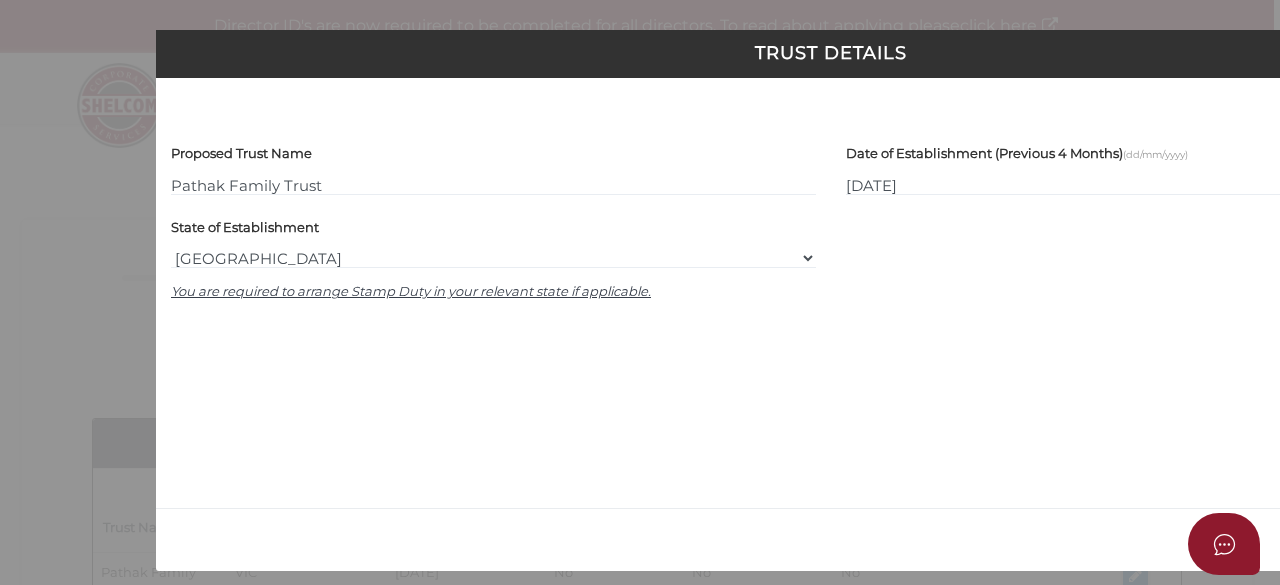 click on "Proposed Trust Name
Pathak Family Trust
Date of Establishment (Previous 4 Months) (dd/mm/yyyy)
01/07/2025
VIC
01/07/2025
No
No
No
State of Establishment
VIC
ACT
NSW
NT
QLD
TAS
WA
SA
You are required to arrange Stamp Duty in your relevant state if applicable.
Would you like us to Handle Stamping?
(You or your client will be responsible for stamping the deed)" at bounding box center (831, 293) 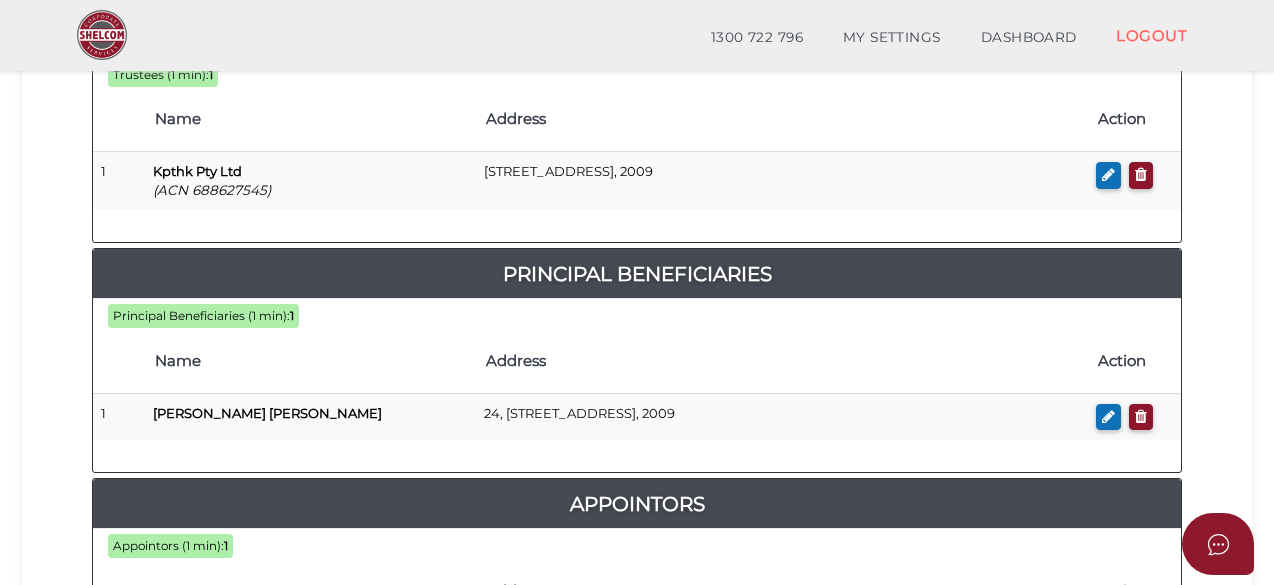 scroll, scrollTop: 700, scrollLeft: 0, axis: vertical 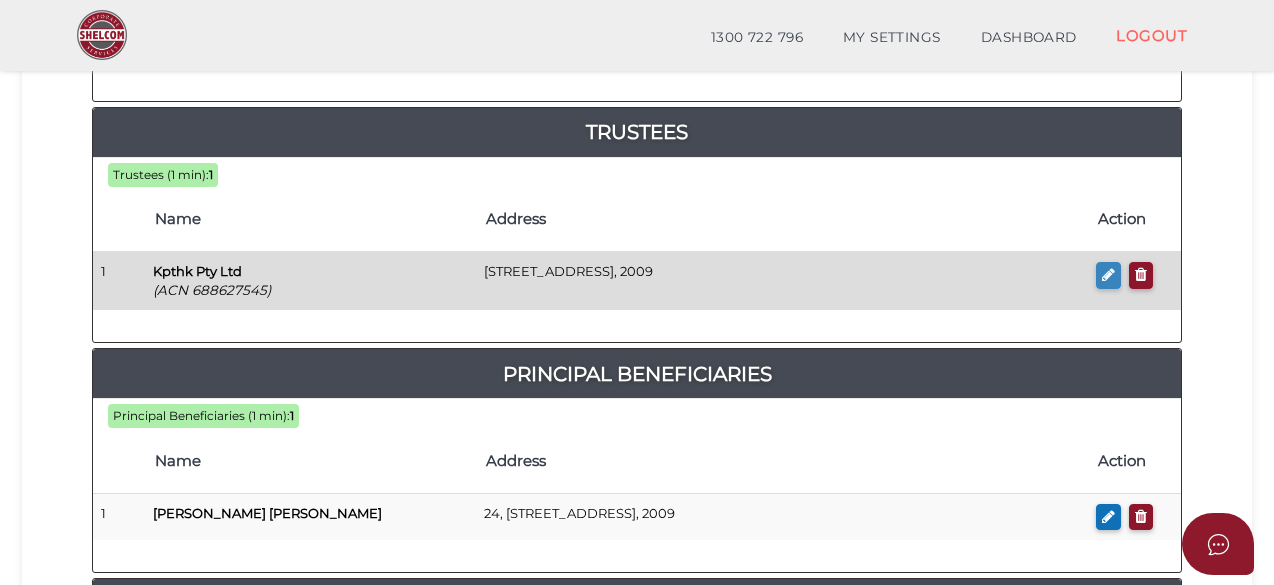 click at bounding box center [1108, 275] 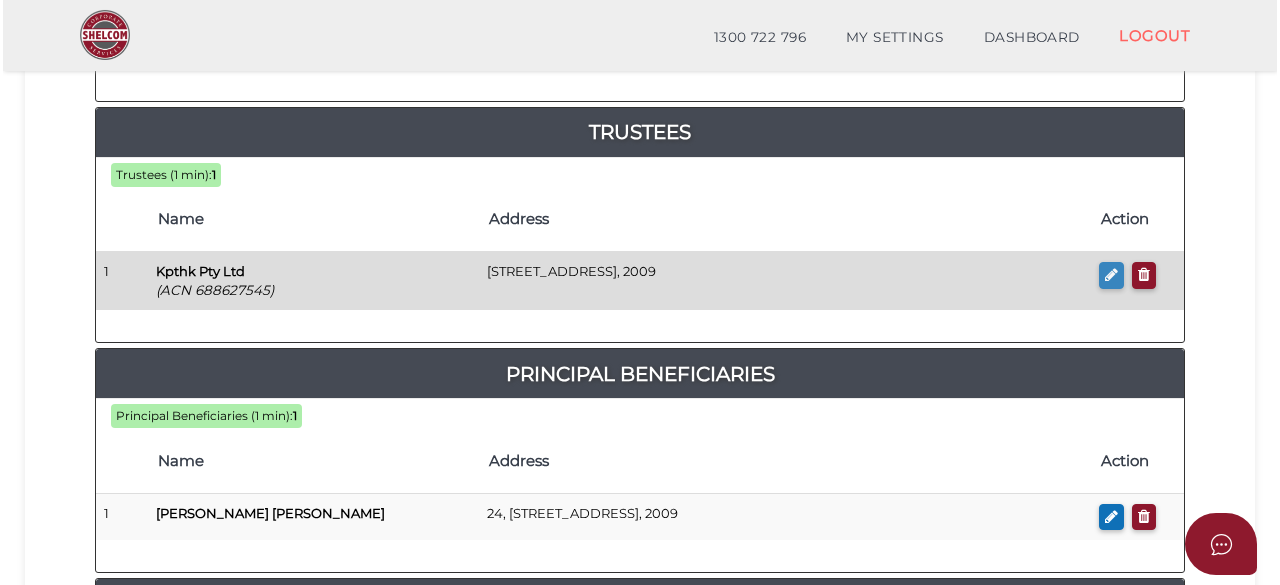 scroll, scrollTop: 0, scrollLeft: 0, axis: both 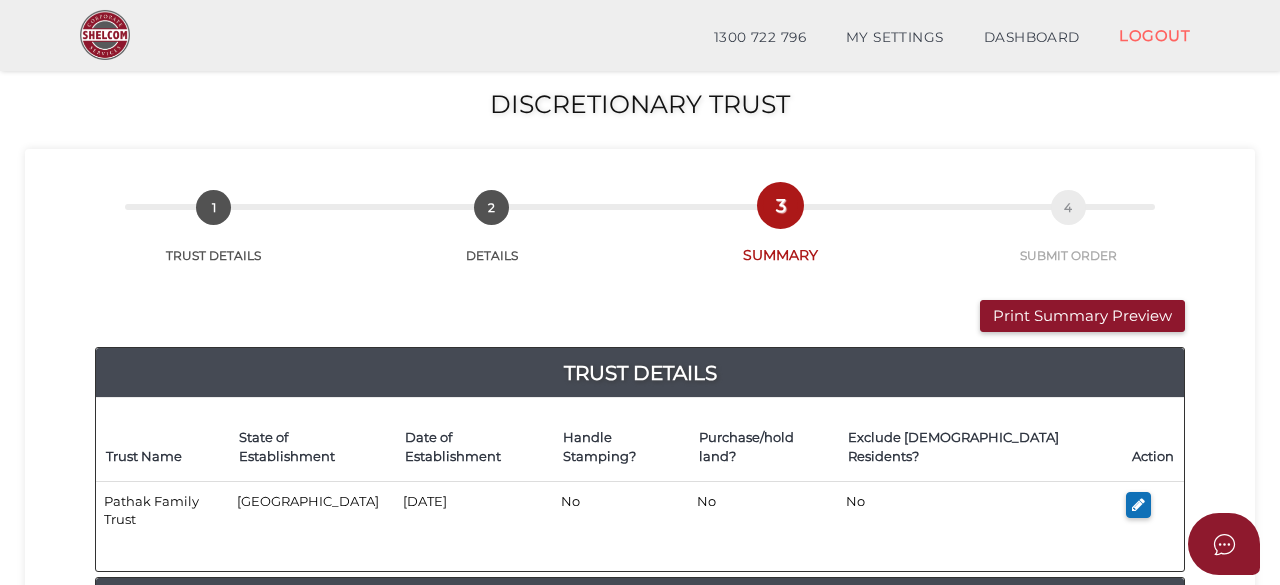 checkbox on "true" 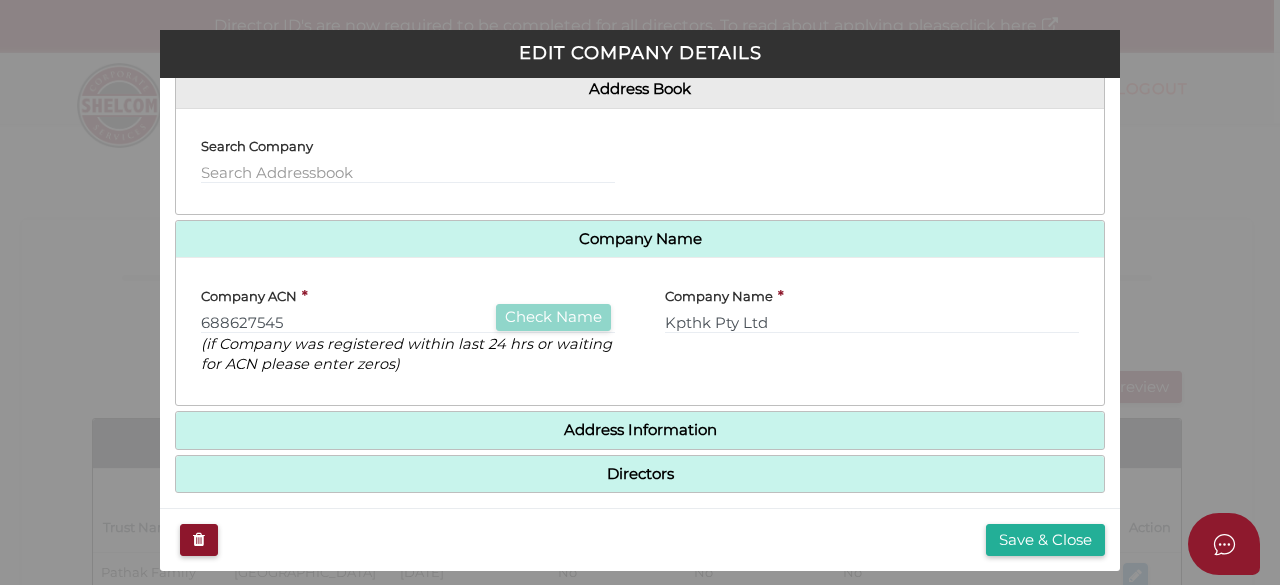 scroll, scrollTop: 238, scrollLeft: 0, axis: vertical 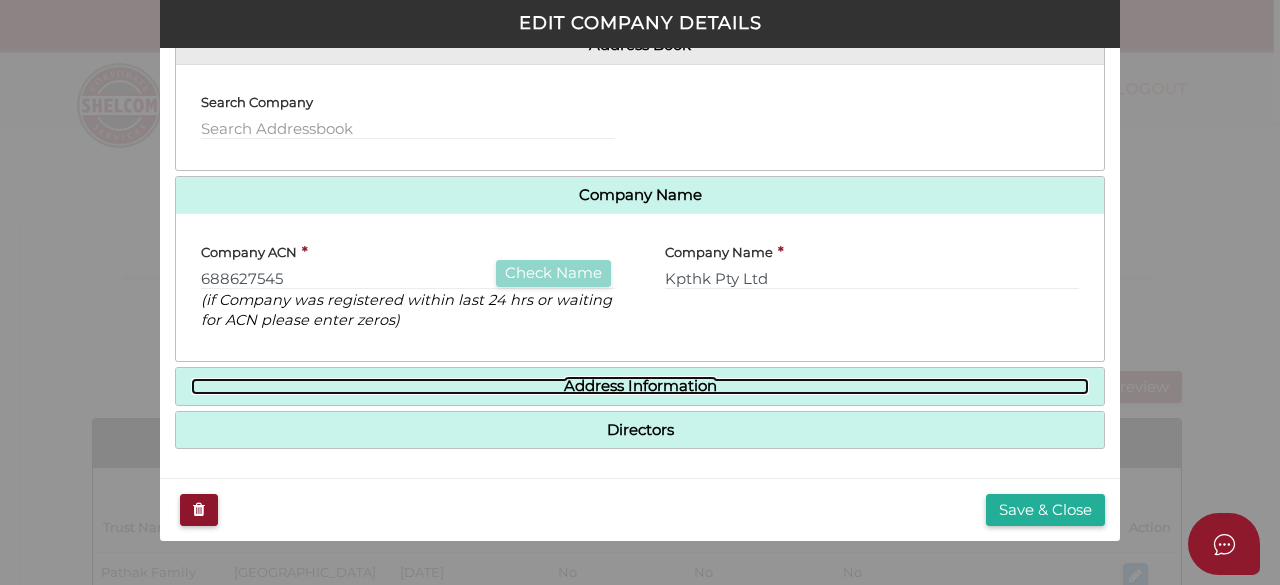 click on "Address Information" at bounding box center [640, 386] 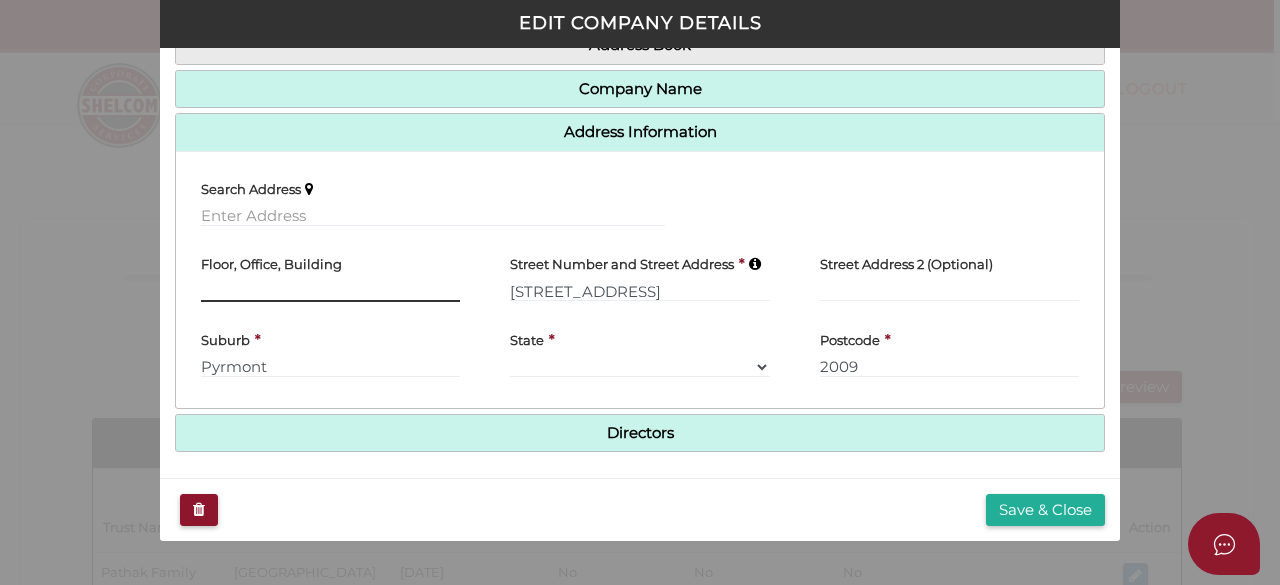click at bounding box center (330, 291) 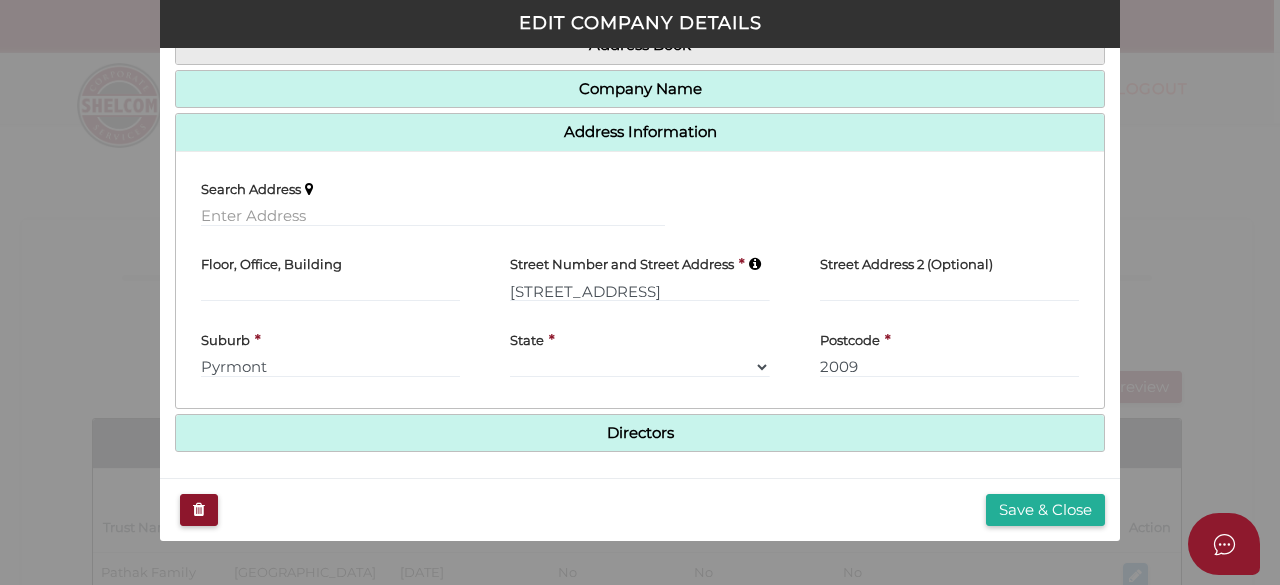 click on "Street Number and Street Address *
152-164 Bulwara Road" at bounding box center [639, 279] 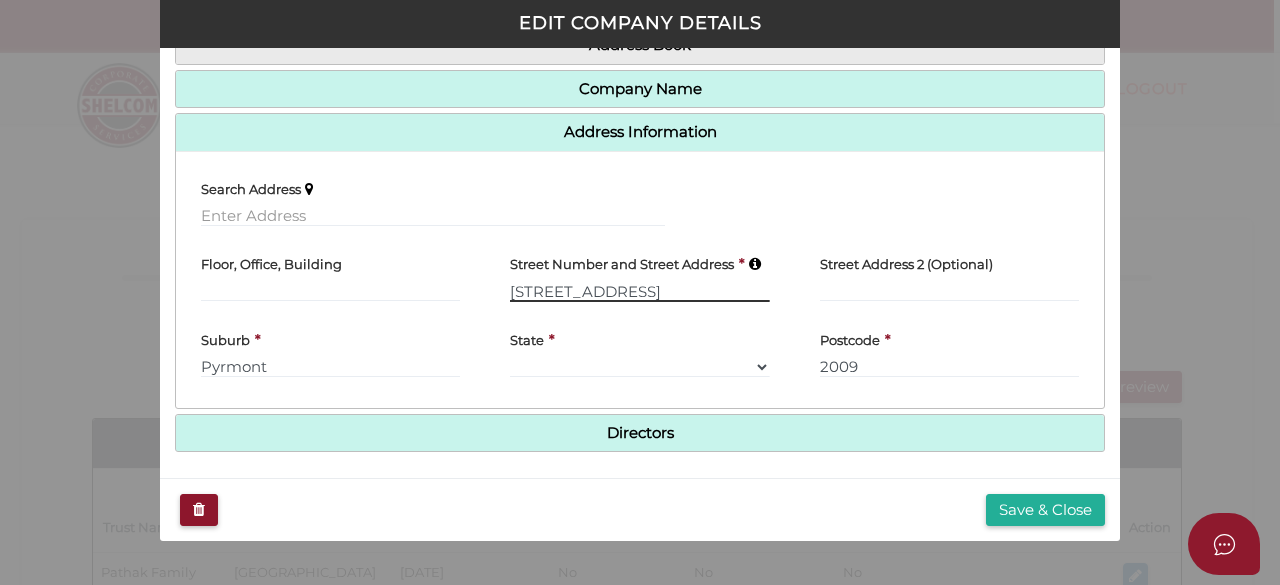click on "[STREET_ADDRESS]" at bounding box center (639, 291) 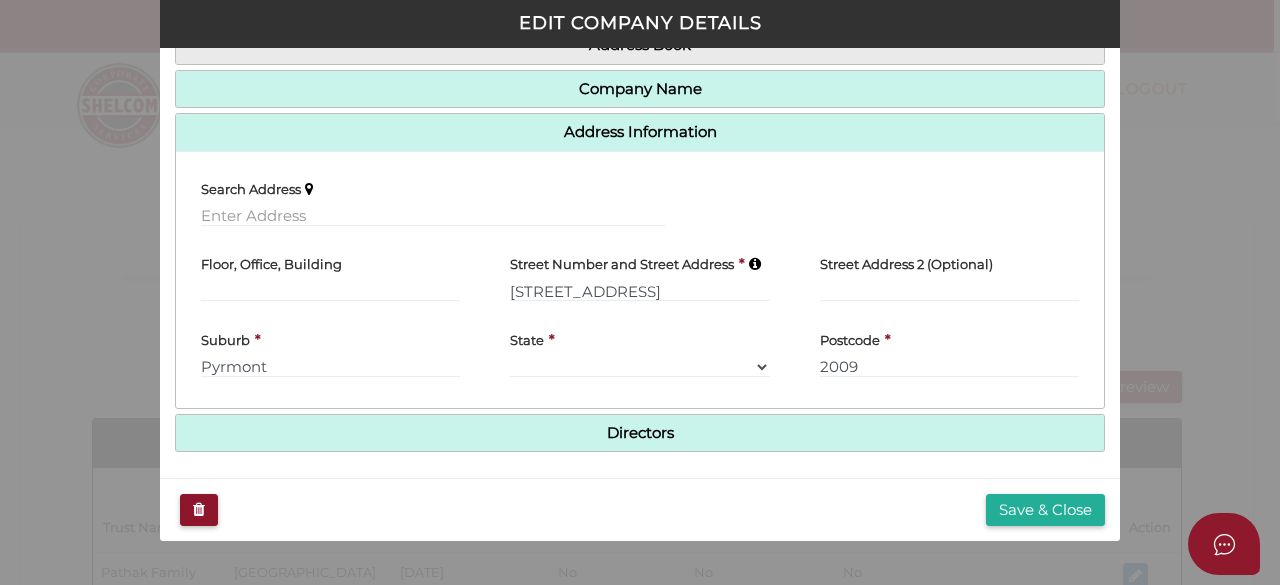 click on "Floor, Office, Building" at bounding box center [271, 261] 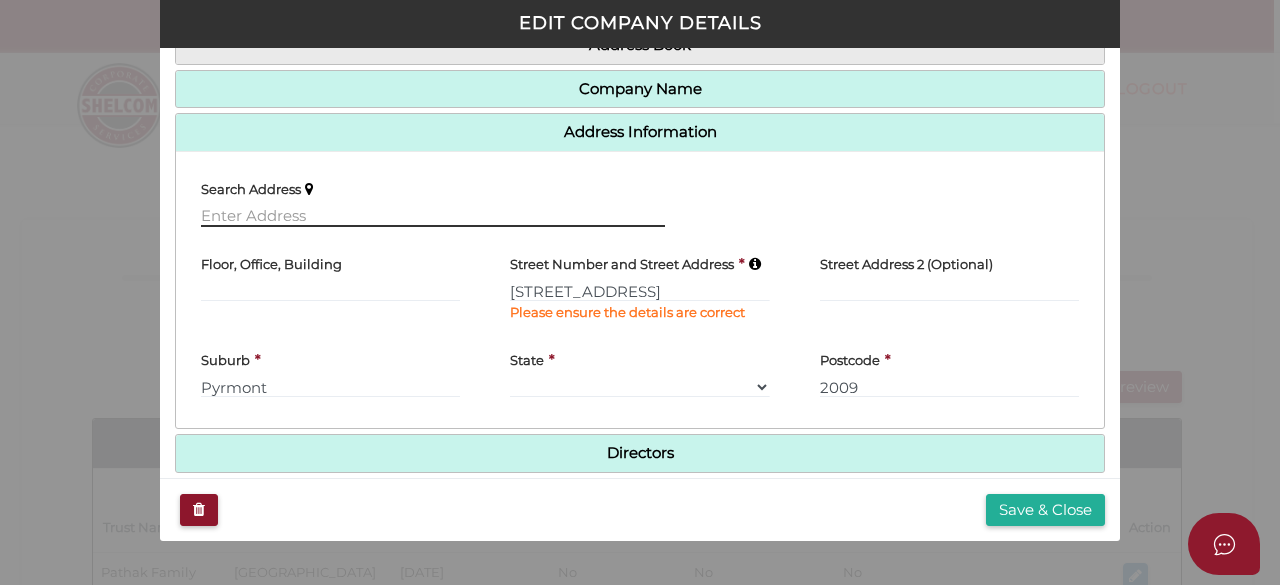 click at bounding box center (433, 216) 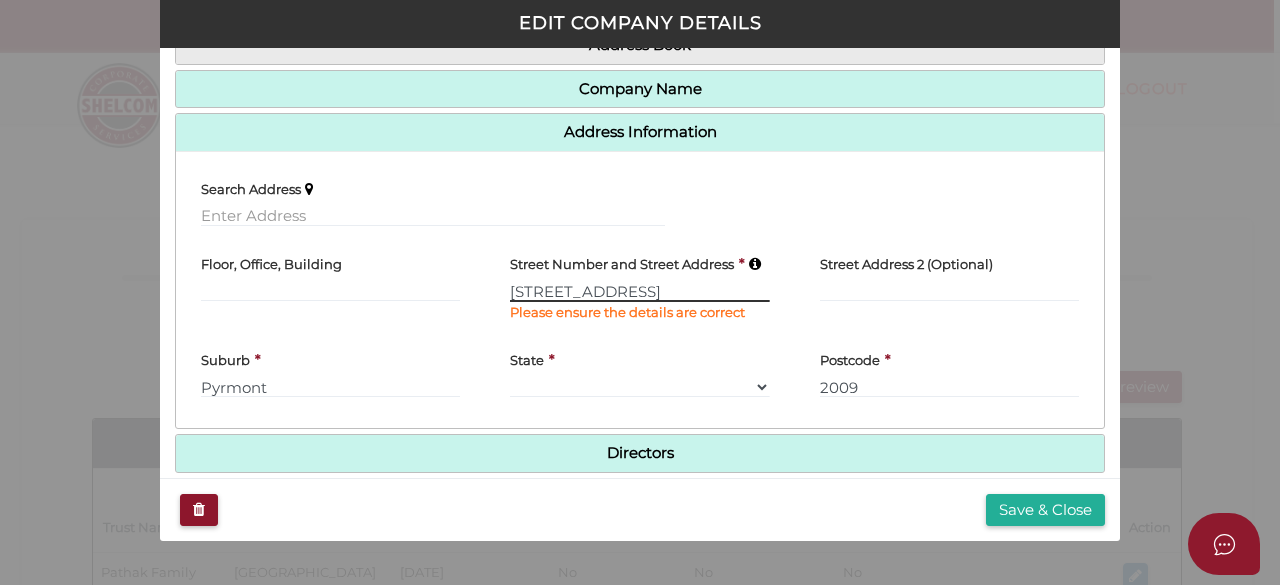 drag, startPoint x: 505, startPoint y: 293, endPoint x: 668, endPoint y: 321, distance: 165.38742 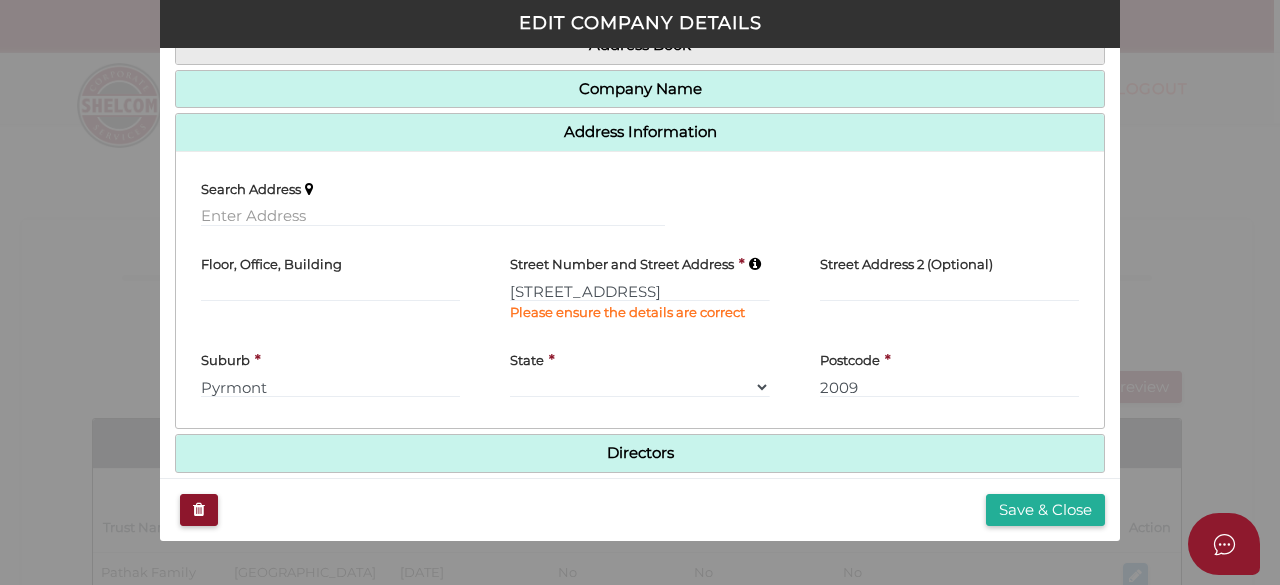 drag, startPoint x: 540, startPoint y: 277, endPoint x: 290, endPoint y: 196, distance: 262.7946 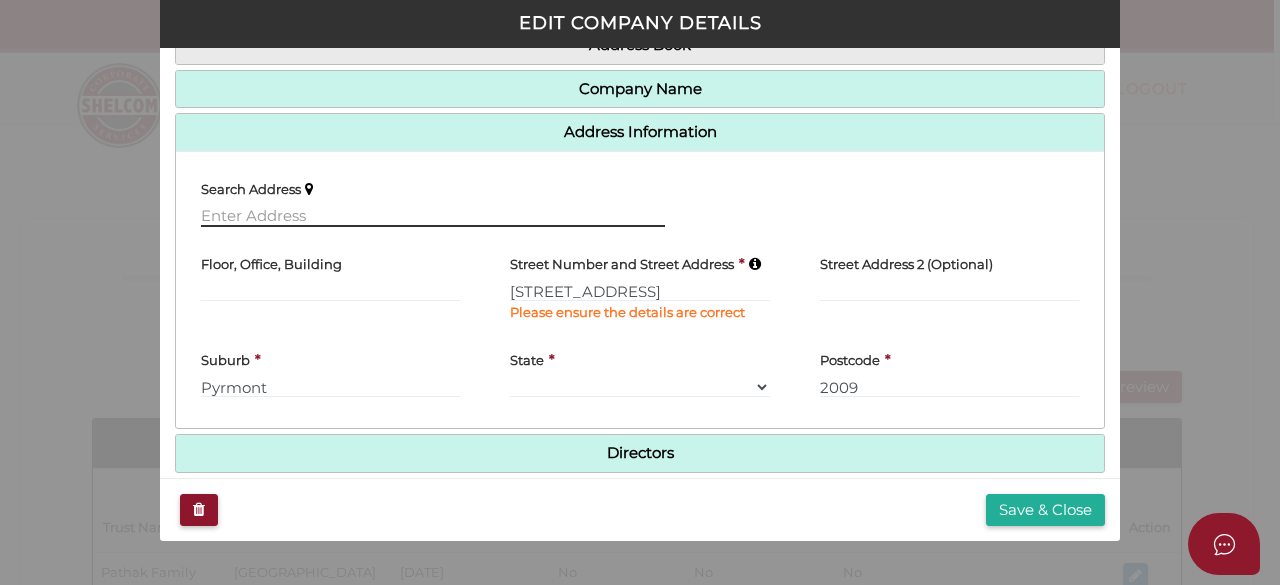 click at bounding box center [433, 216] 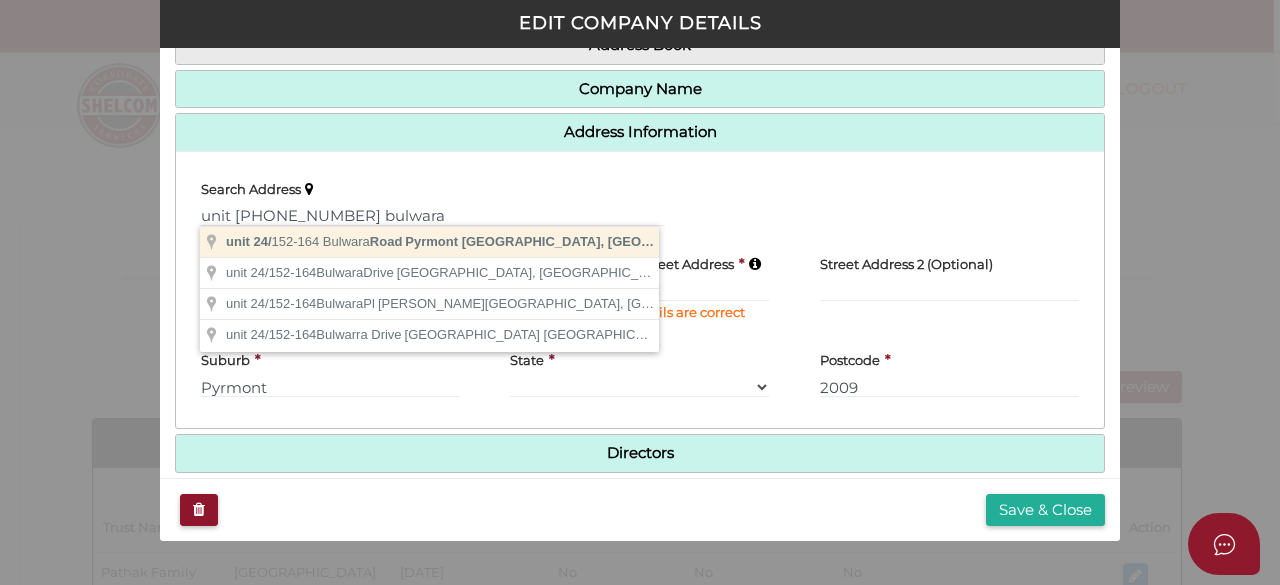 type on "unit 24/152-164 Bulwara Road, Pyrmont NSW, Australia" 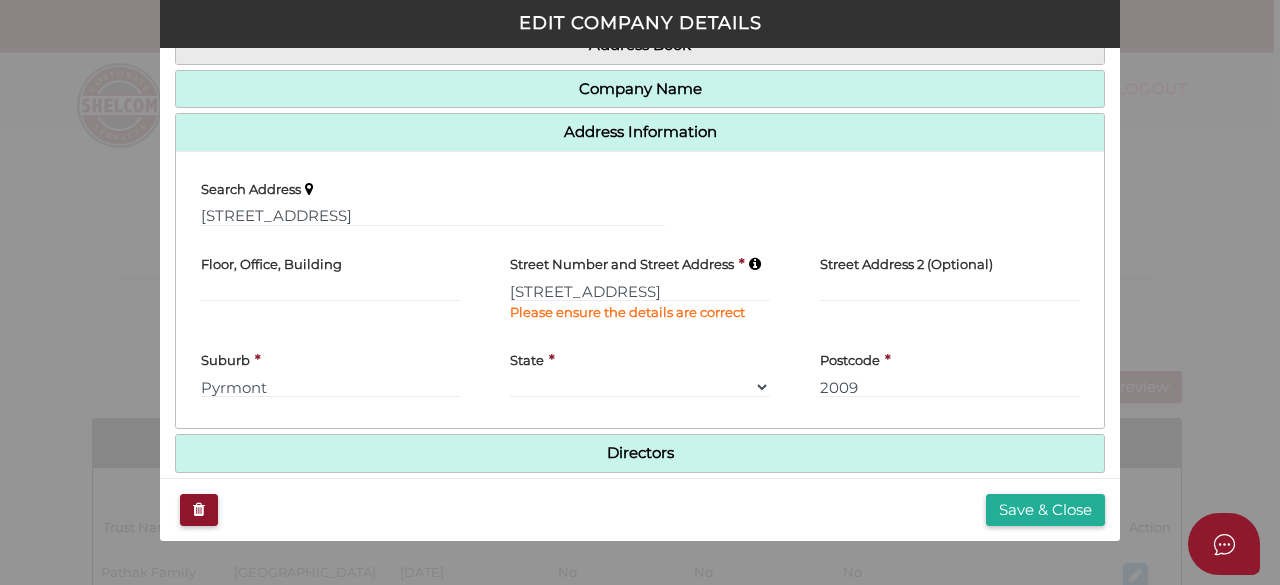 type 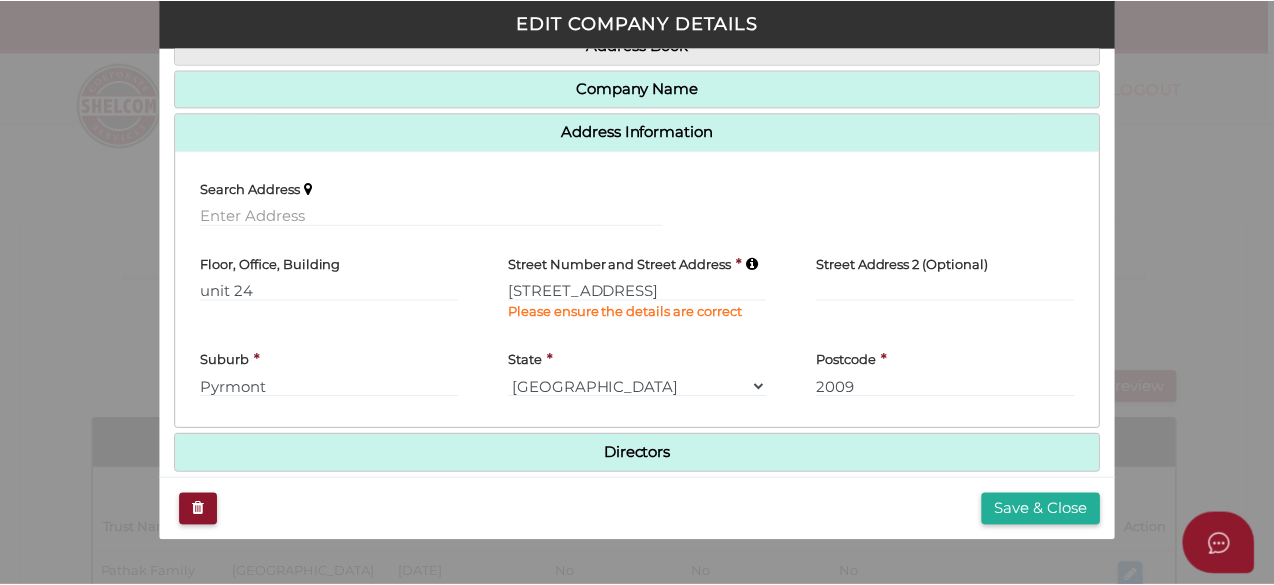 scroll, scrollTop: 262, scrollLeft: 0, axis: vertical 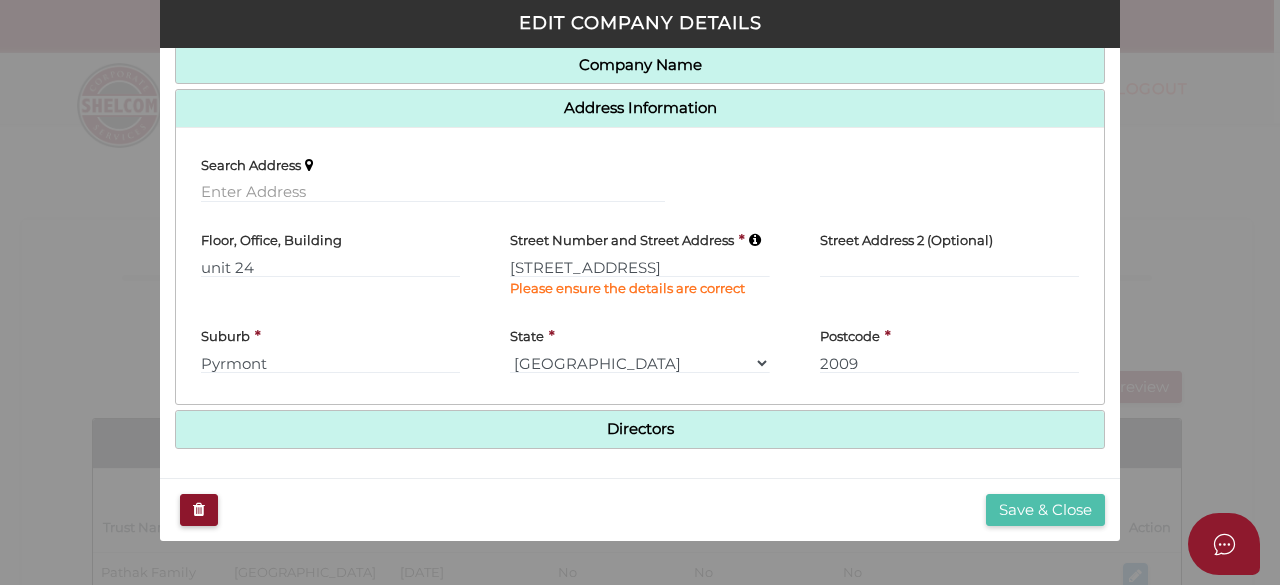 click on "Save & Close" at bounding box center (1045, 510) 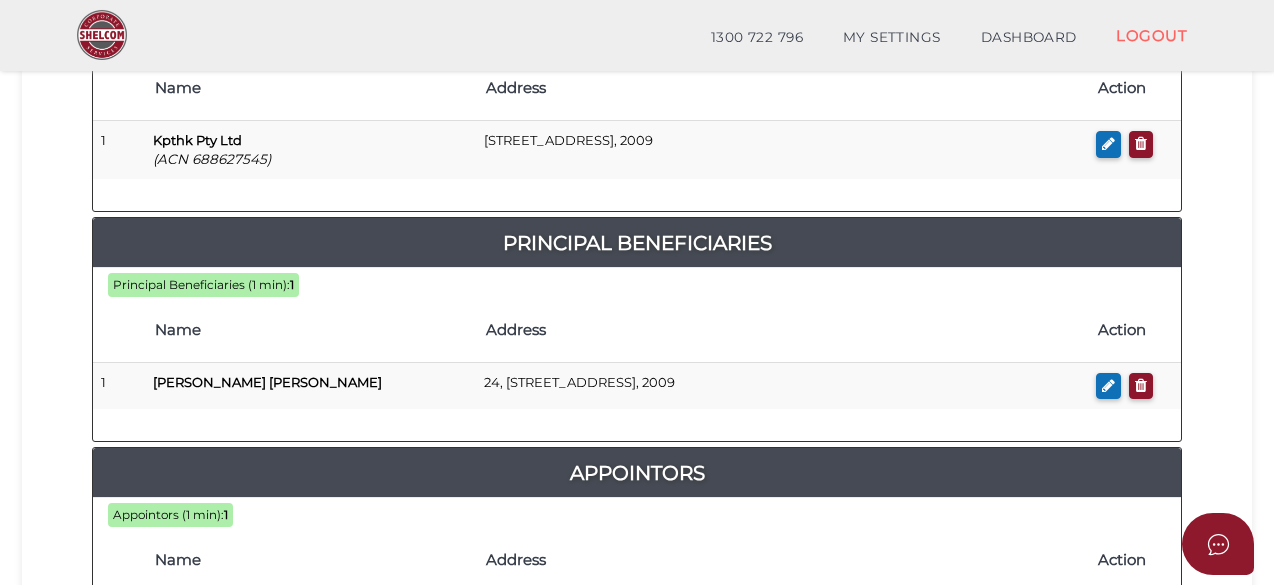 scroll, scrollTop: 800, scrollLeft: 0, axis: vertical 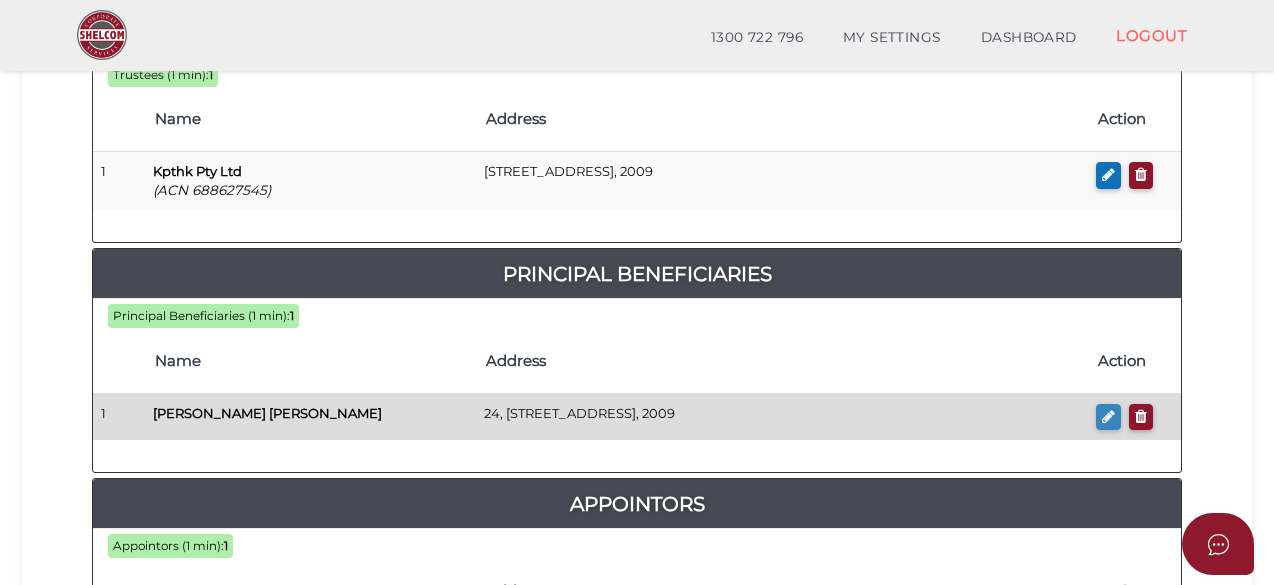 click at bounding box center [1108, 417] 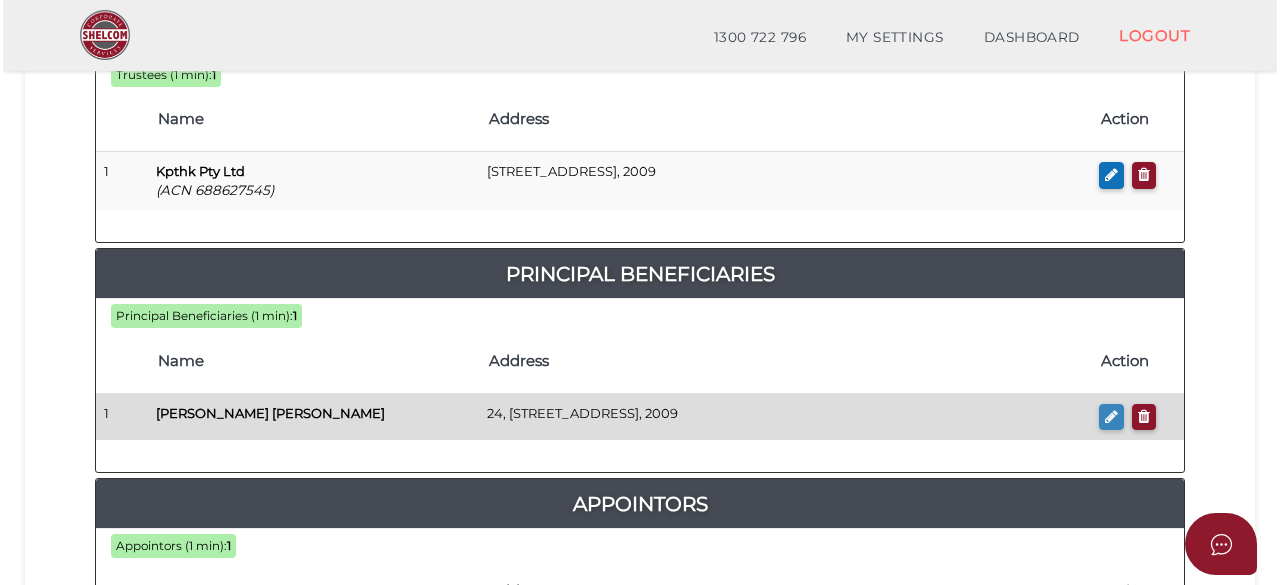 scroll, scrollTop: 0, scrollLeft: 0, axis: both 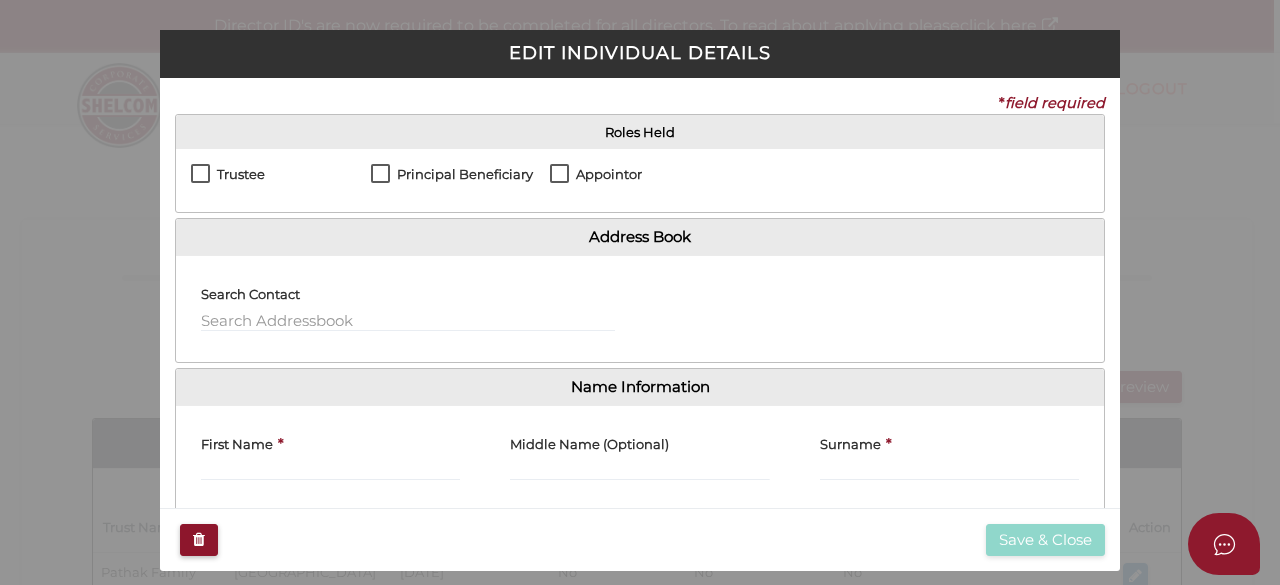 checkbox on "true" 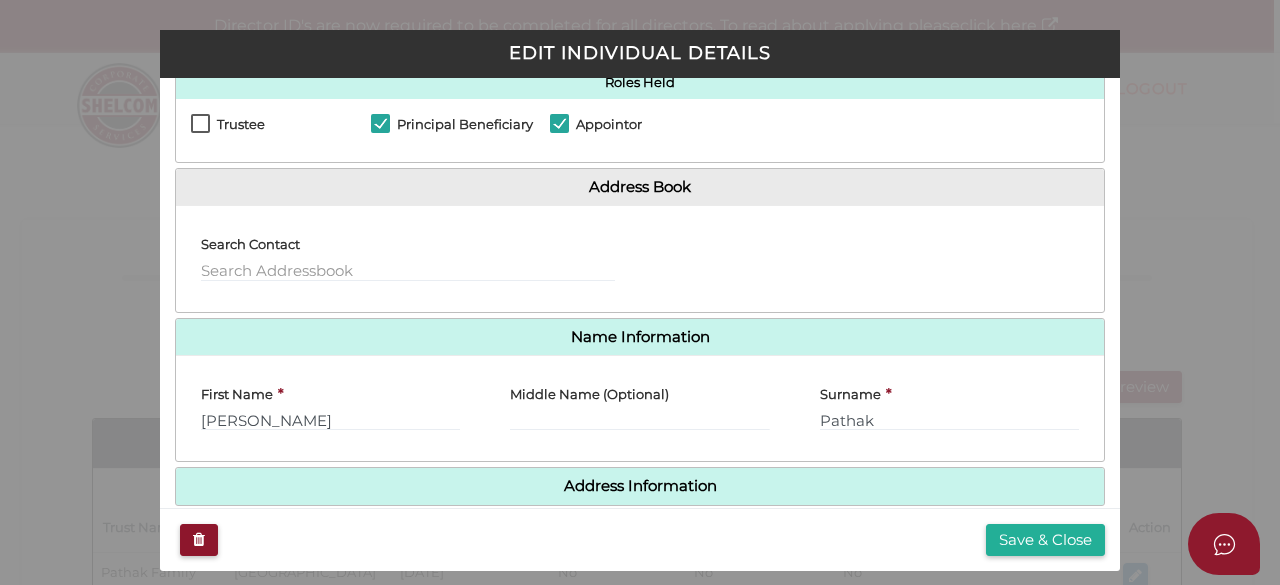 scroll, scrollTop: 77, scrollLeft: 0, axis: vertical 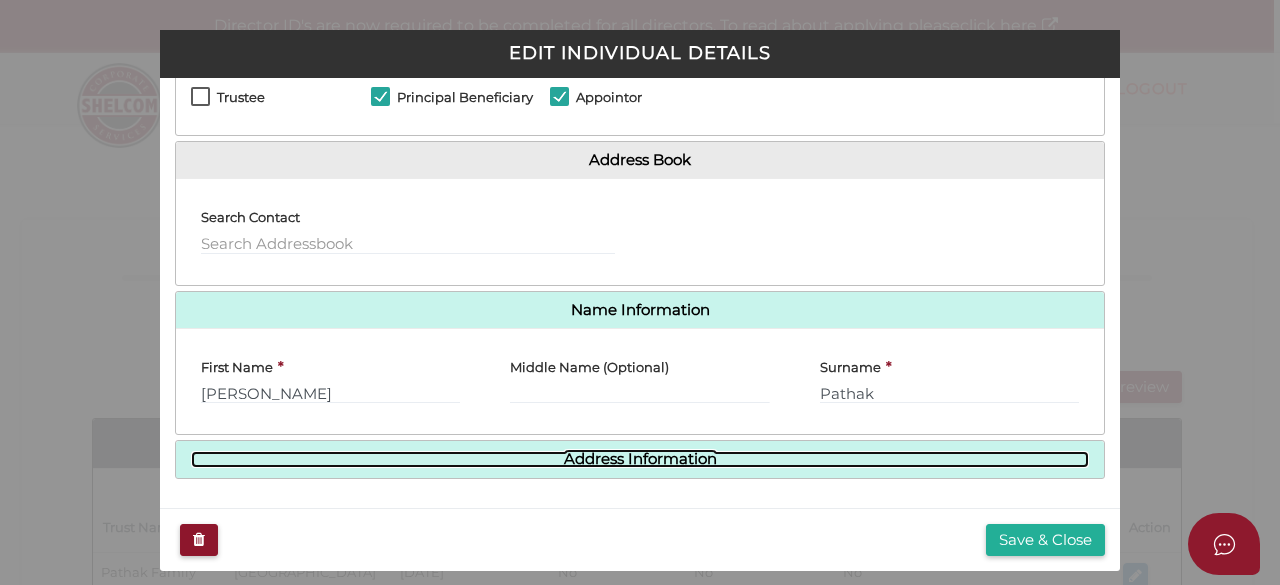 click on "Address Information" at bounding box center [640, 459] 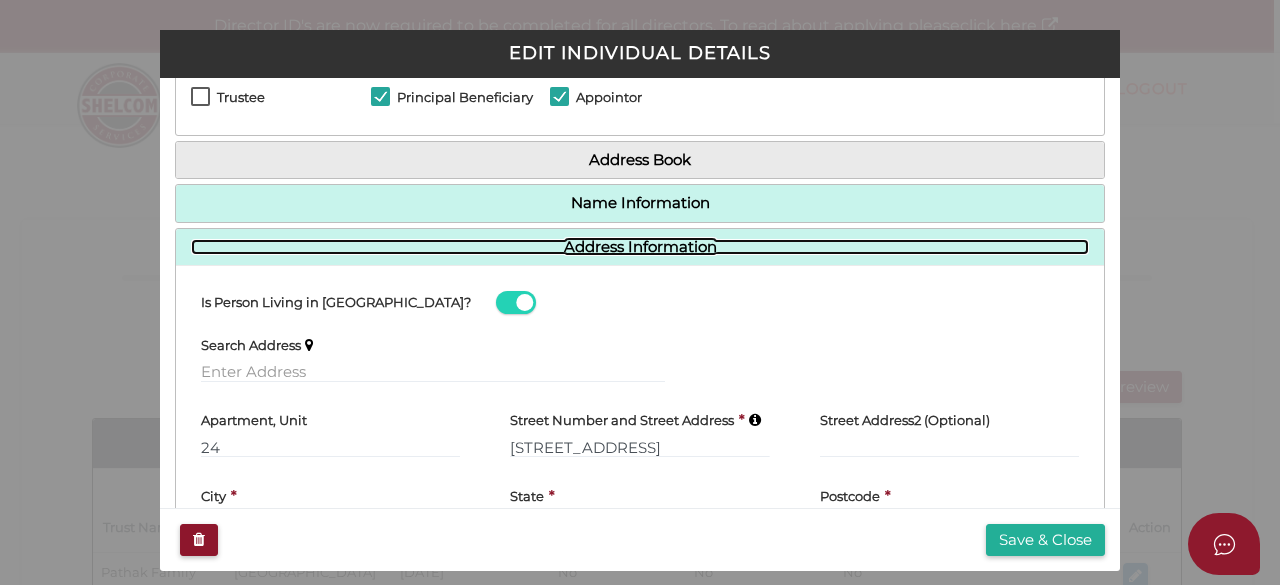 scroll, scrollTop: 163, scrollLeft: 0, axis: vertical 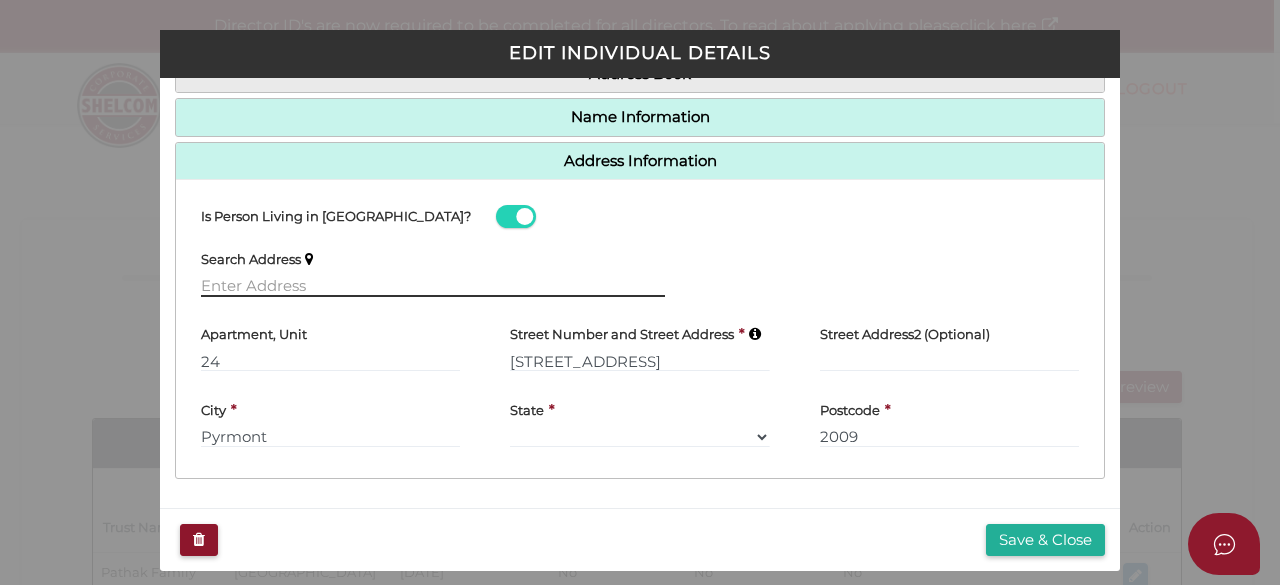 click at bounding box center (433, 286) 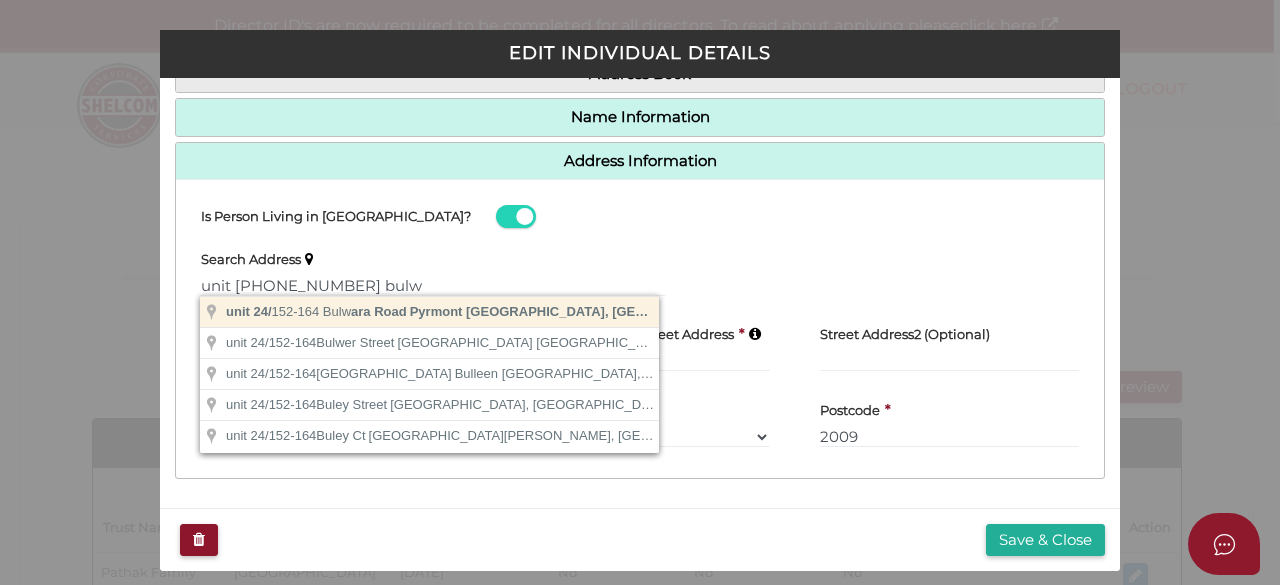 type on "unit 24/152-164 Bulwara Road, Pyrmont NSW, Australia" 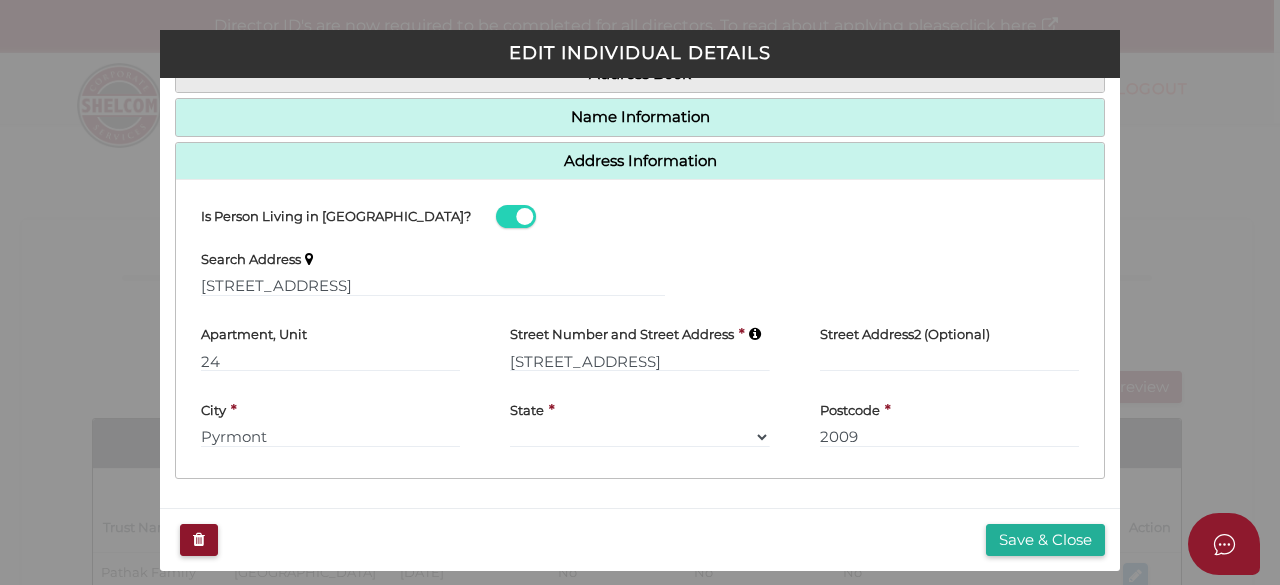 type 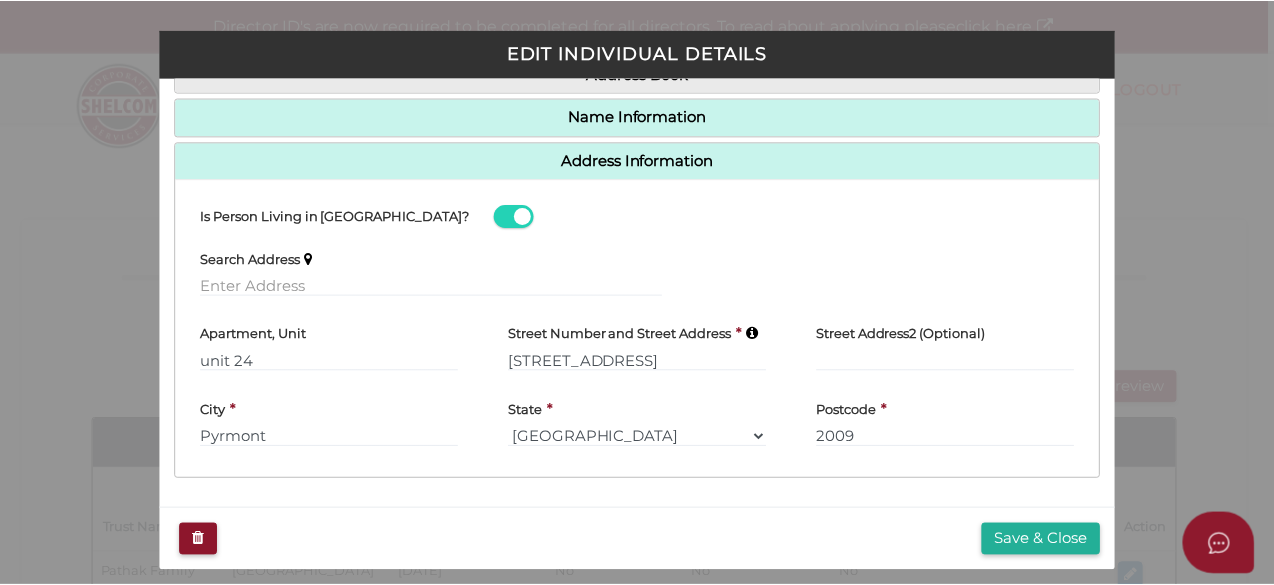 scroll, scrollTop: 30, scrollLeft: 0, axis: vertical 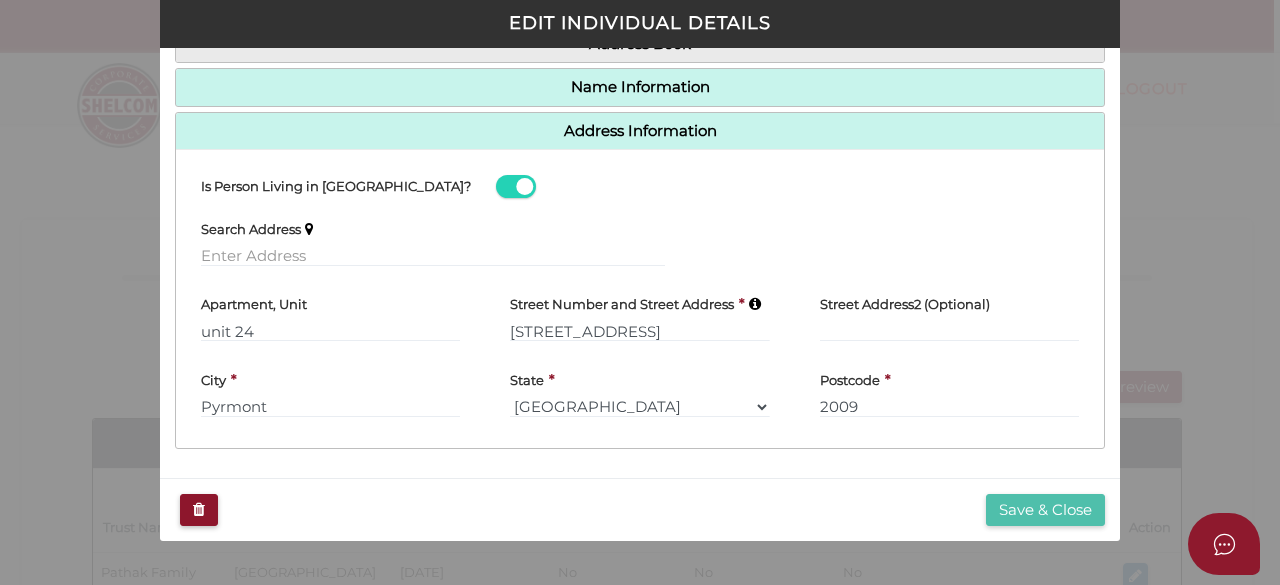 click on "Save & Close" at bounding box center (1045, 510) 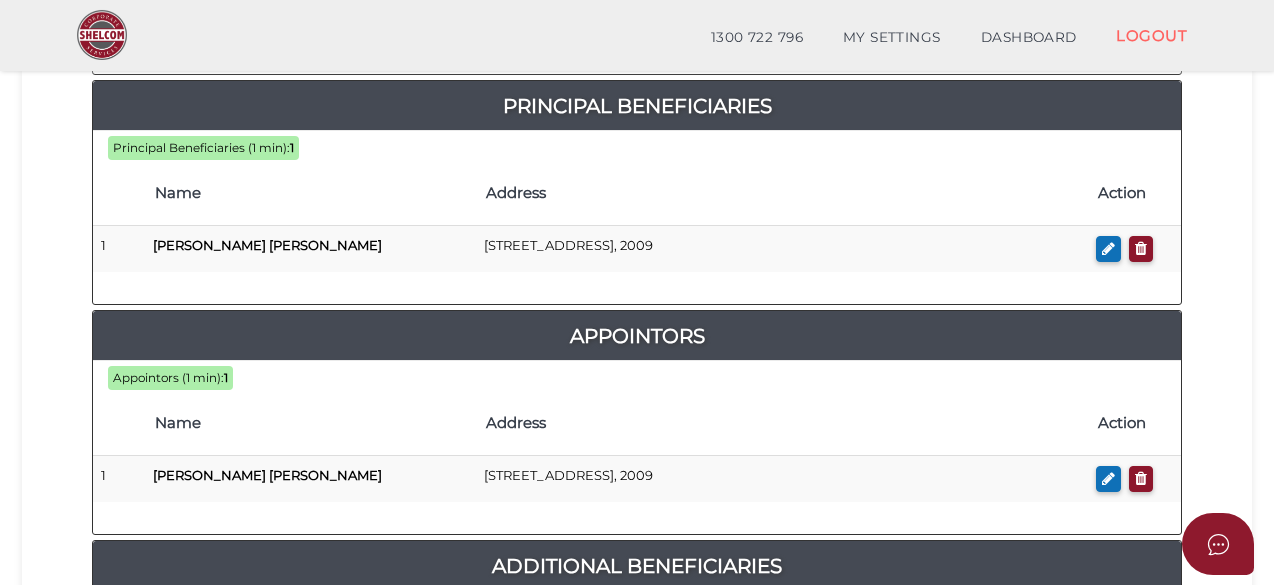 scroll, scrollTop: 1000, scrollLeft: 0, axis: vertical 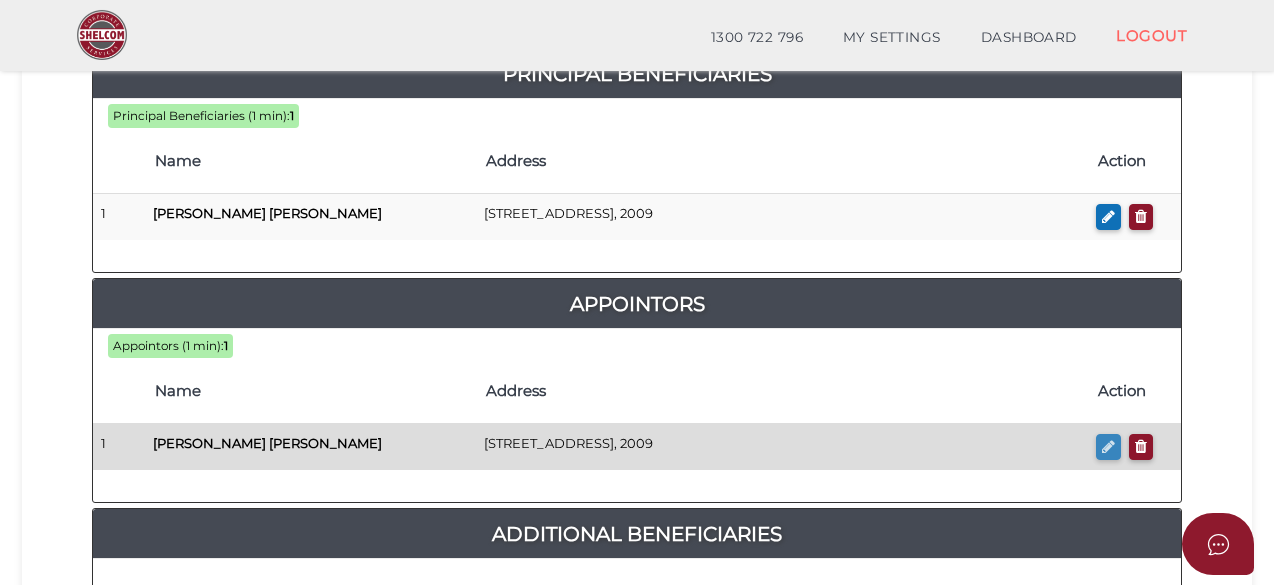 click at bounding box center (1108, 446) 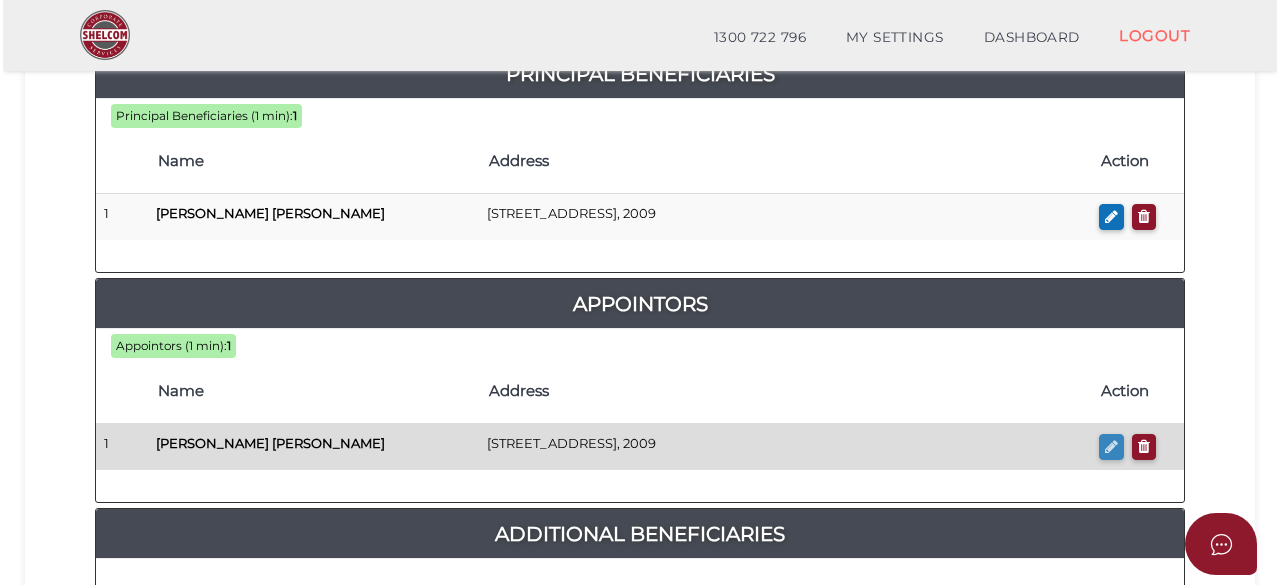 scroll, scrollTop: 0, scrollLeft: 0, axis: both 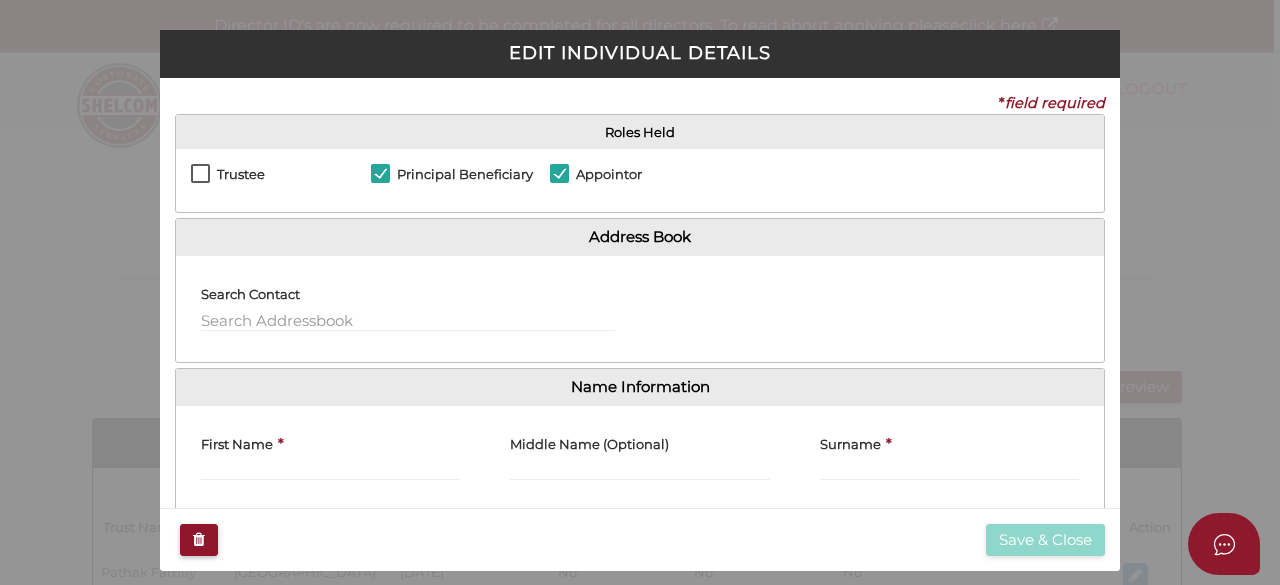 checkbox on "true" 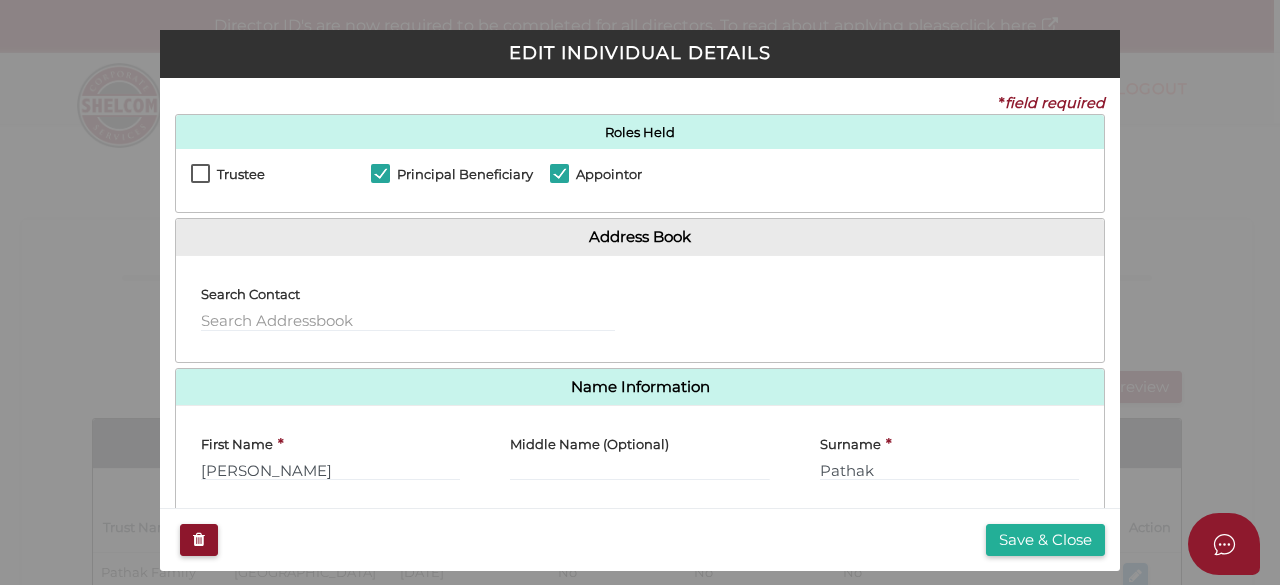 scroll, scrollTop: 77, scrollLeft: 0, axis: vertical 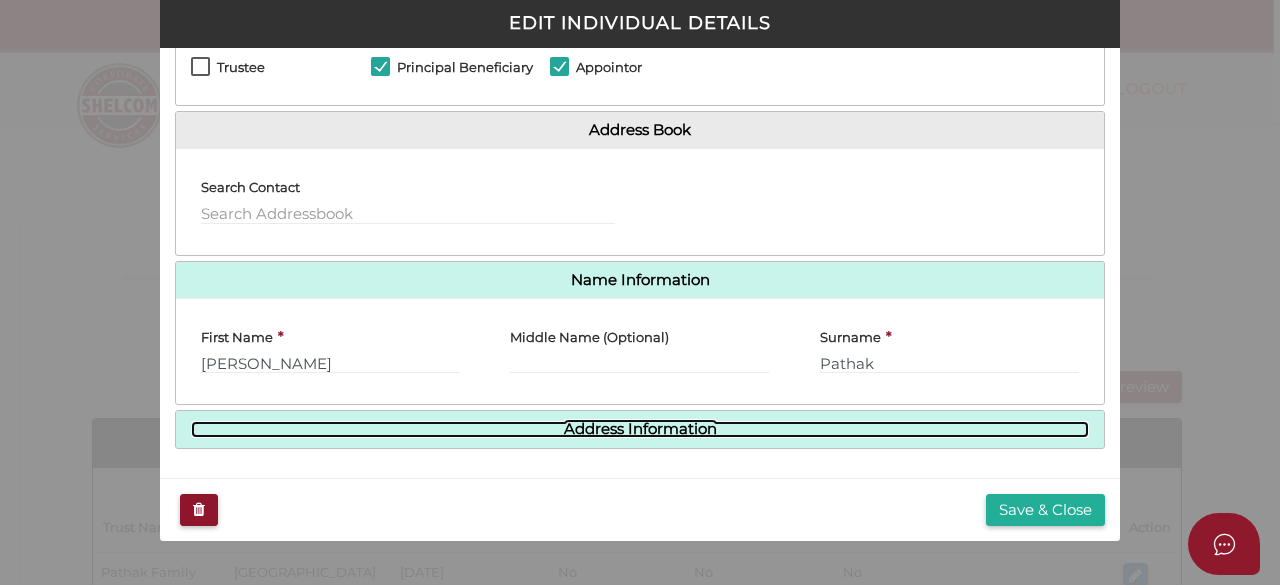 click on "Address Information" at bounding box center (640, 429) 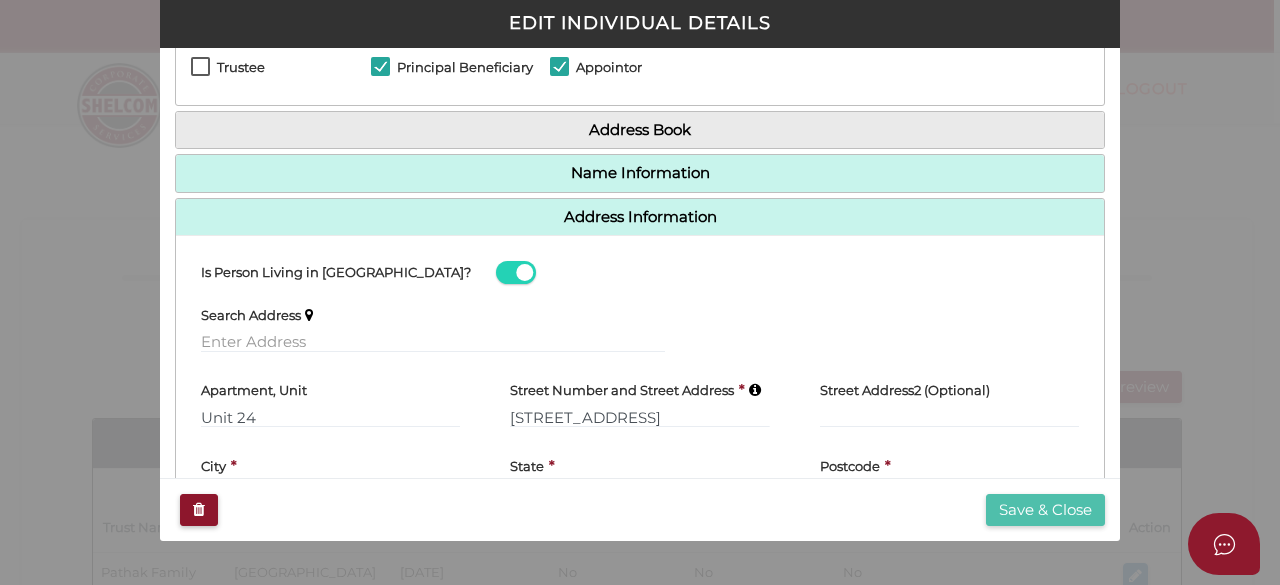 click on "Save & Close" at bounding box center (1045, 510) 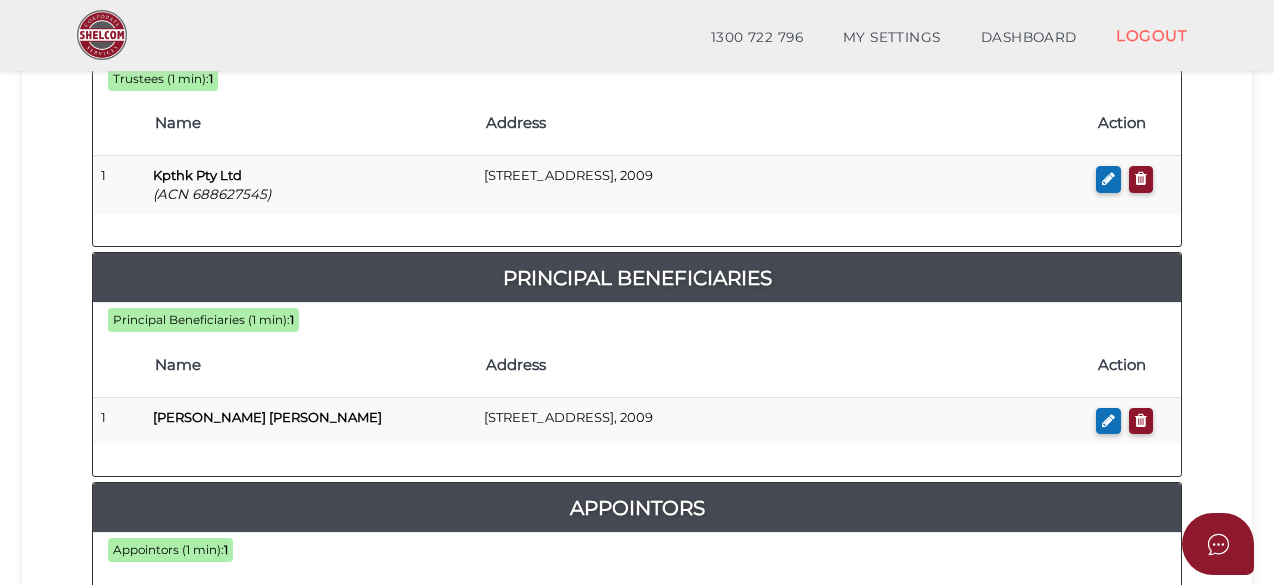 scroll, scrollTop: 800, scrollLeft: 0, axis: vertical 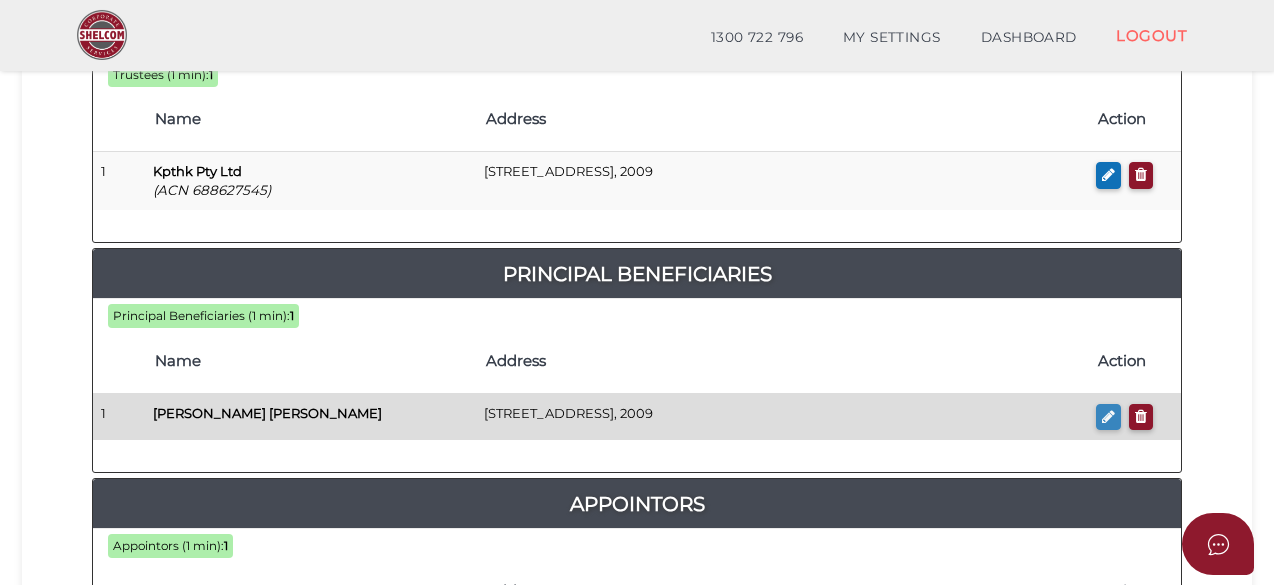 click at bounding box center (1108, 417) 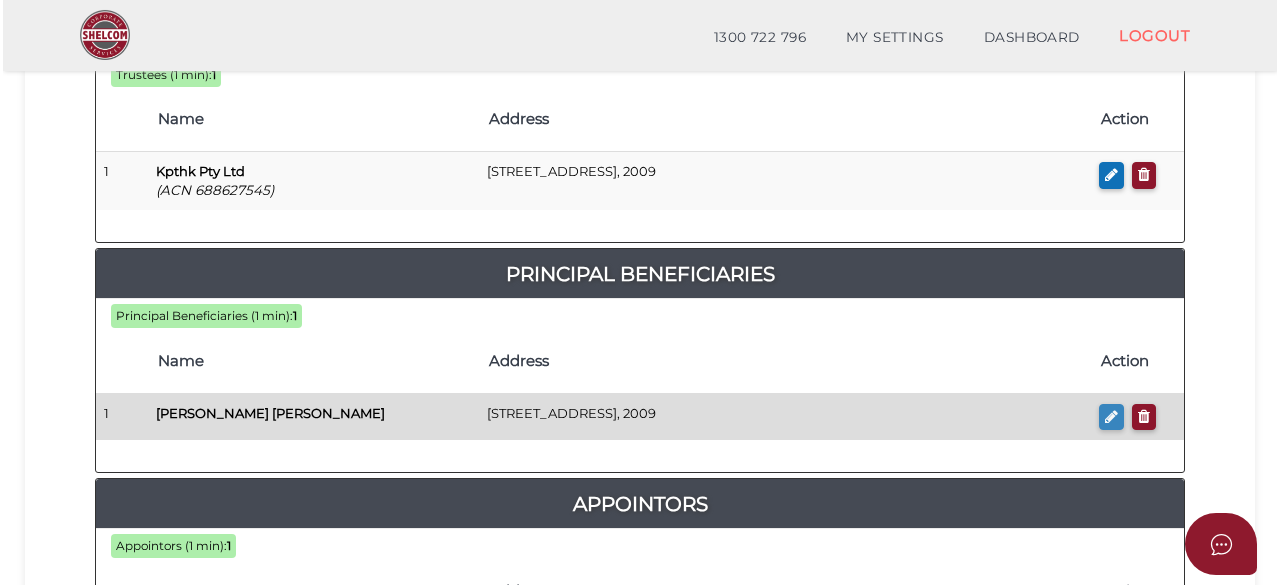 scroll, scrollTop: 0, scrollLeft: 0, axis: both 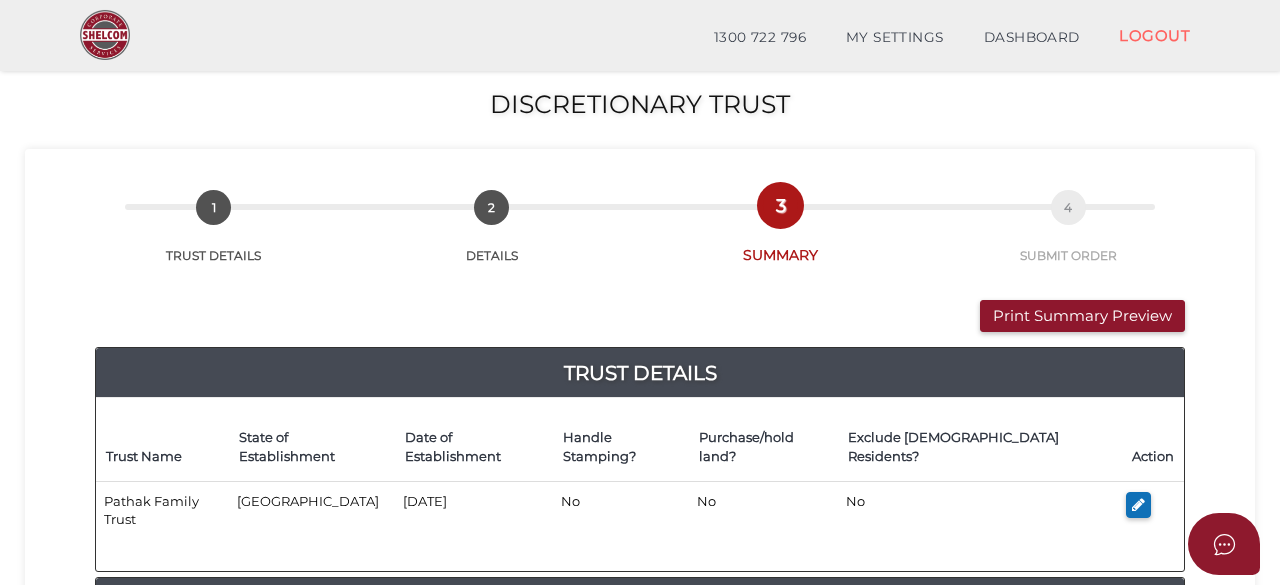 checkbox on "true" 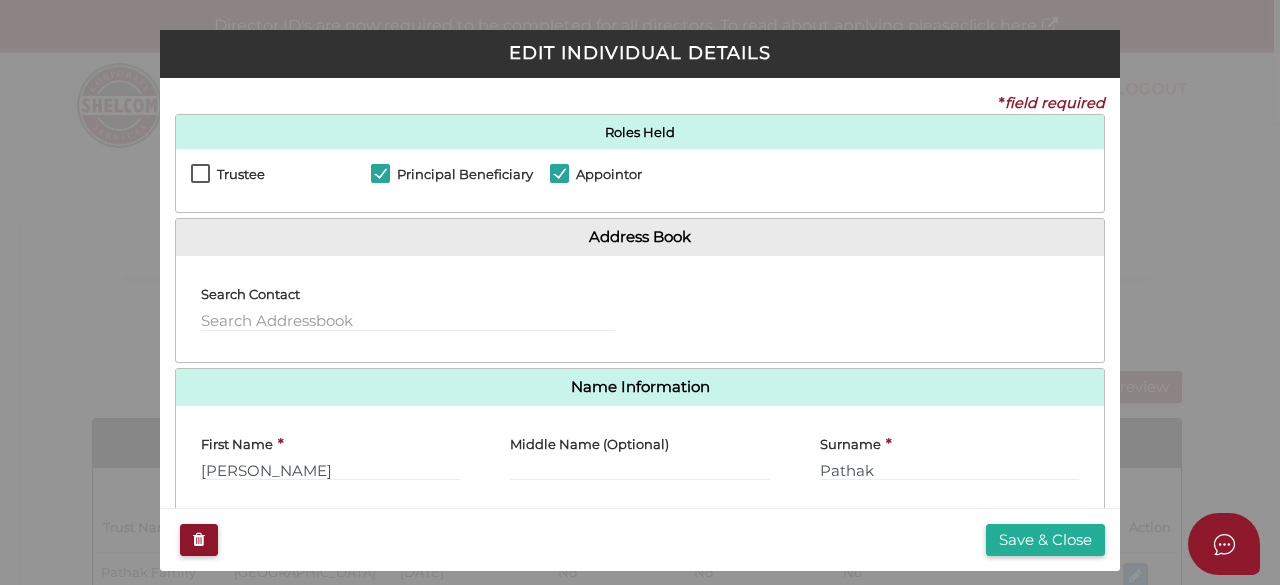 scroll, scrollTop: 77, scrollLeft: 0, axis: vertical 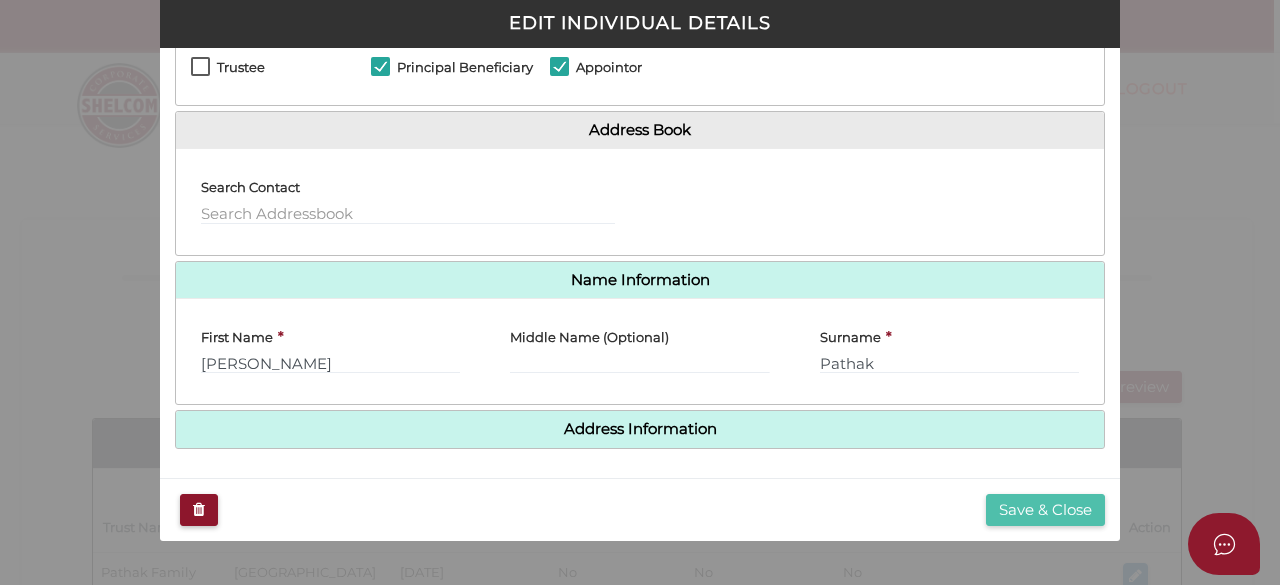 click on "Save & Close" at bounding box center [1045, 510] 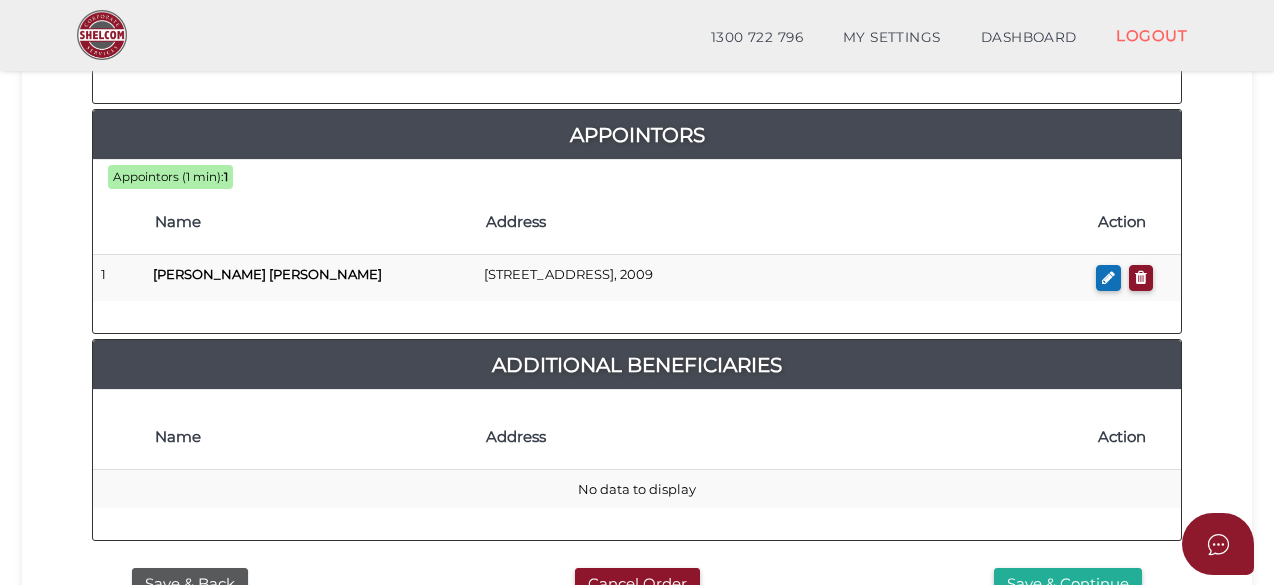scroll, scrollTop: 1200, scrollLeft: 0, axis: vertical 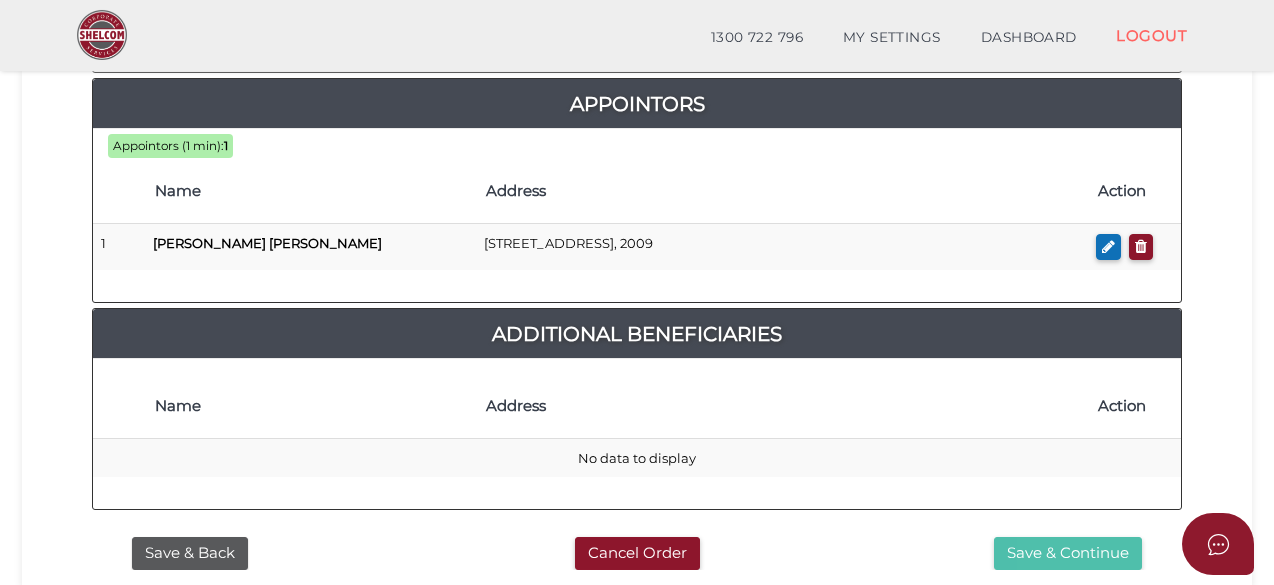 click on "Save & Continue" at bounding box center (1068, 553) 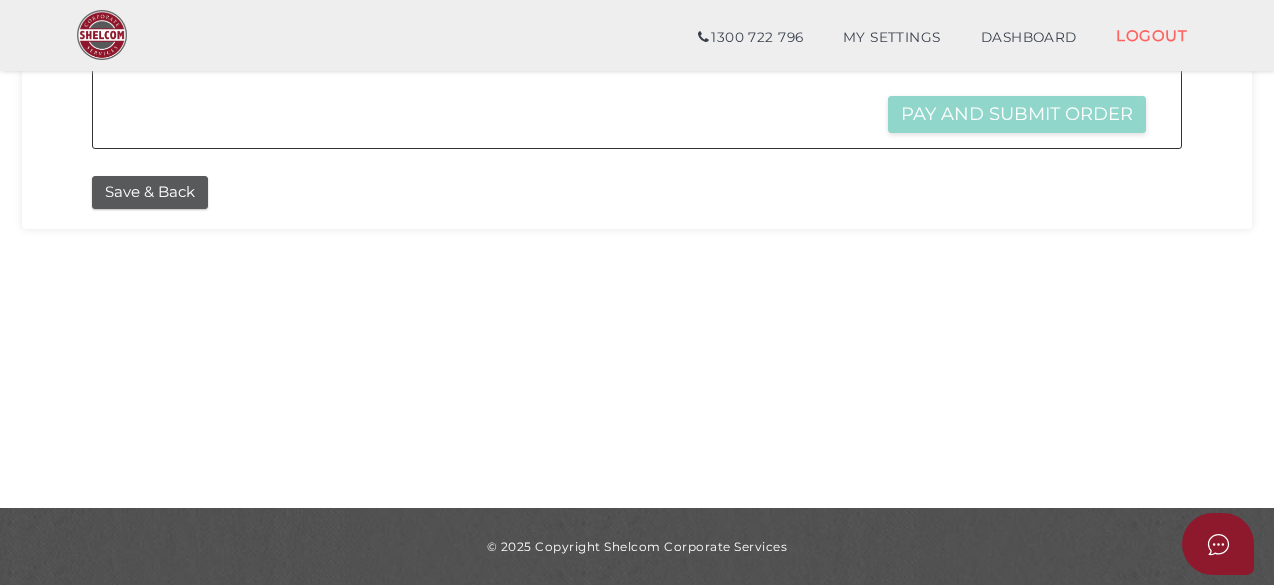 scroll, scrollTop: 588, scrollLeft: 0, axis: vertical 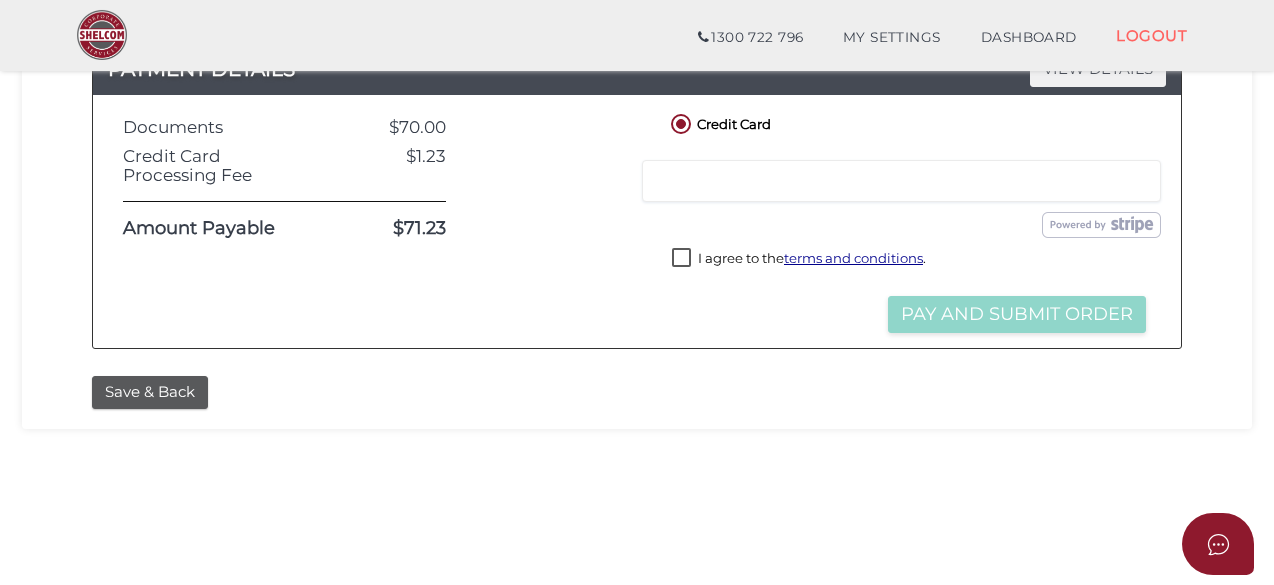 click on "I agree to the  terms and conditions ." at bounding box center (799, 260) 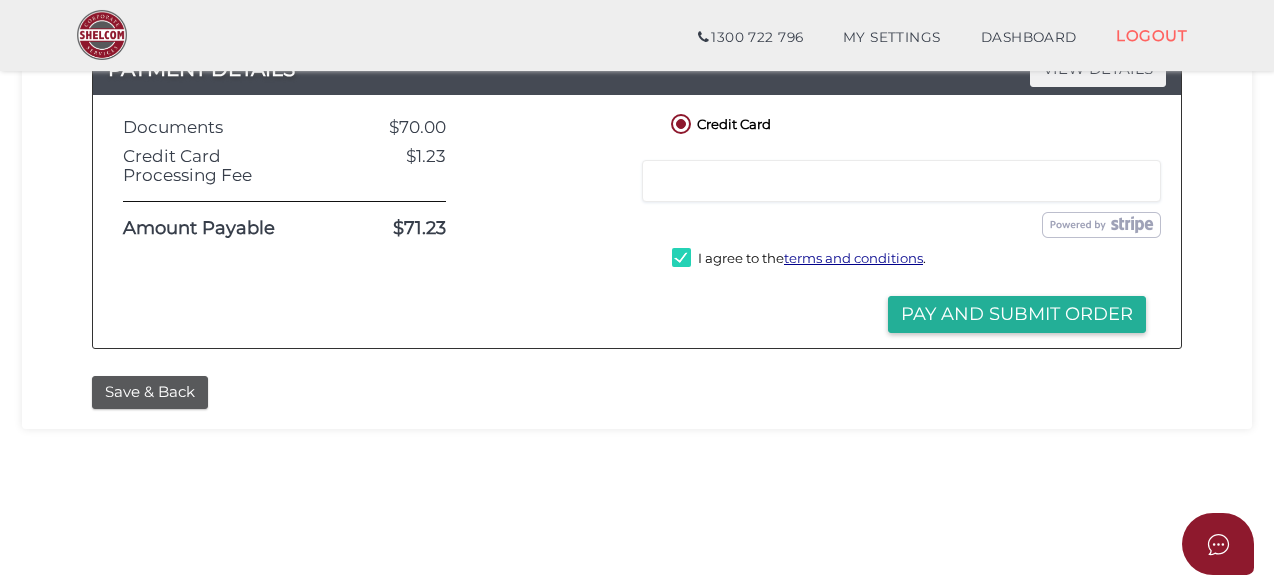 click at bounding box center (901, 181) 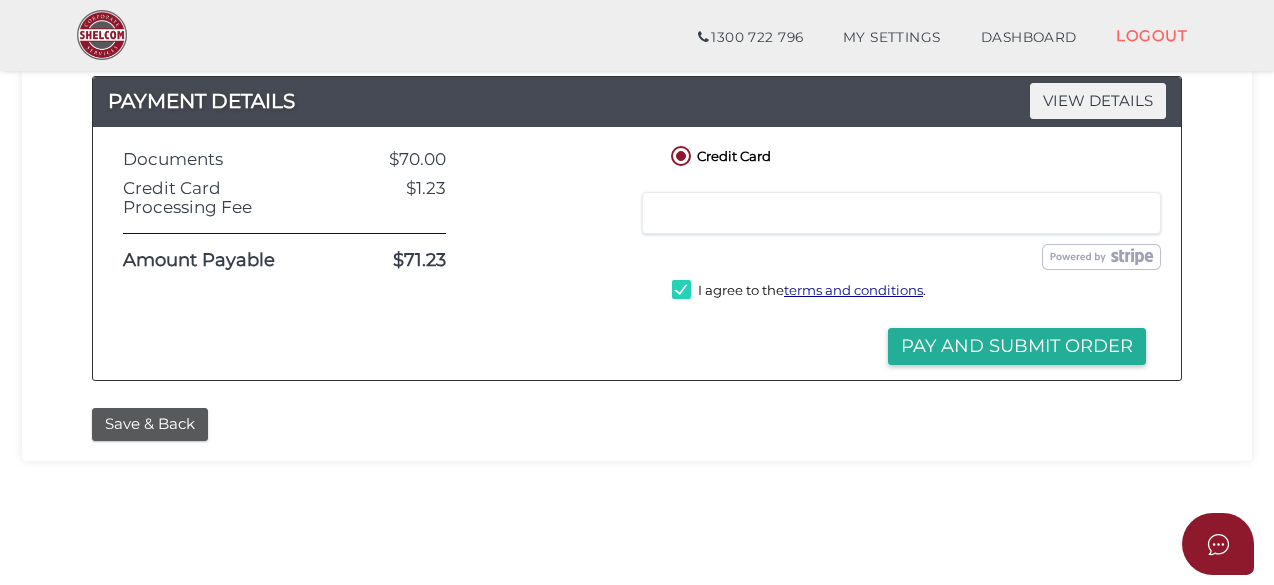 scroll, scrollTop: 588, scrollLeft: 0, axis: vertical 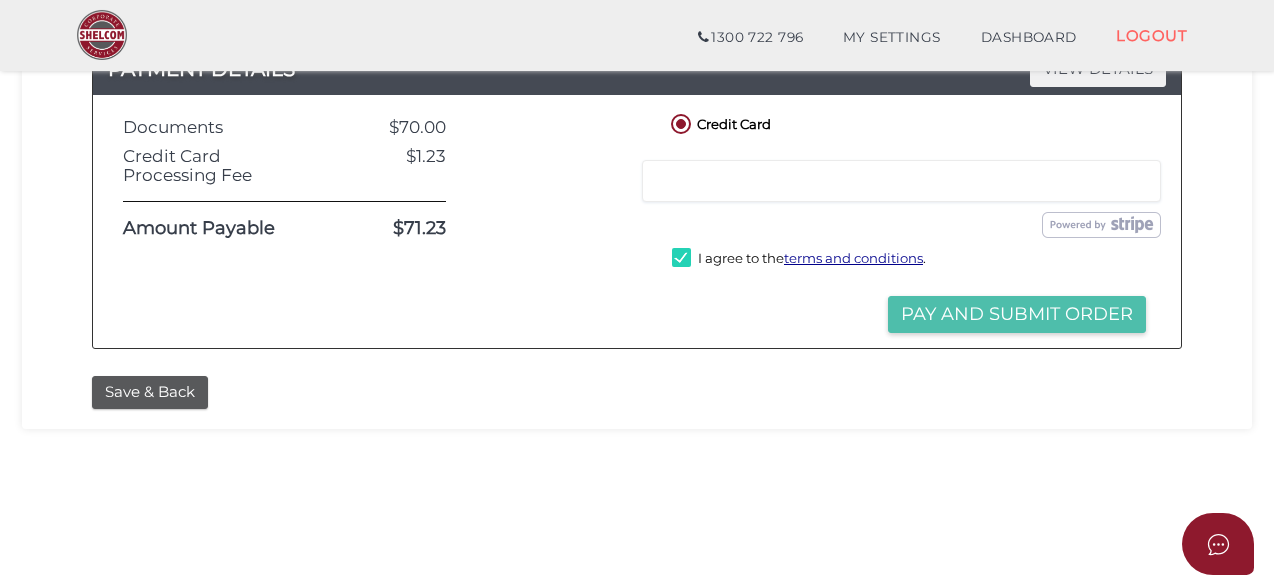 click on "Pay and Submit Order" at bounding box center [1017, 314] 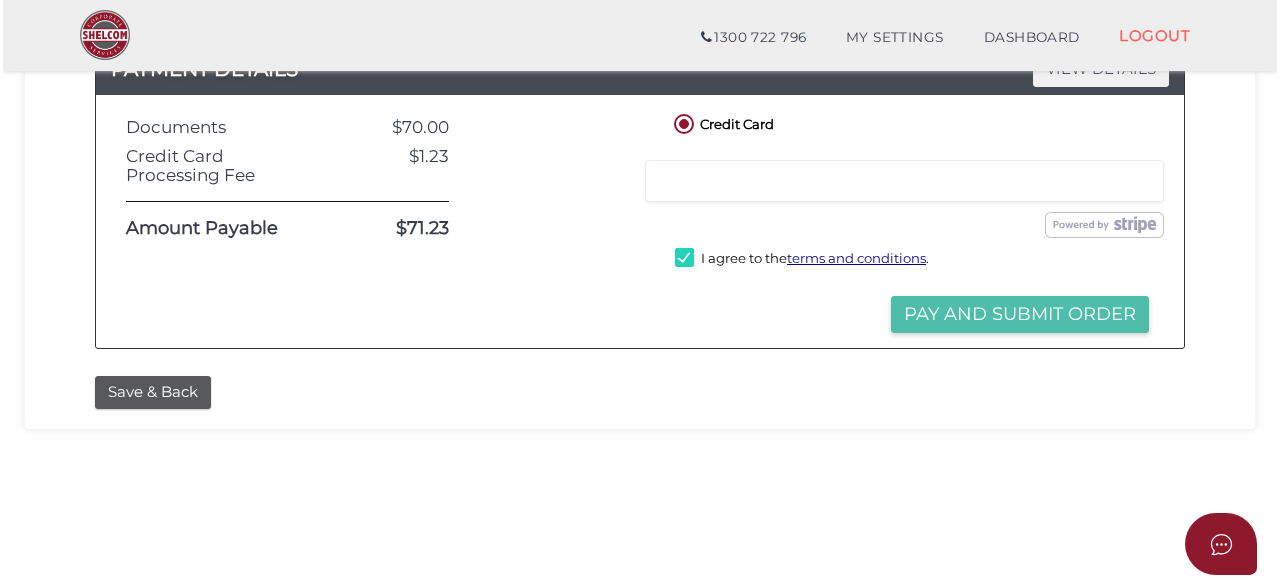 scroll, scrollTop: 0, scrollLeft: 0, axis: both 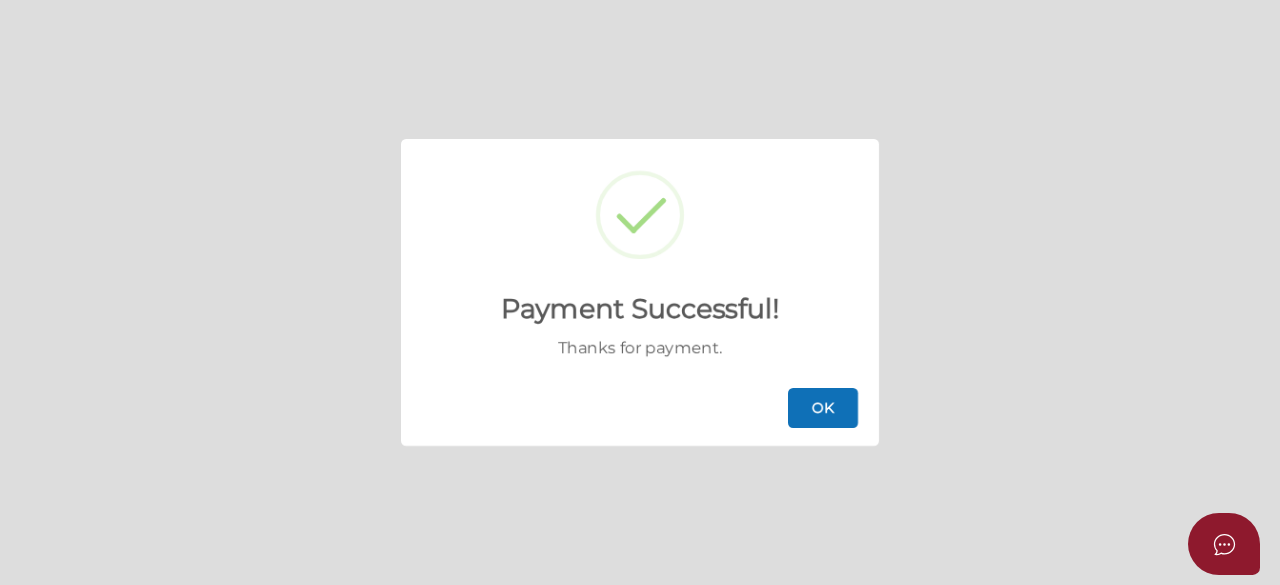 click on "OK" at bounding box center (823, 408) 